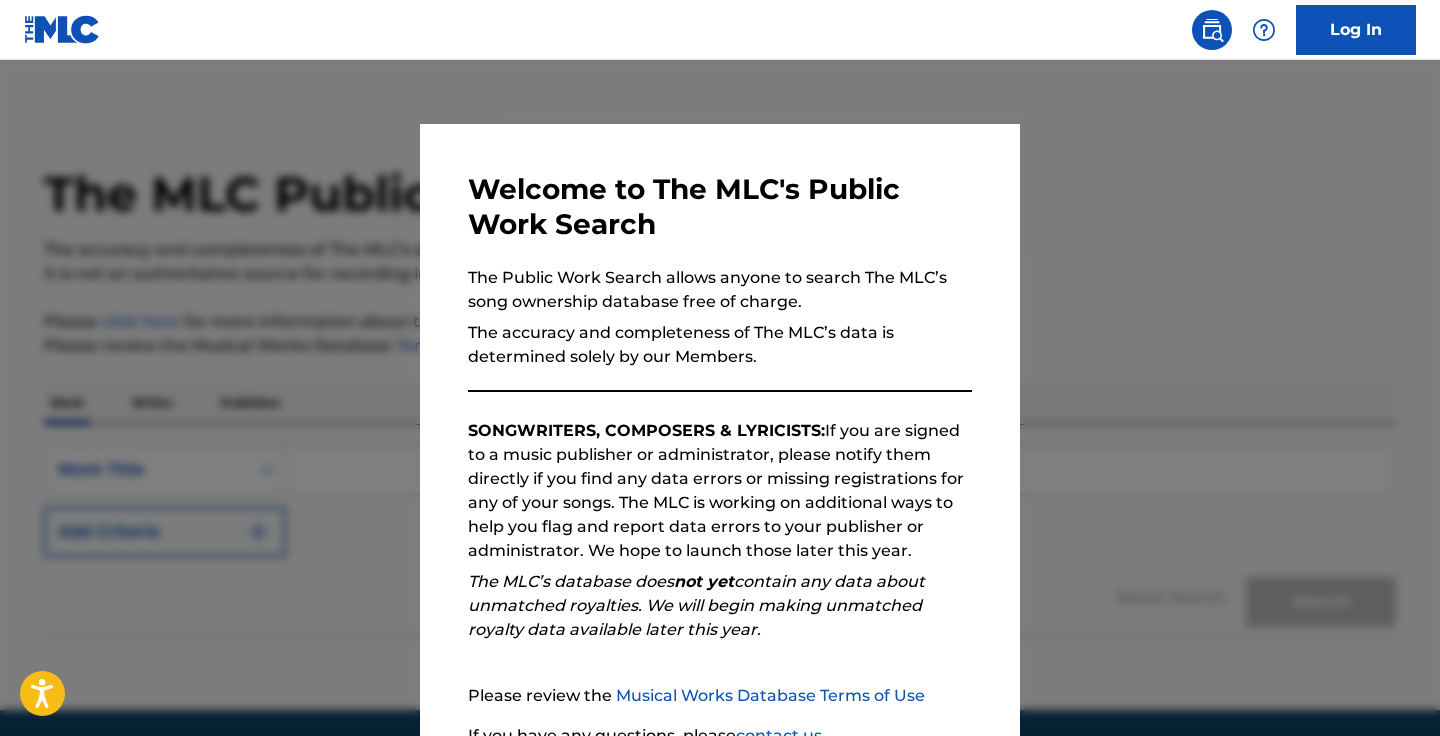 scroll, scrollTop: 0, scrollLeft: 0, axis: both 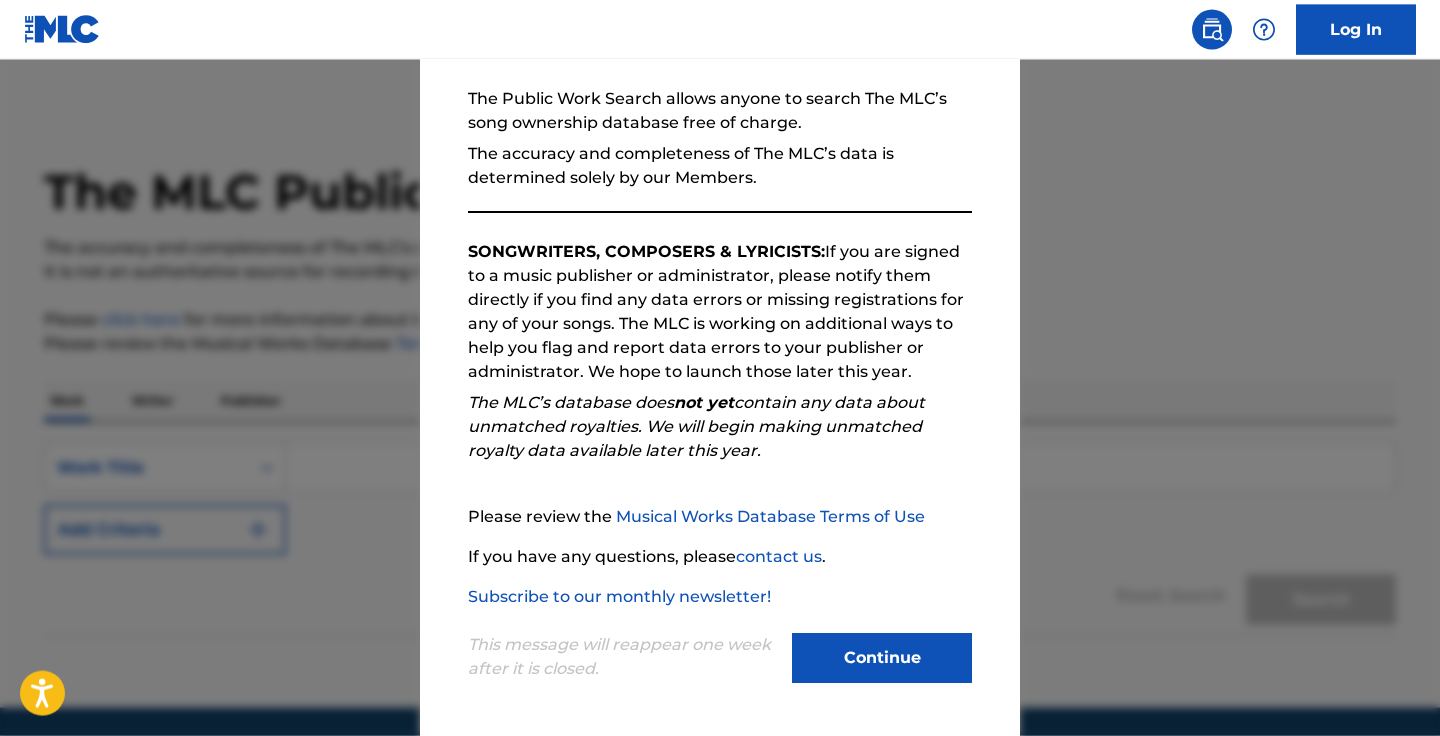 click on "Continue" at bounding box center (882, 658) 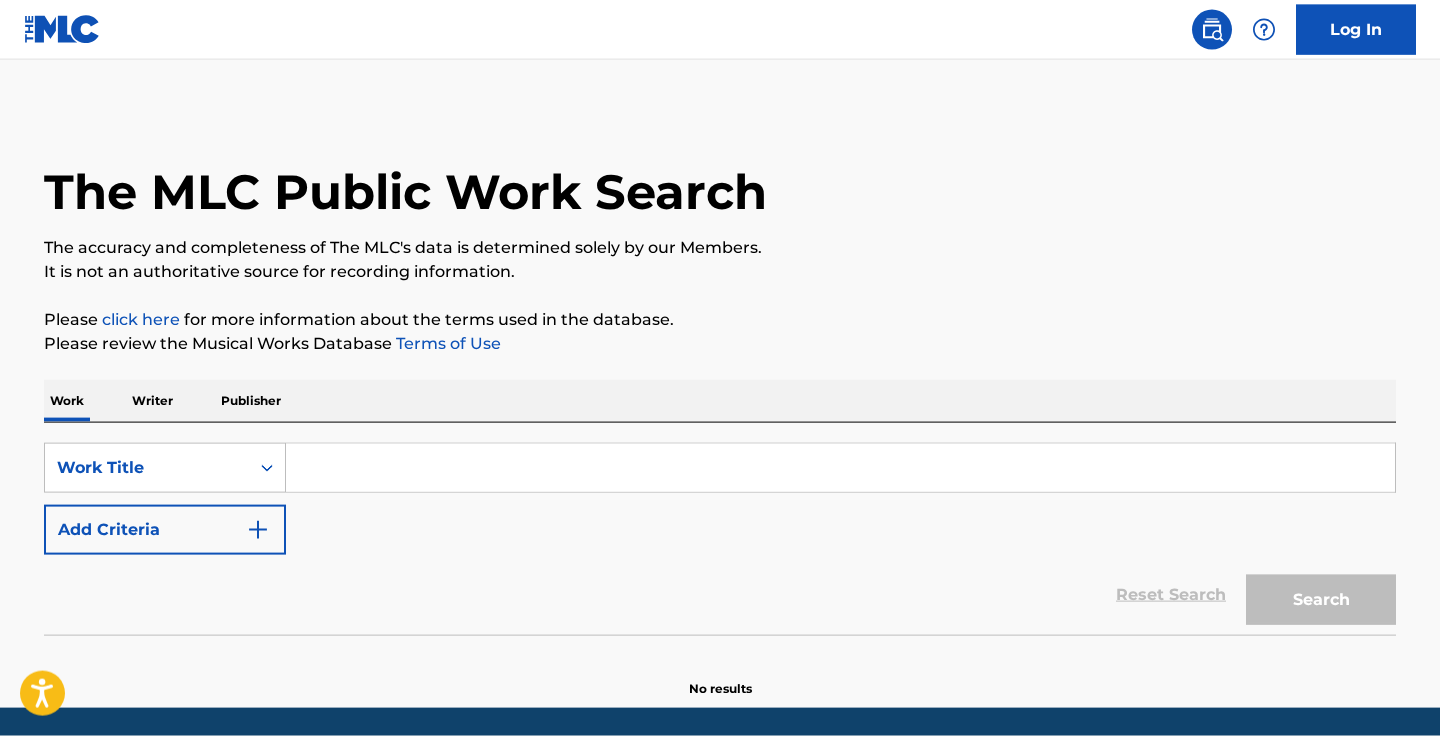 scroll, scrollTop: 70, scrollLeft: 0, axis: vertical 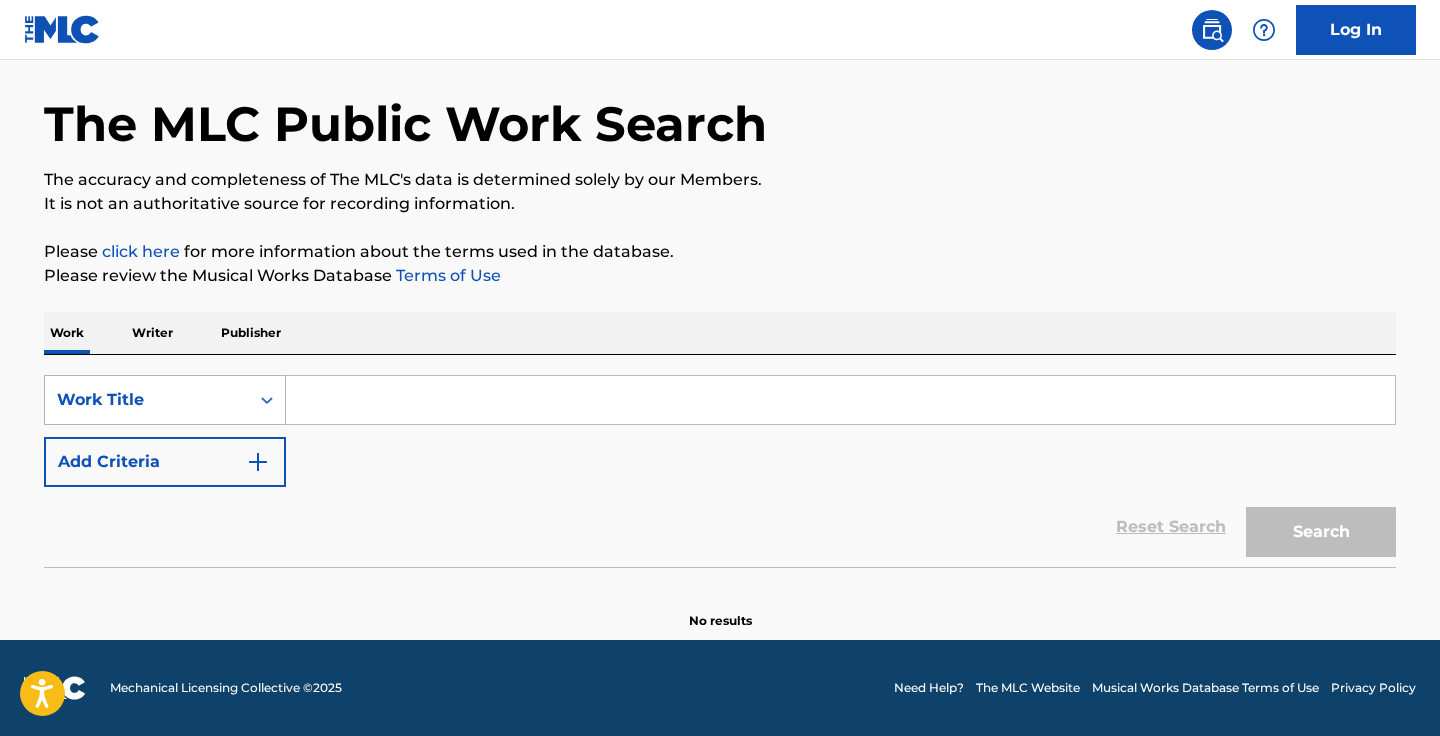 click 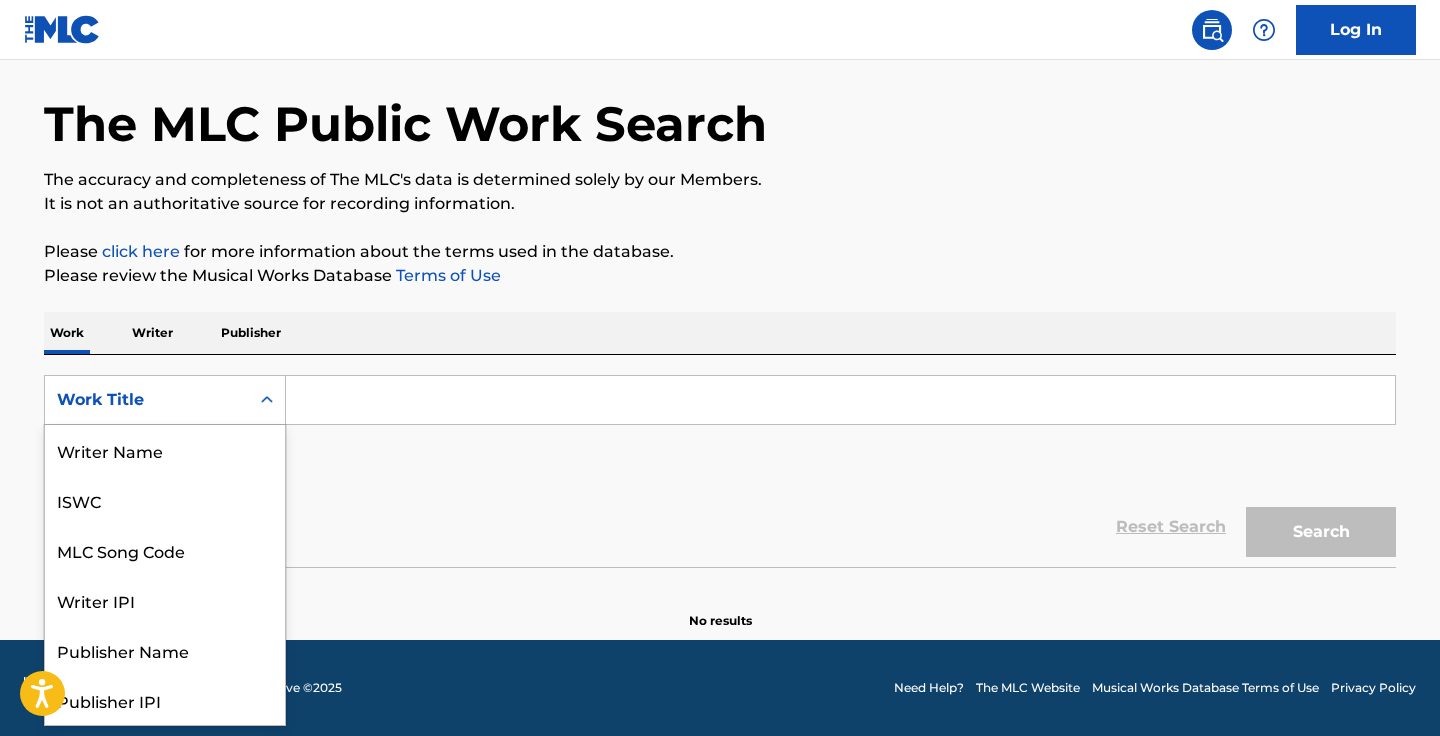 scroll, scrollTop: 100, scrollLeft: 0, axis: vertical 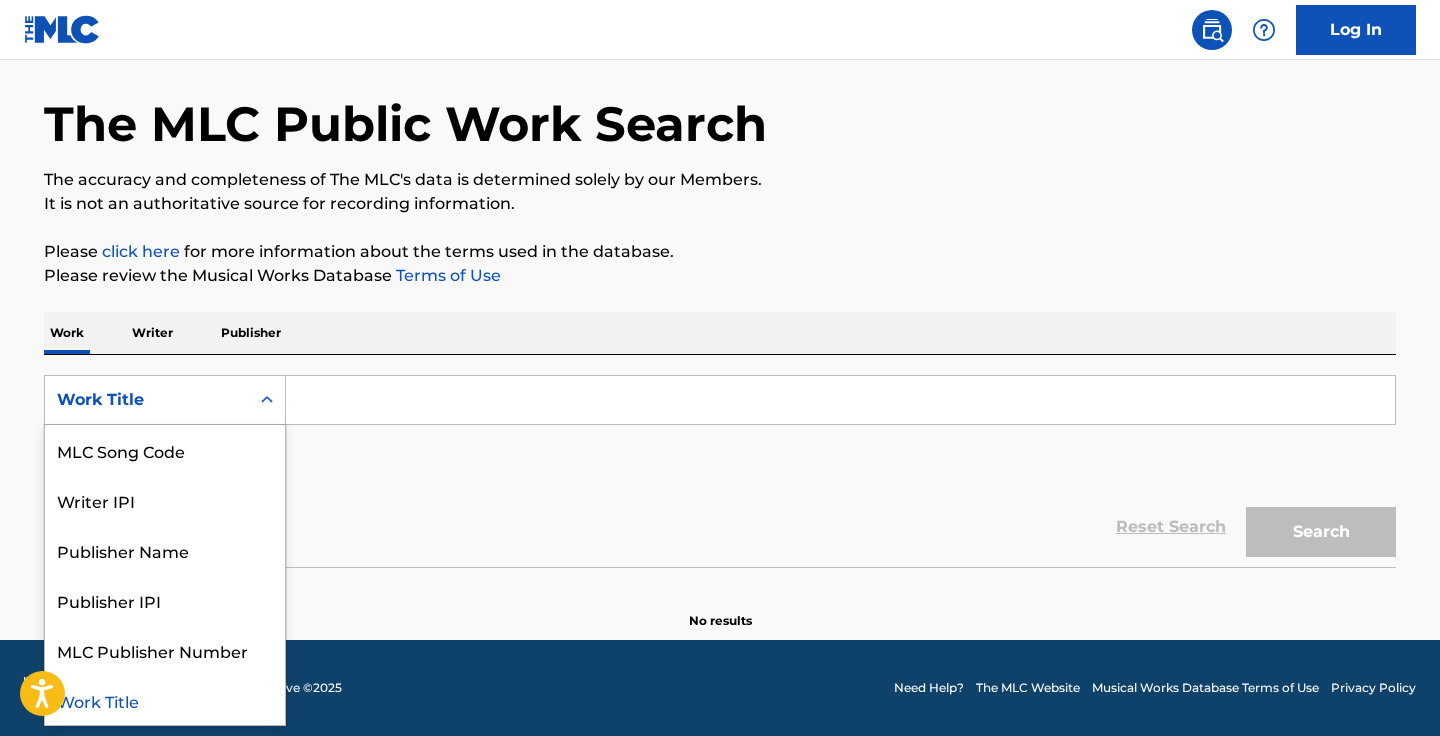click 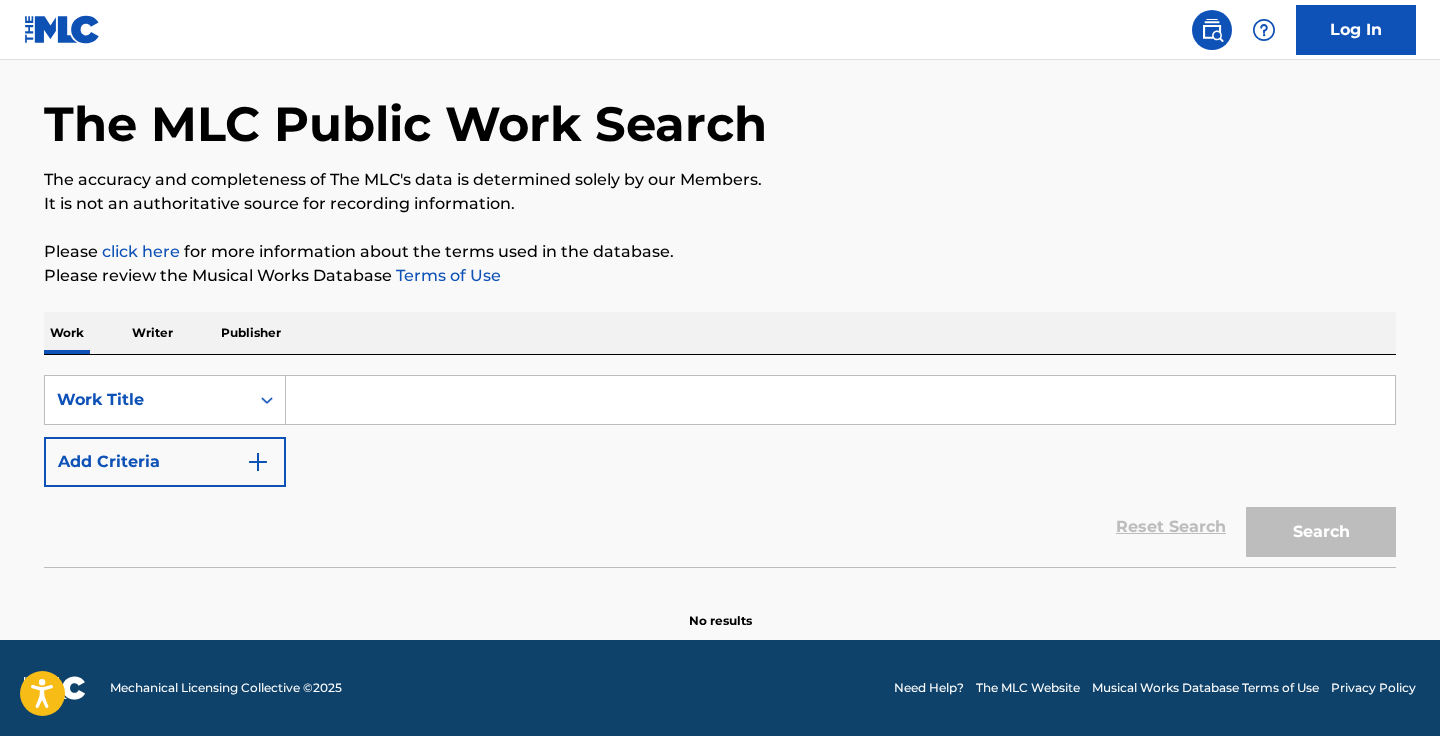 click on "Log In" at bounding box center [1356, 30] 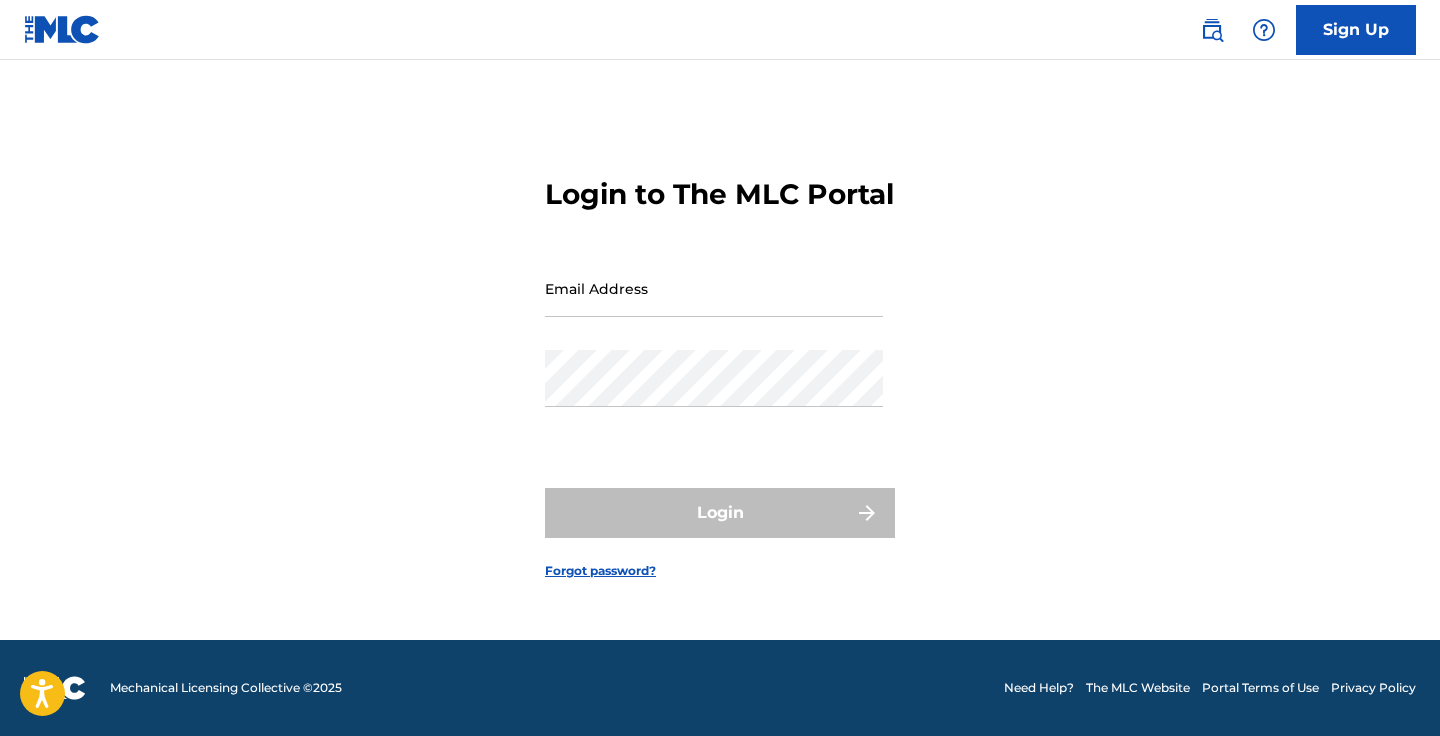 scroll, scrollTop: 0, scrollLeft: 0, axis: both 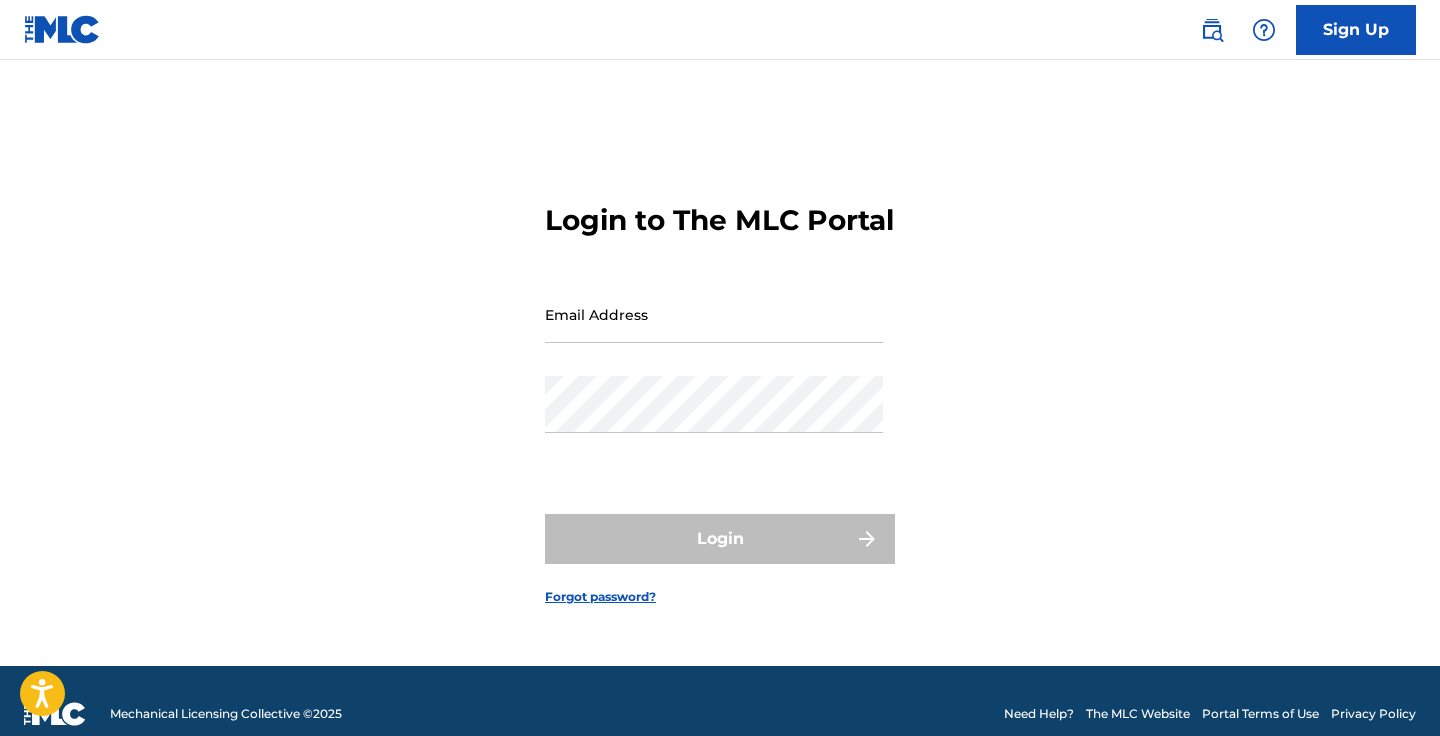 click on "Email Address" at bounding box center [714, 314] 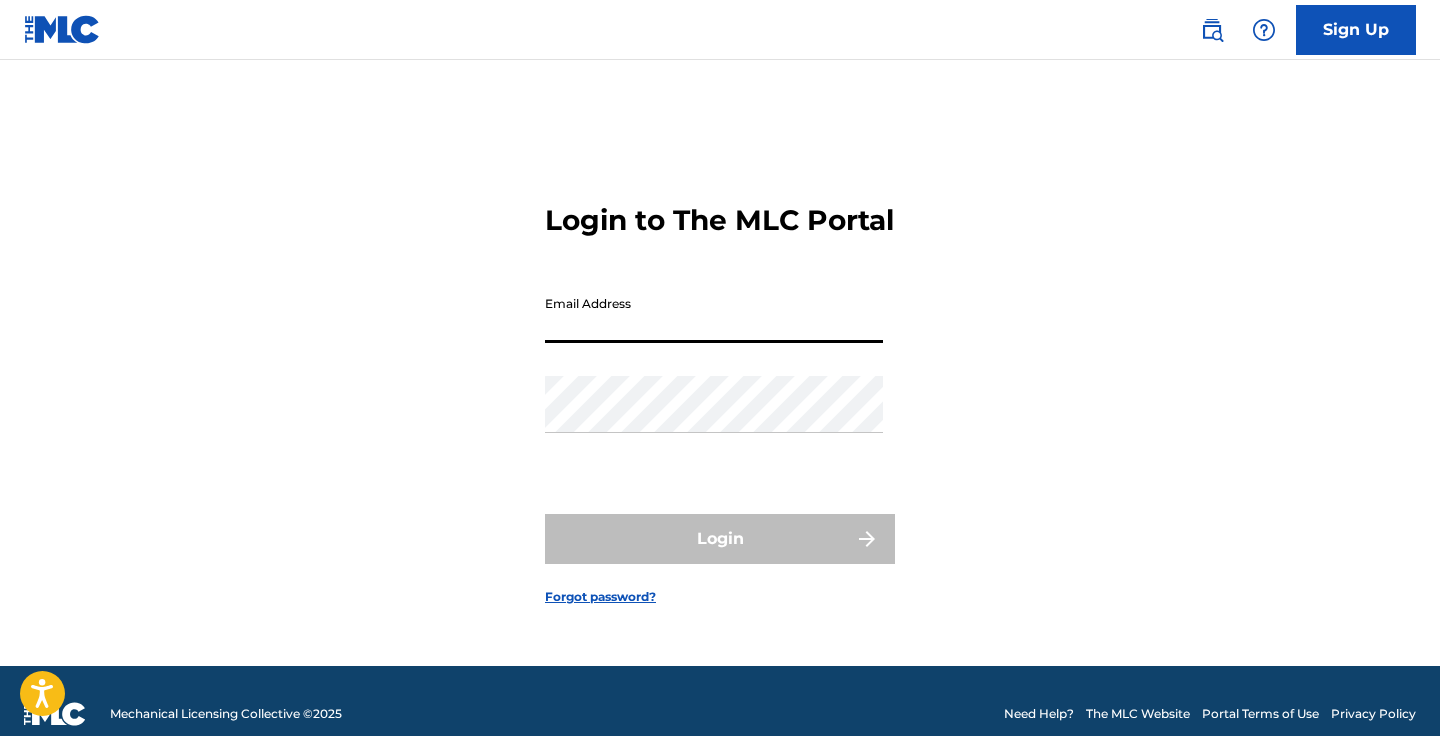 click on "Email Address" at bounding box center [714, 314] 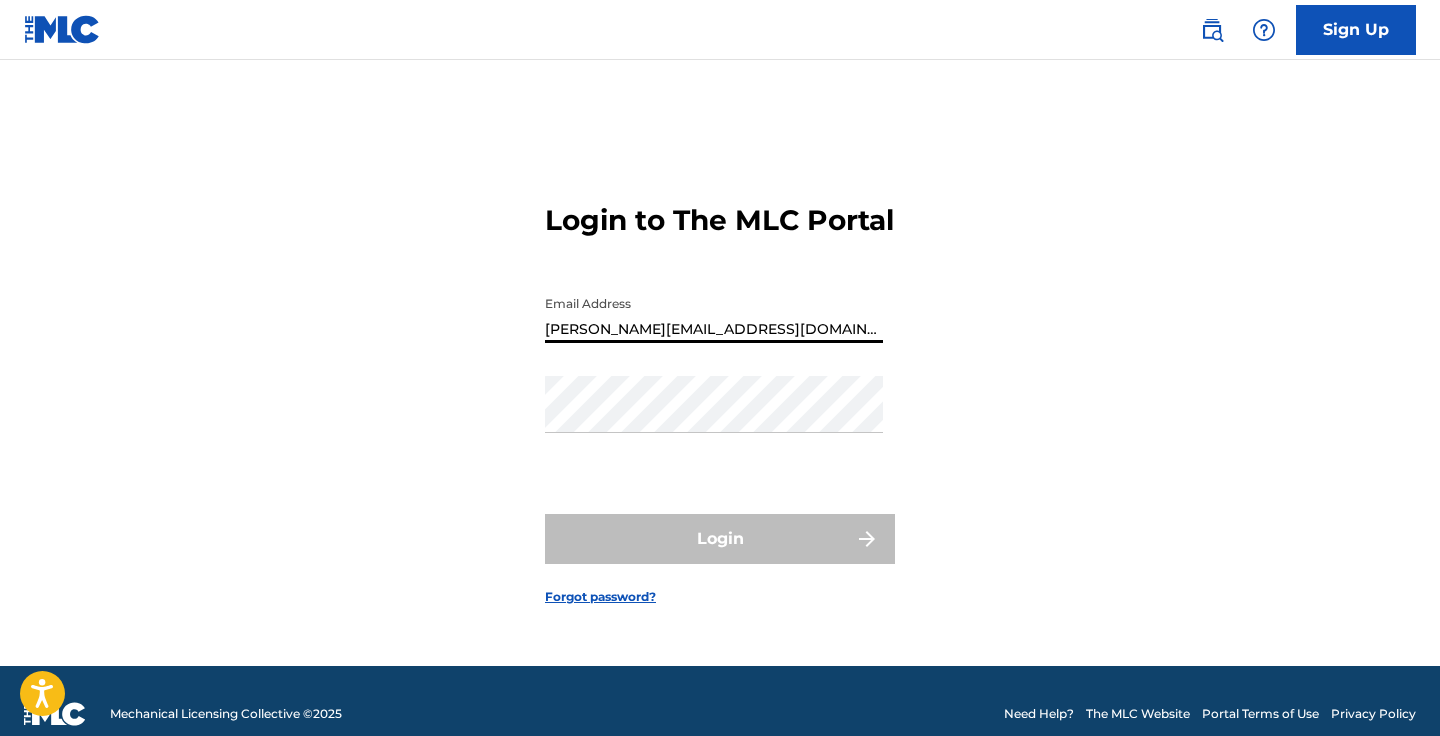type on "[PERSON_NAME][EMAIL_ADDRESS][PERSON_NAME][DOMAIN_NAME]" 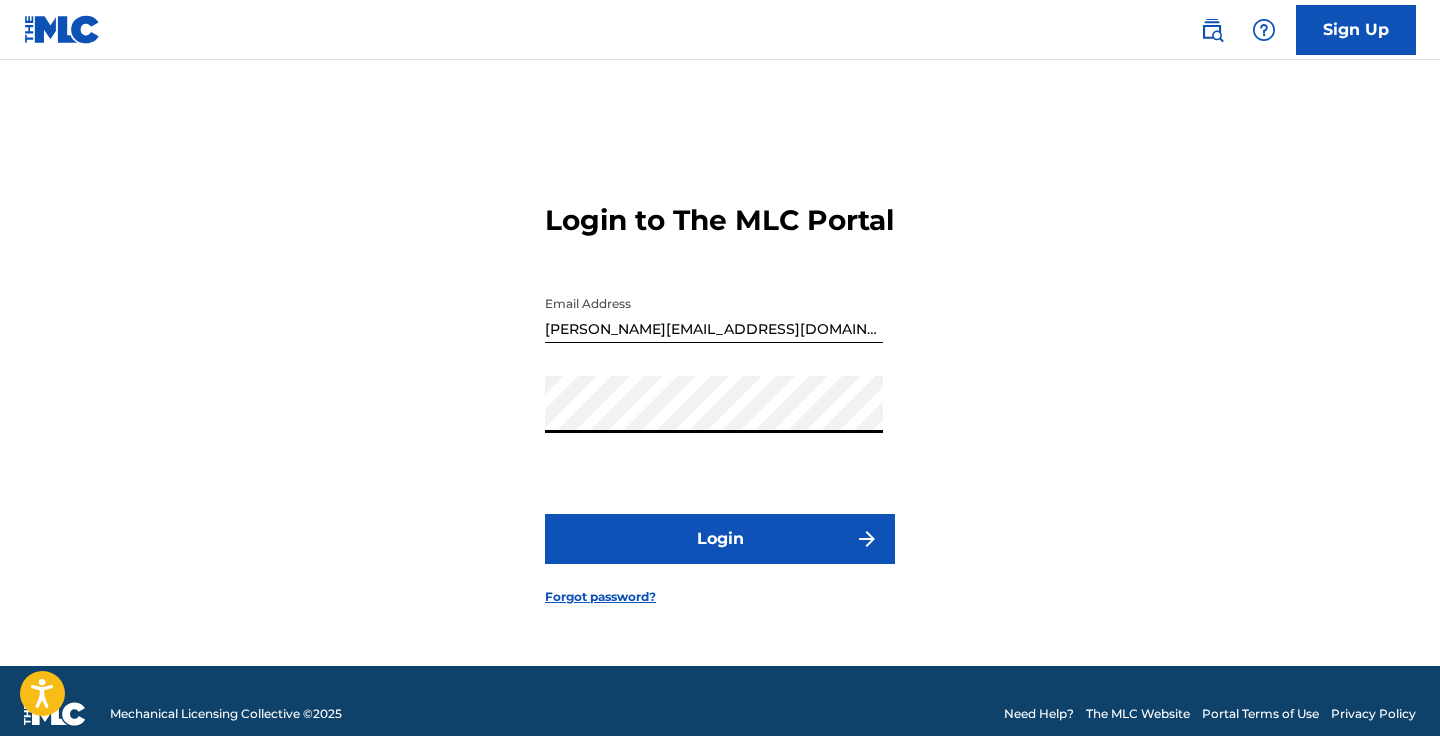 click on "Login" at bounding box center (720, 539) 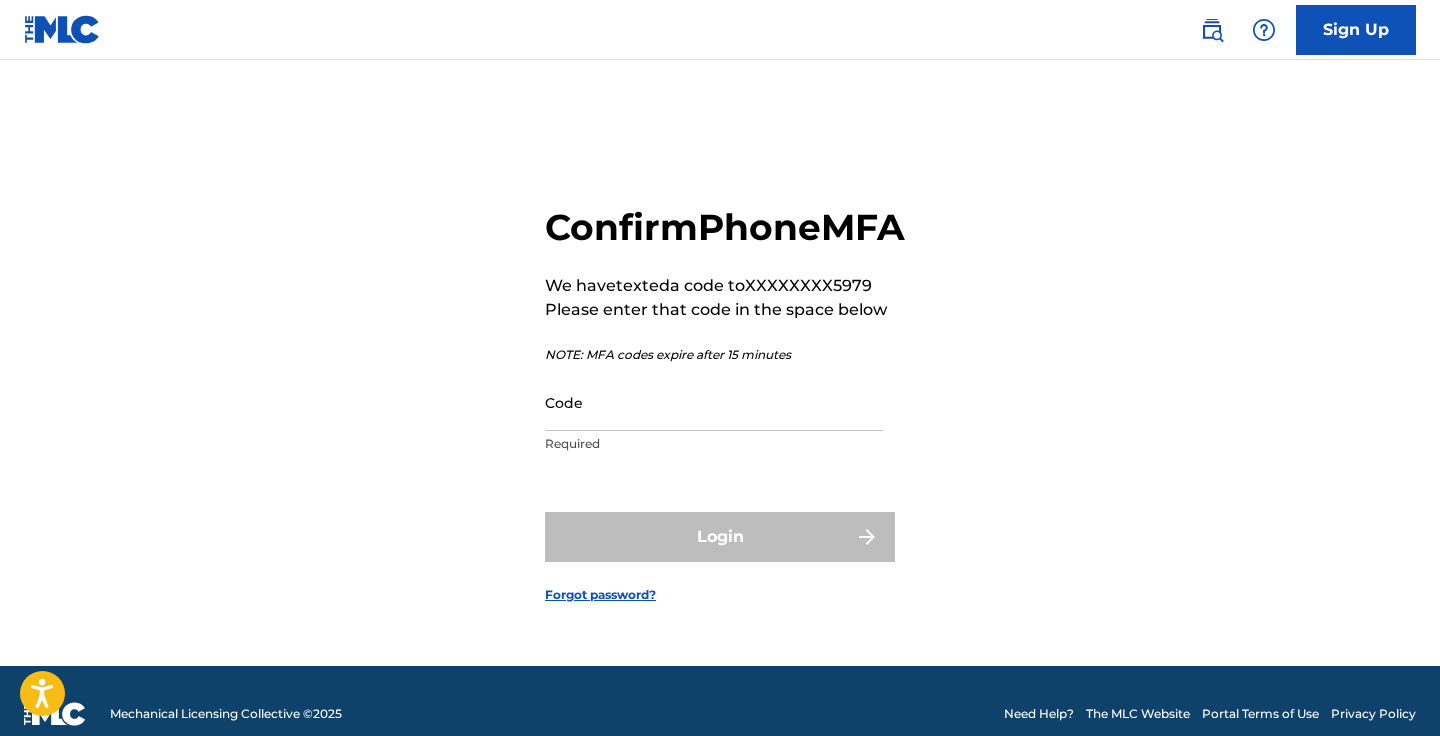 click on "Code" at bounding box center (714, 402) 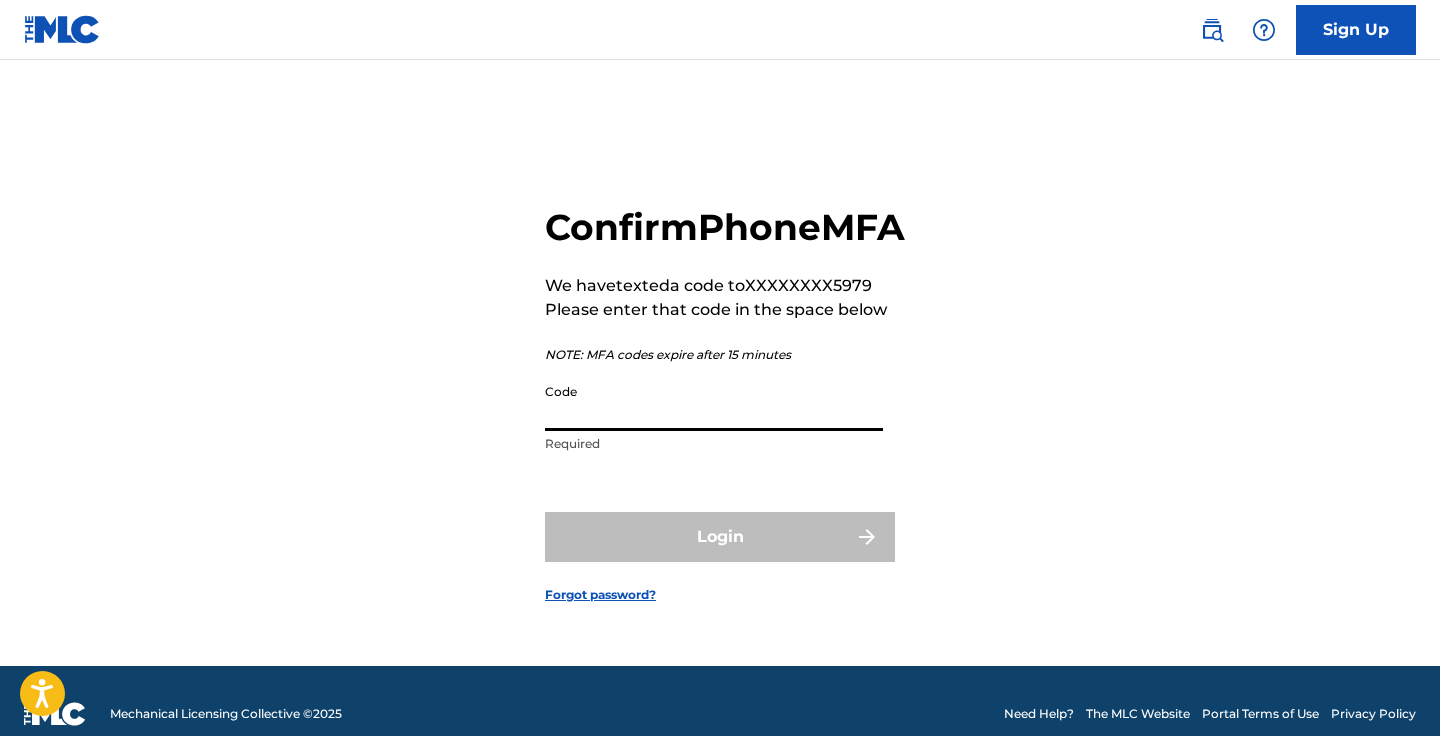 paste on "408265 i" 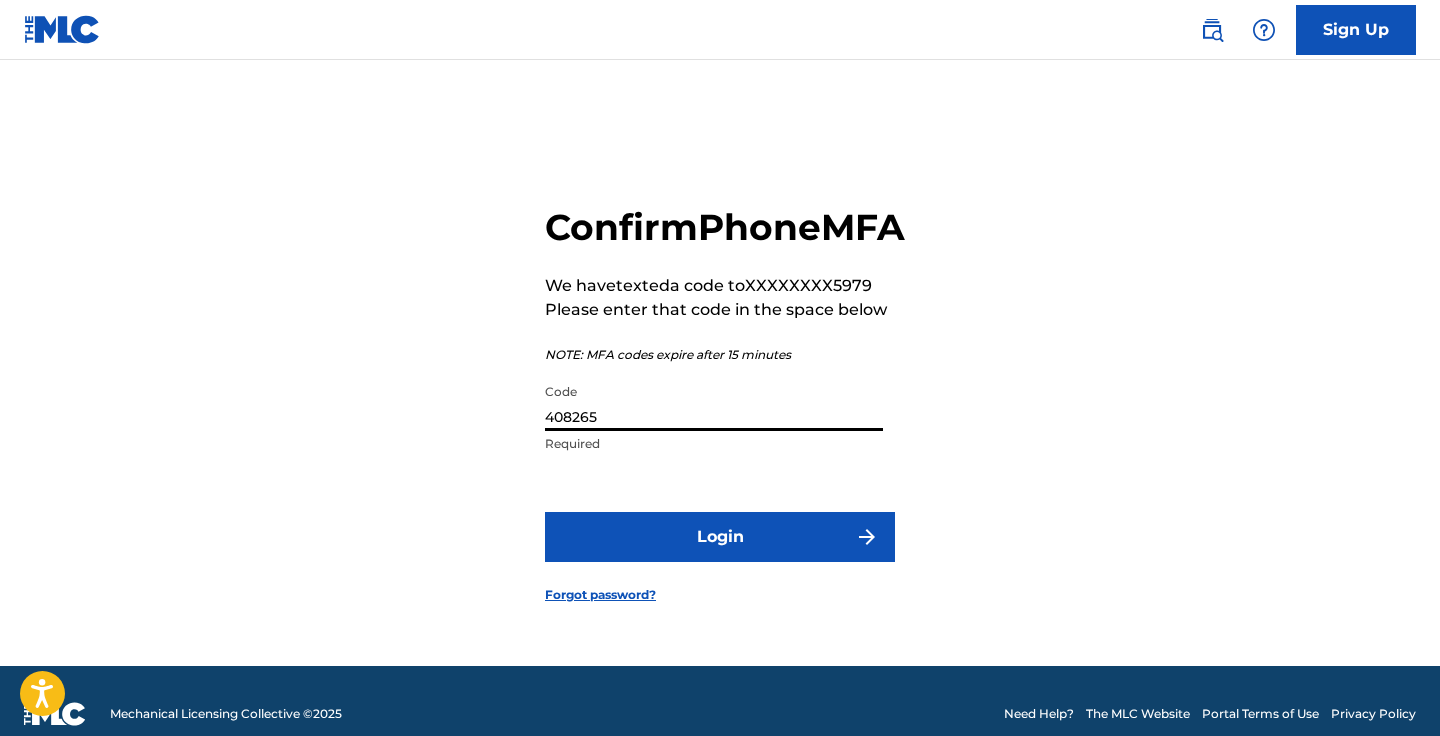 type on "408265" 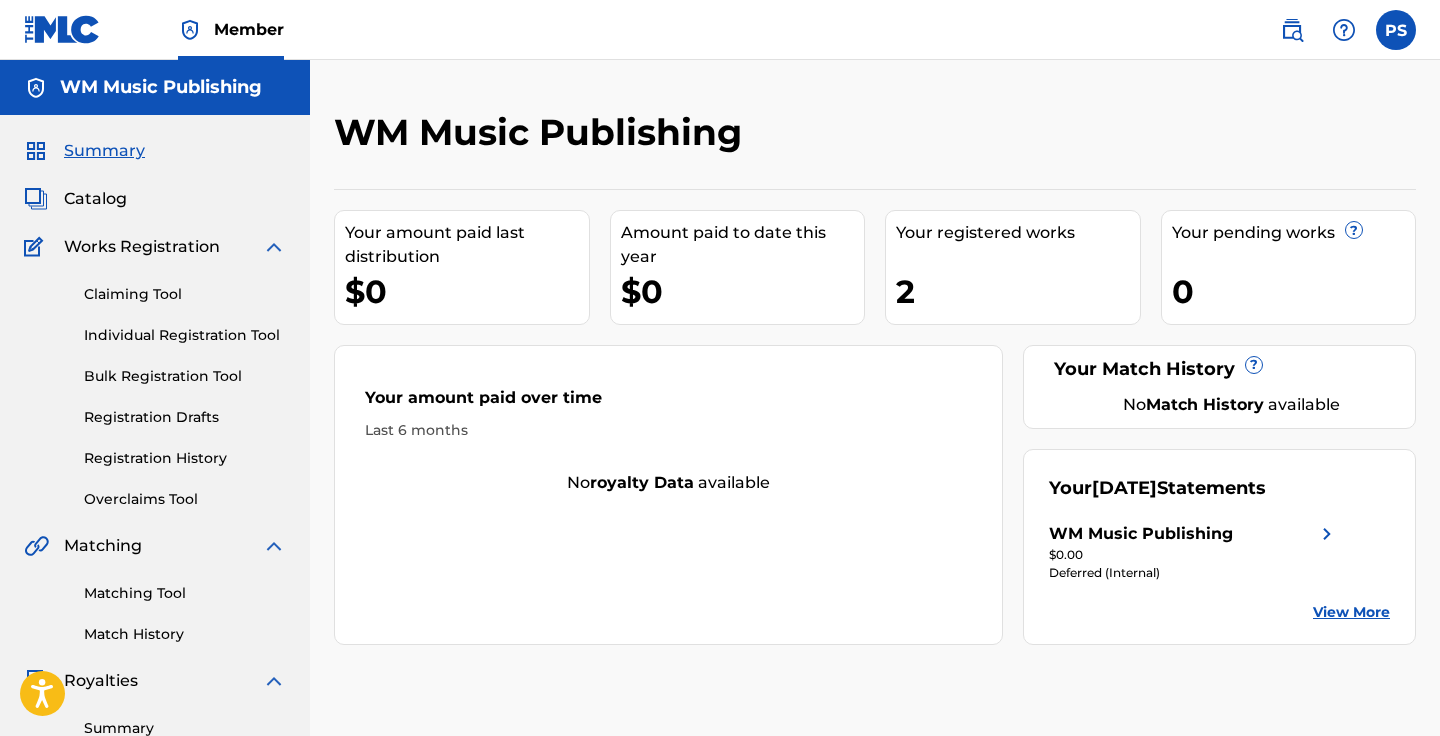 scroll, scrollTop: 0, scrollLeft: 0, axis: both 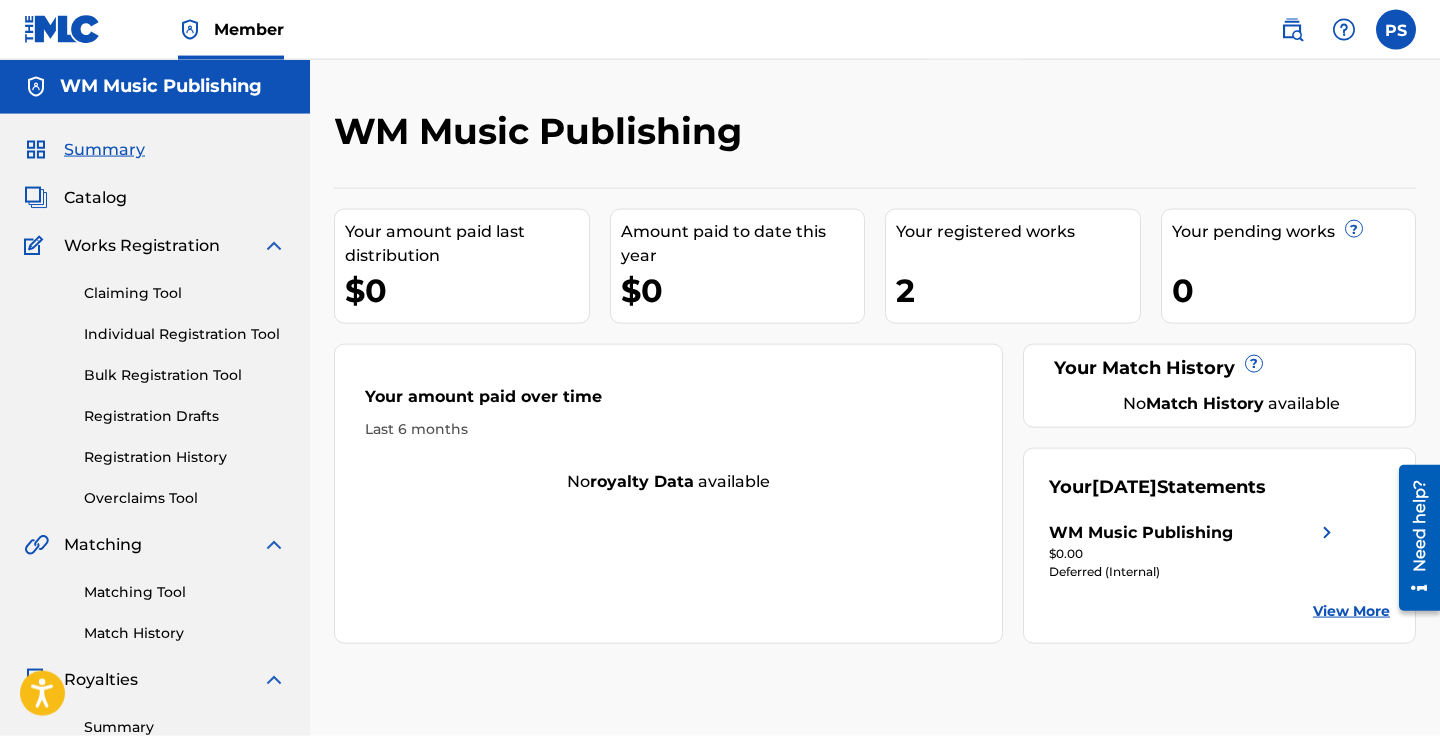 click on "Claiming Tool" at bounding box center [185, 293] 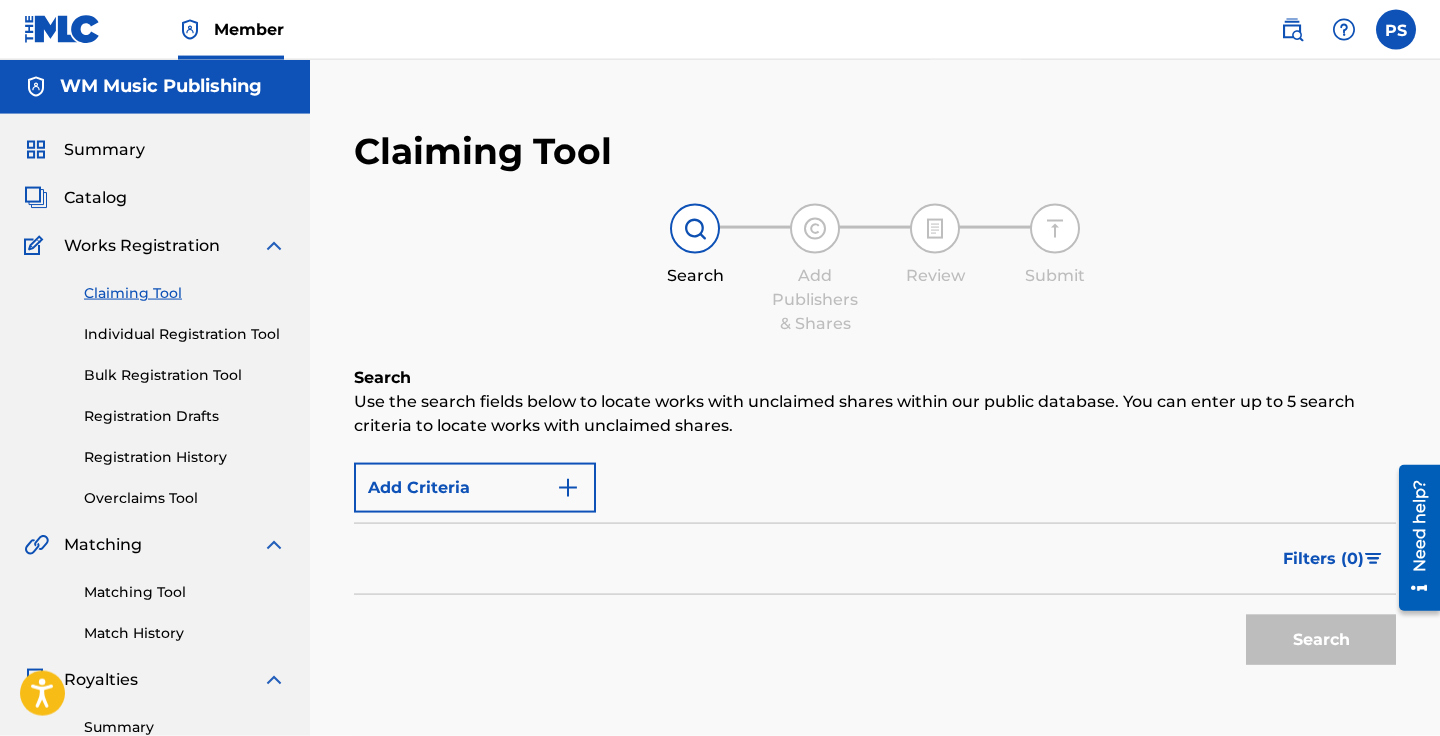 scroll, scrollTop: 0, scrollLeft: 0, axis: both 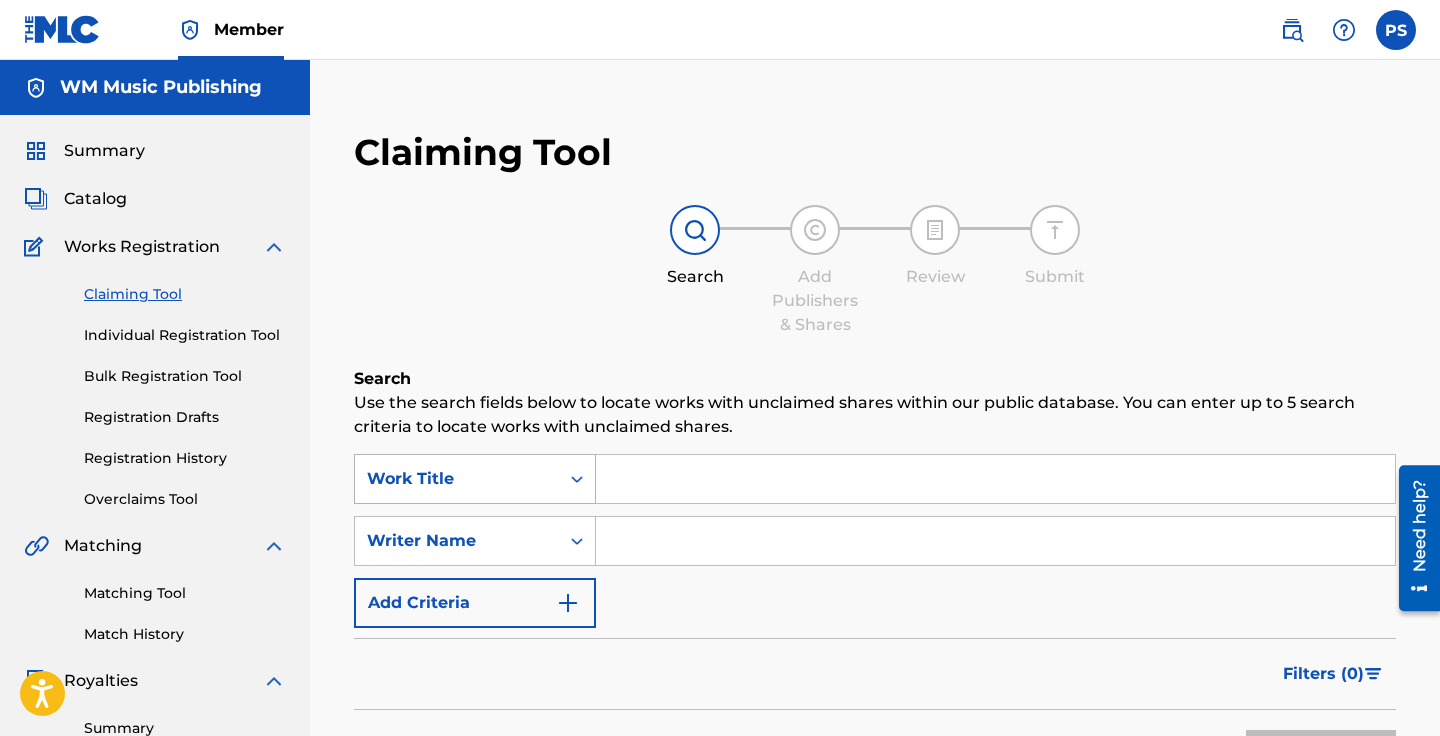 click at bounding box center (577, 479) 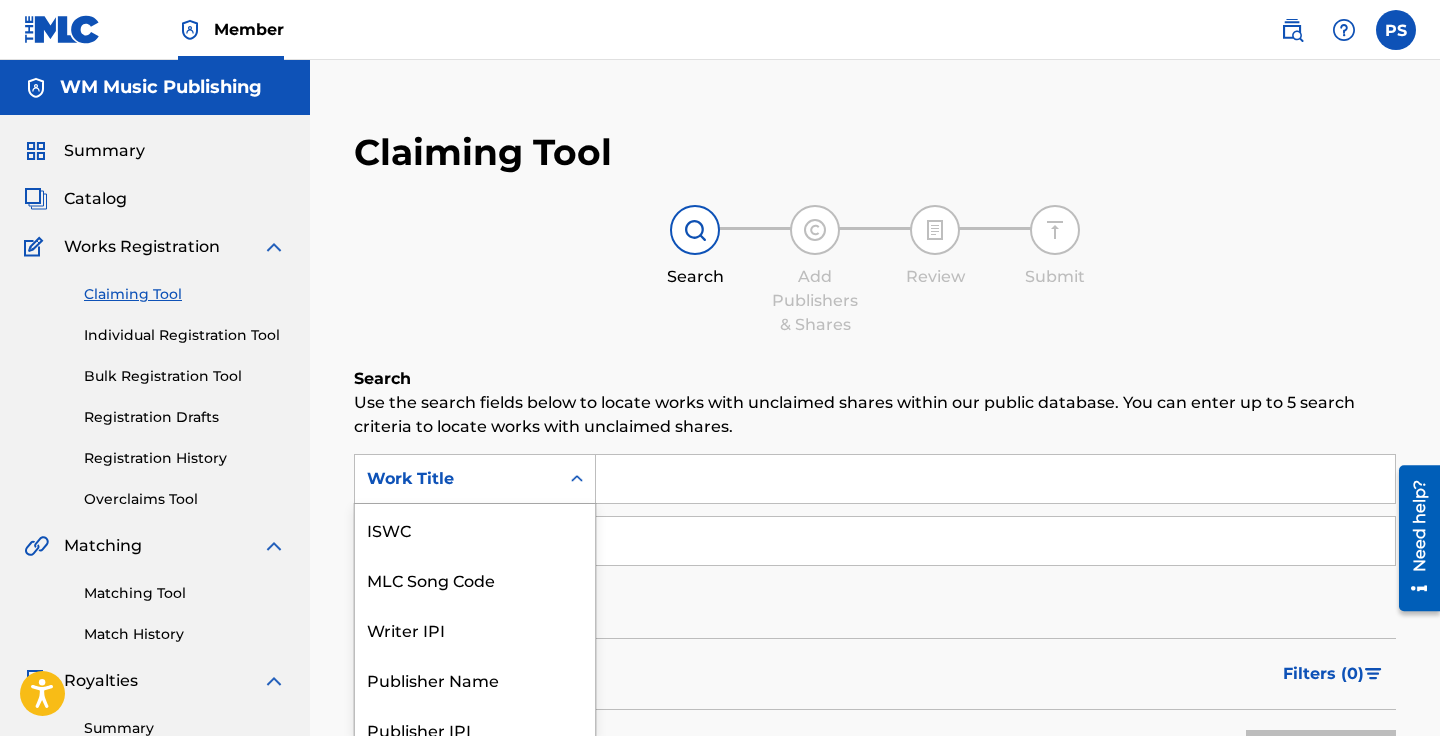 scroll, scrollTop: 68, scrollLeft: 0, axis: vertical 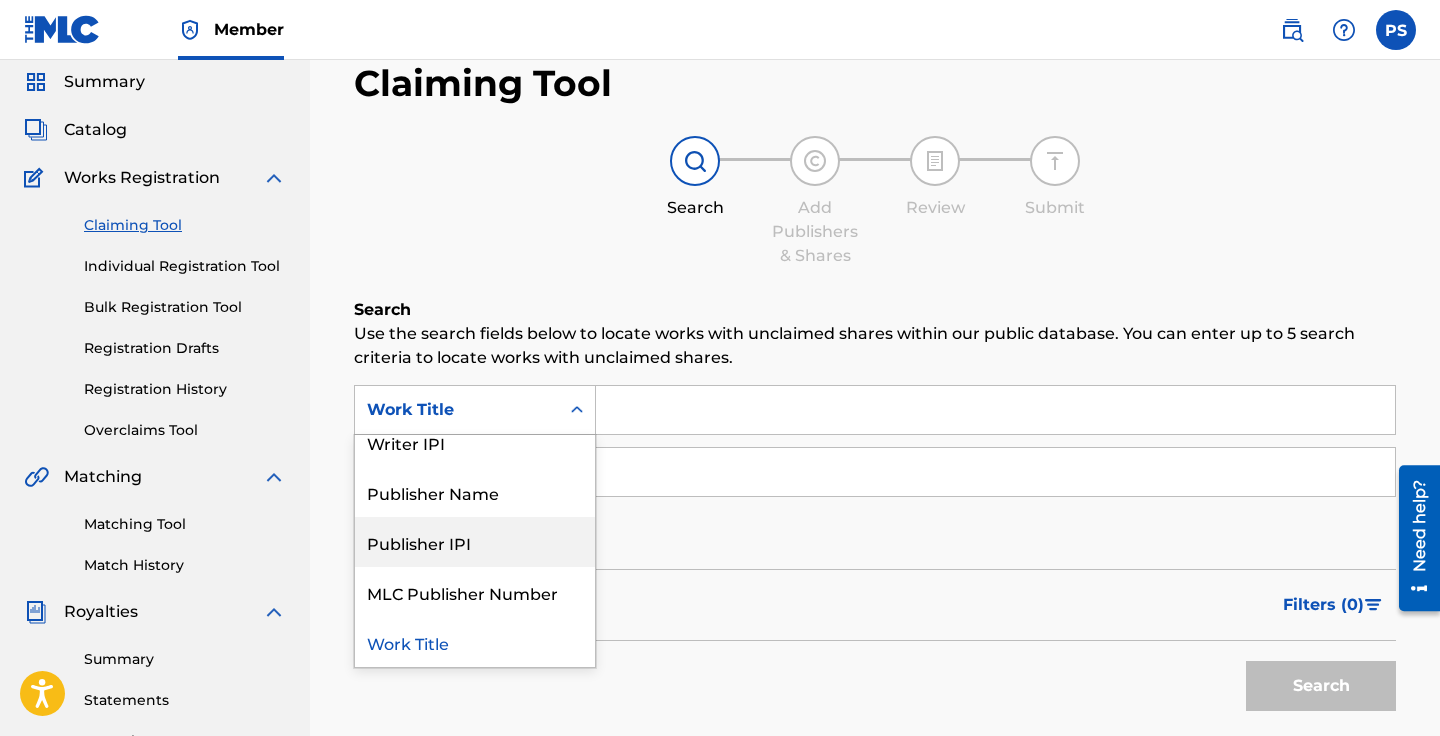 click on "Search" at bounding box center [875, 681] 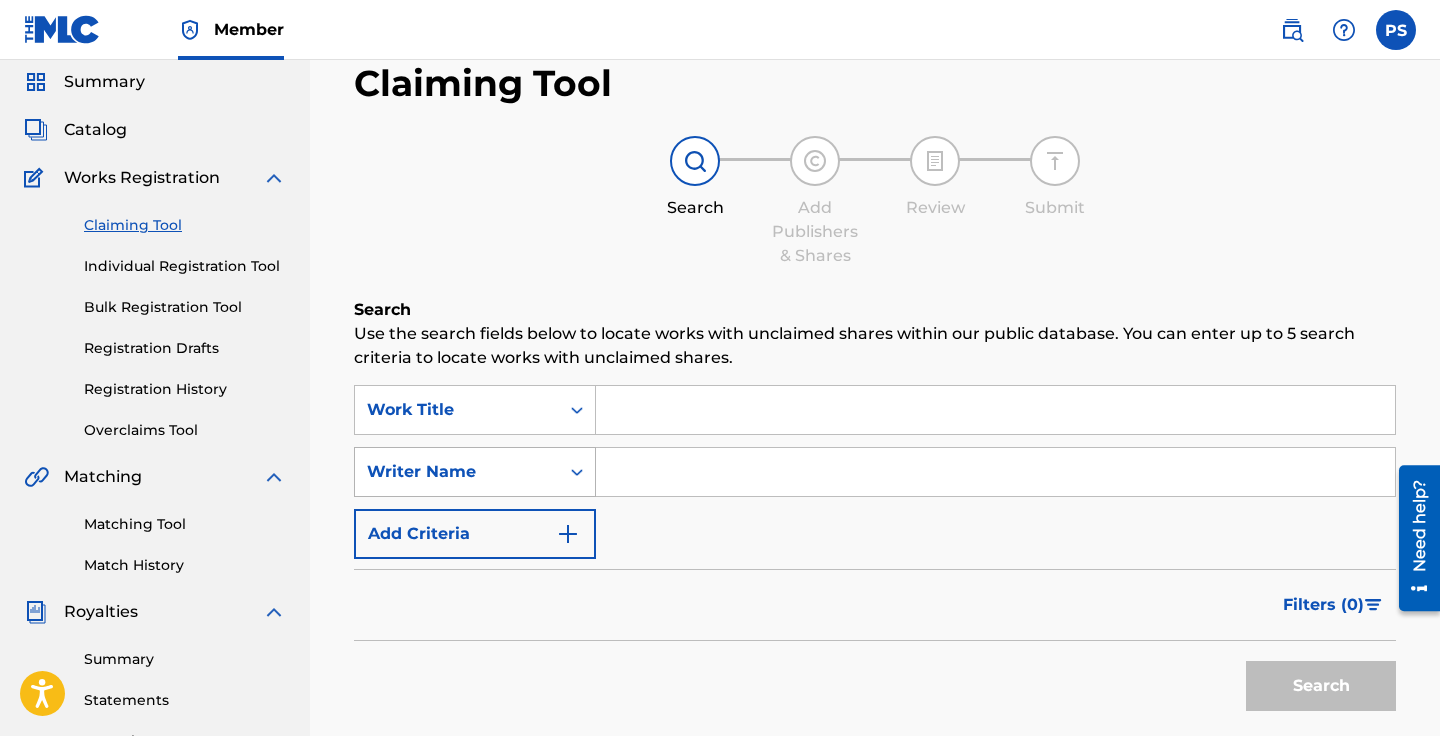 click at bounding box center (577, 472) 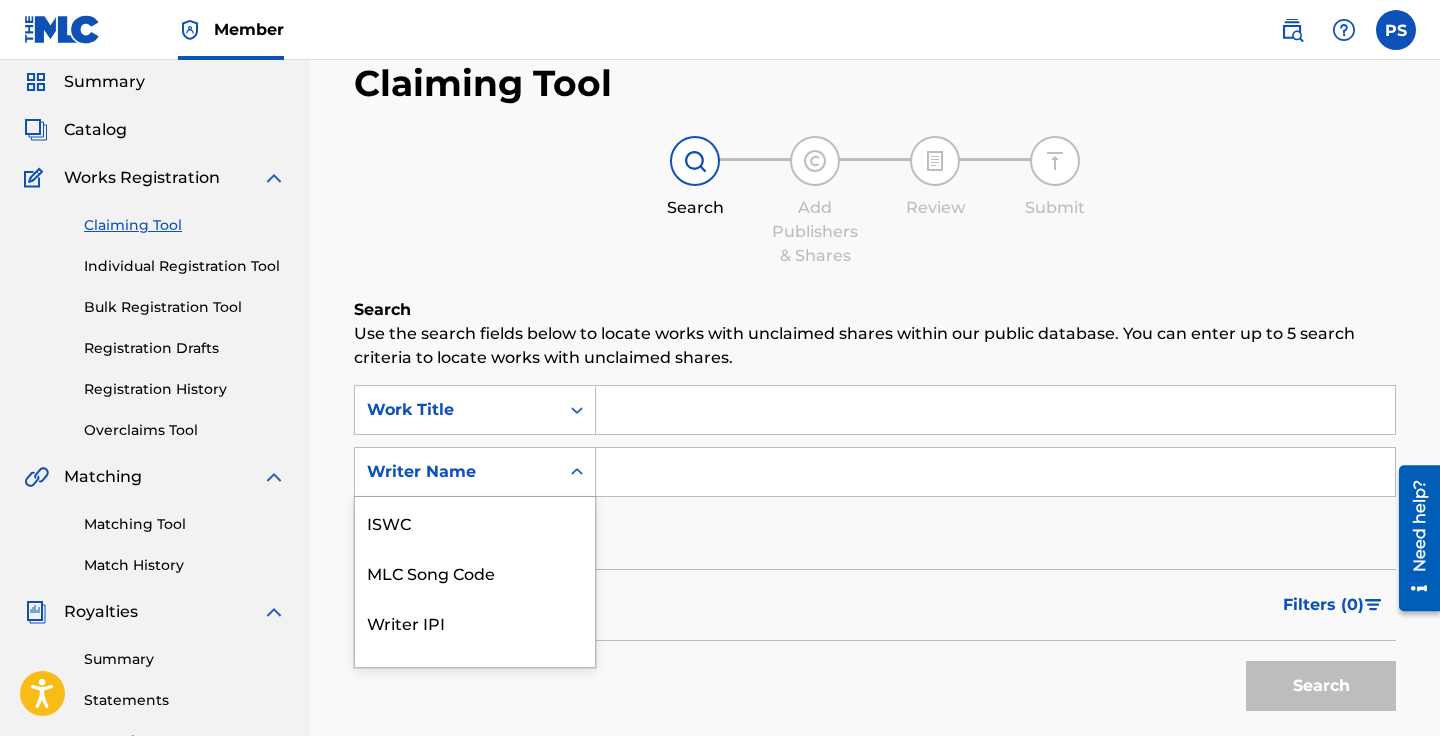 scroll, scrollTop: 130, scrollLeft: 0, axis: vertical 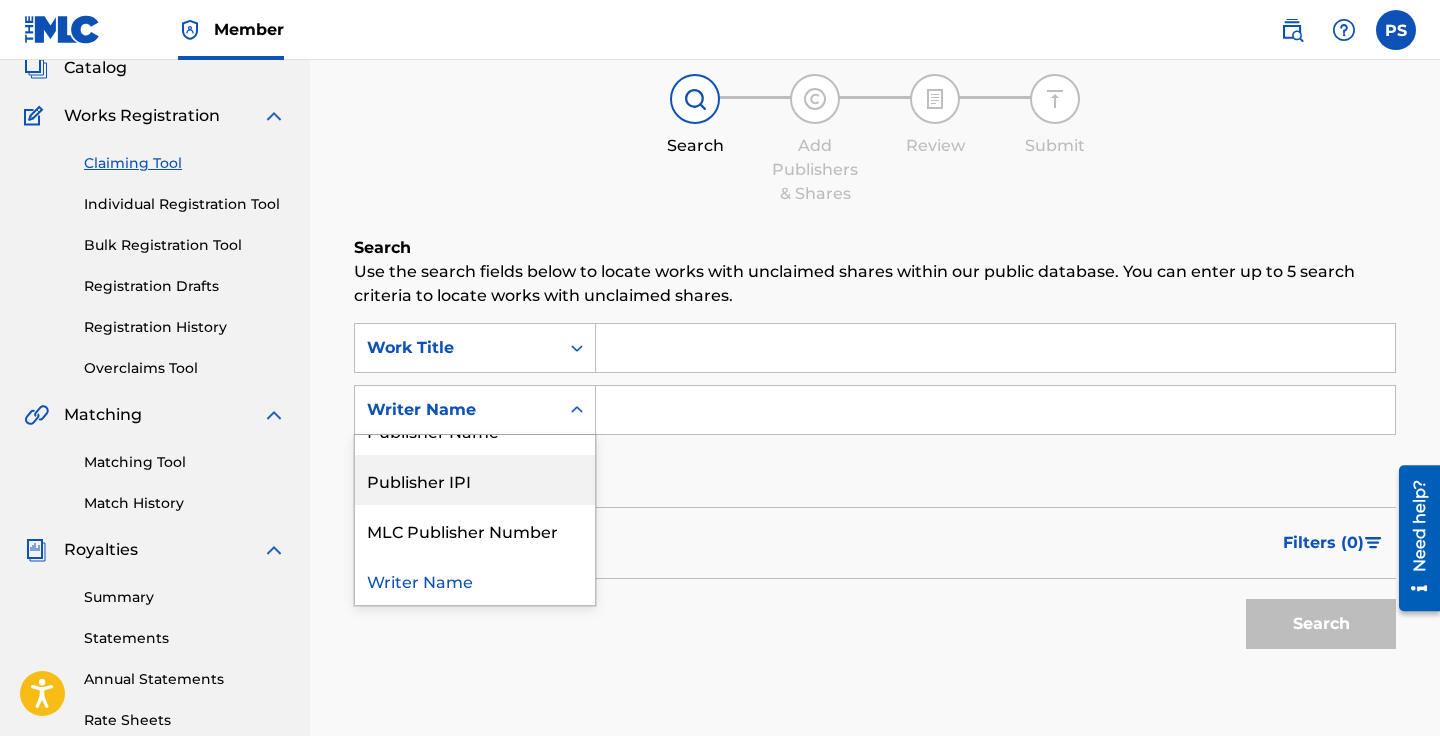 click on "SearchWithCriteria91177b9c-69c7-415e-ab85-da234f6d6401 Work Title SearchWithCriteriaba1be530-890f-4e0f-abd8-bce921e63d54 Publisher IPI, 5 of 7. 7 results available. Use Up and Down to choose options, press Enter to select the currently focused option, press Escape to exit the menu, press Tab to select the option and exit the menu. Writer Name ISWC MLC Song Code Writer IPI Publisher Name Publisher IPI MLC Publisher Number Writer Name Add Criteria" at bounding box center [875, 410] 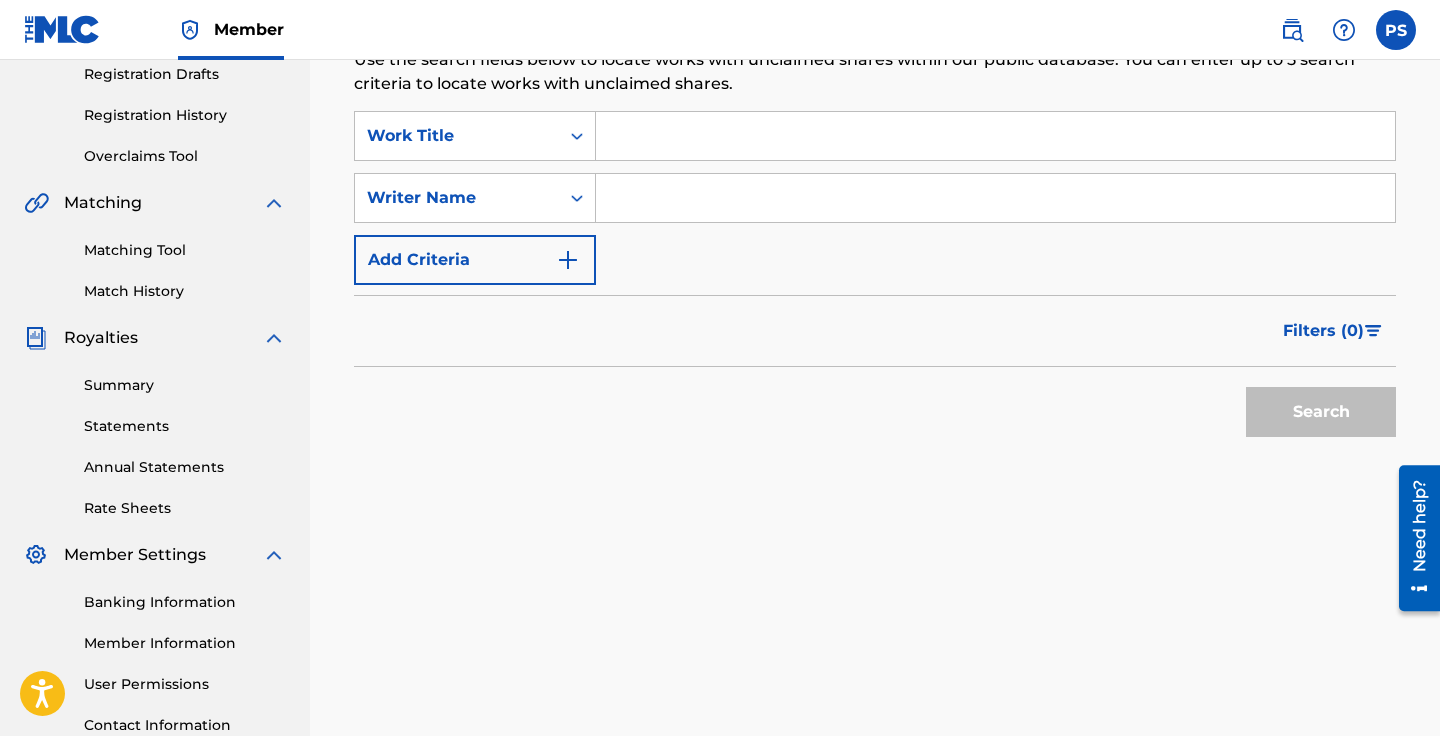 scroll, scrollTop: 357, scrollLeft: 0, axis: vertical 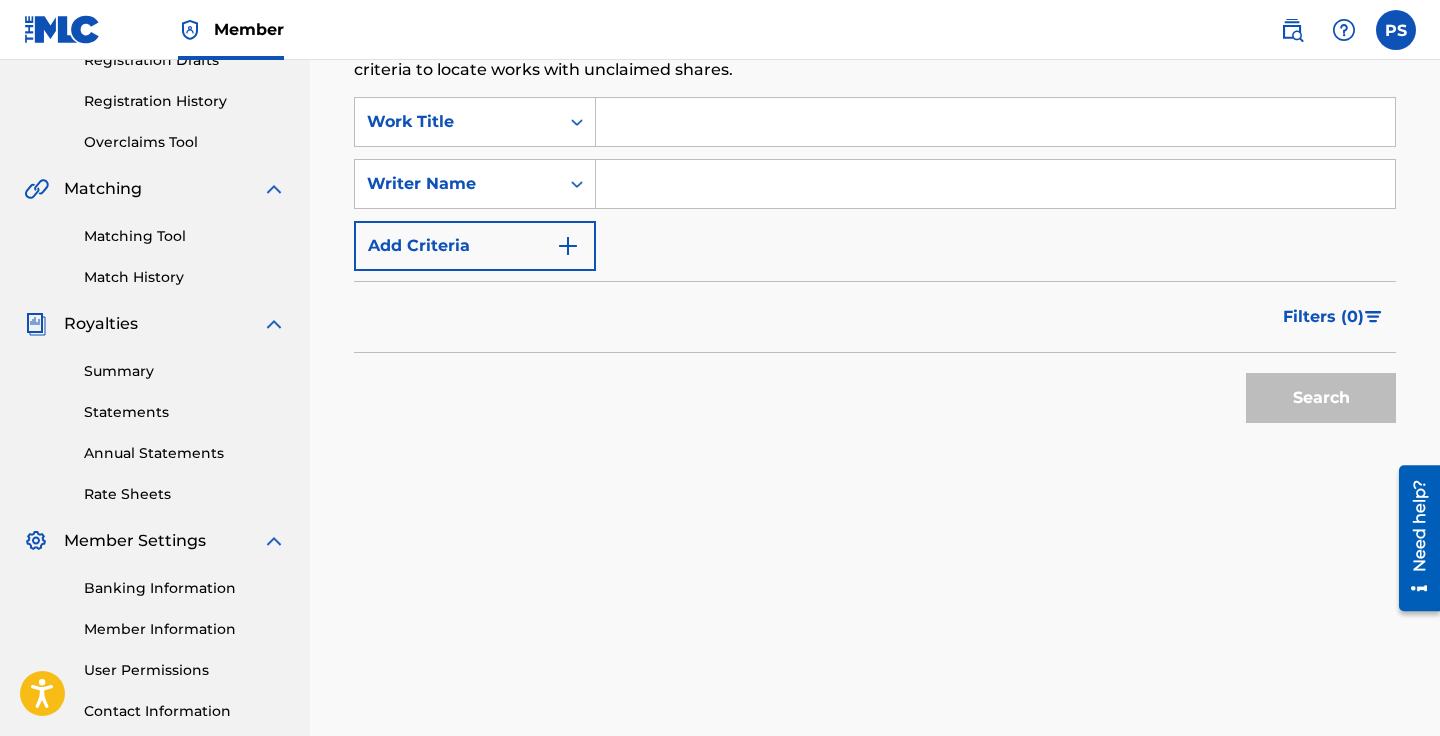 click on "Matching Tool" at bounding box center [185, 236] 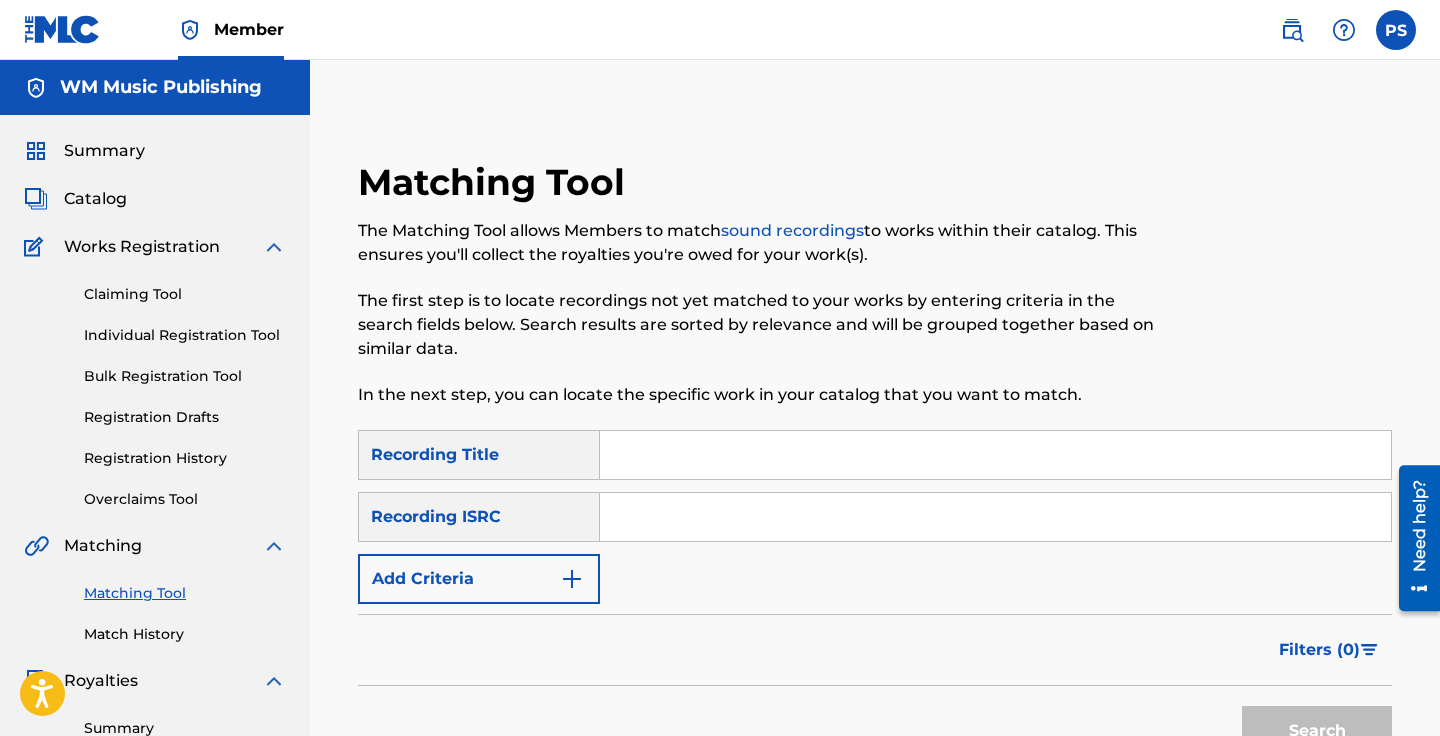 click on "Recording Title" at bounding box center [479, 455] 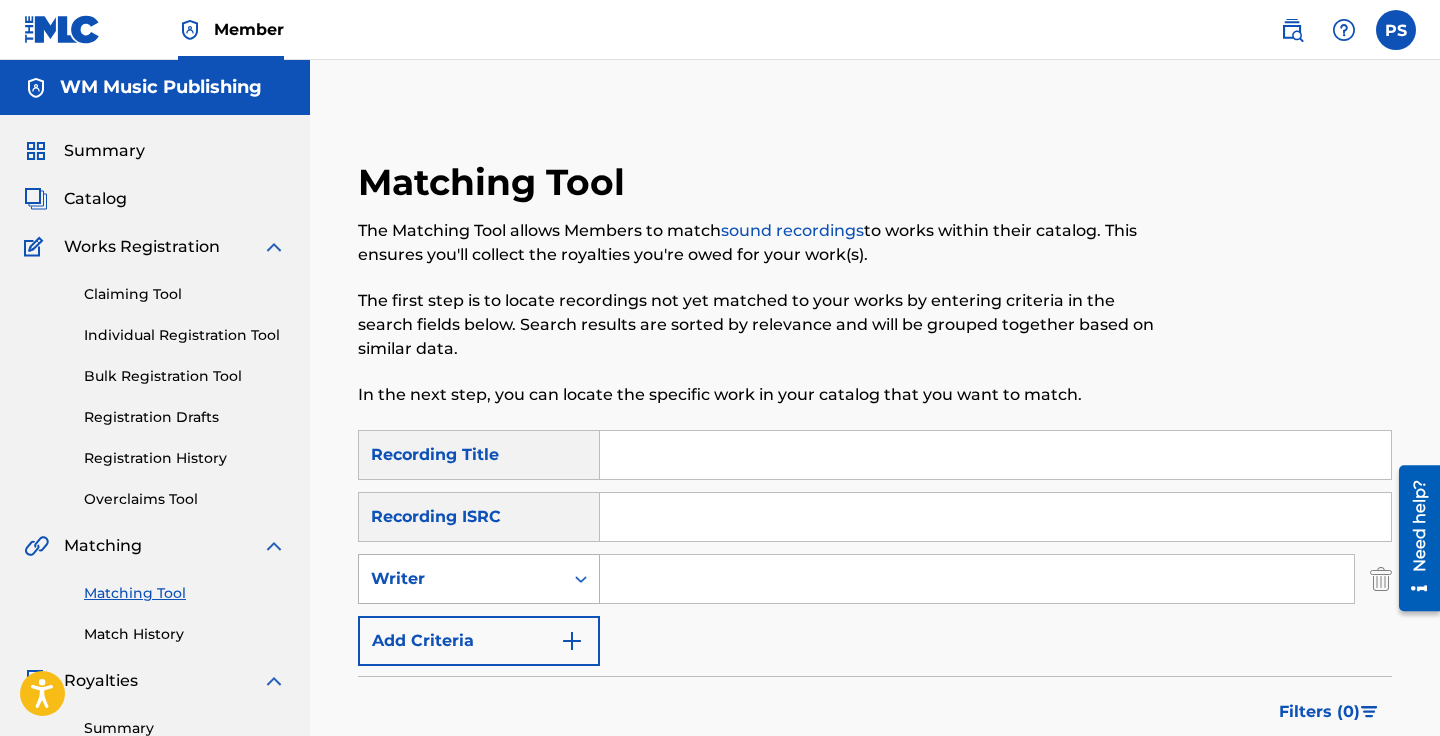 click 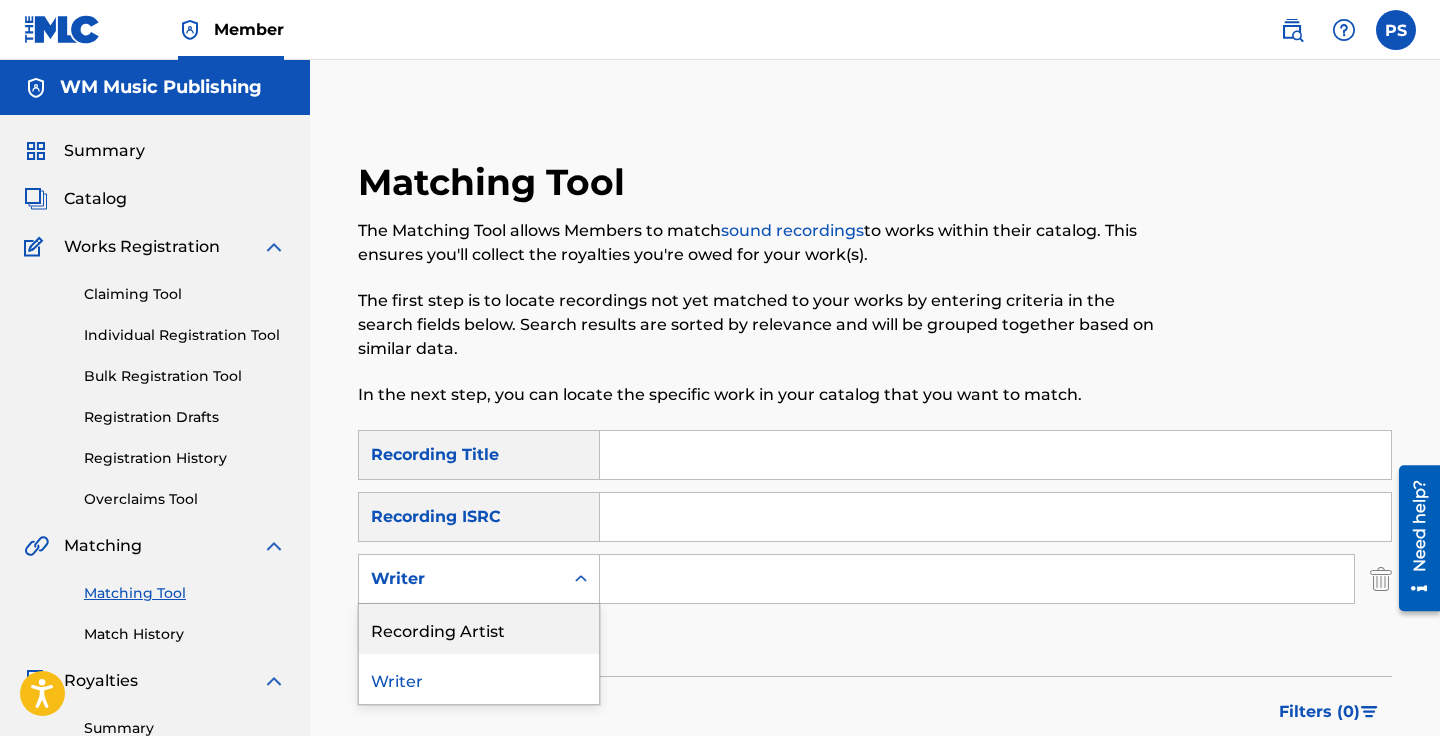 click on "Recording Artist" at bounding box center [479, 629] 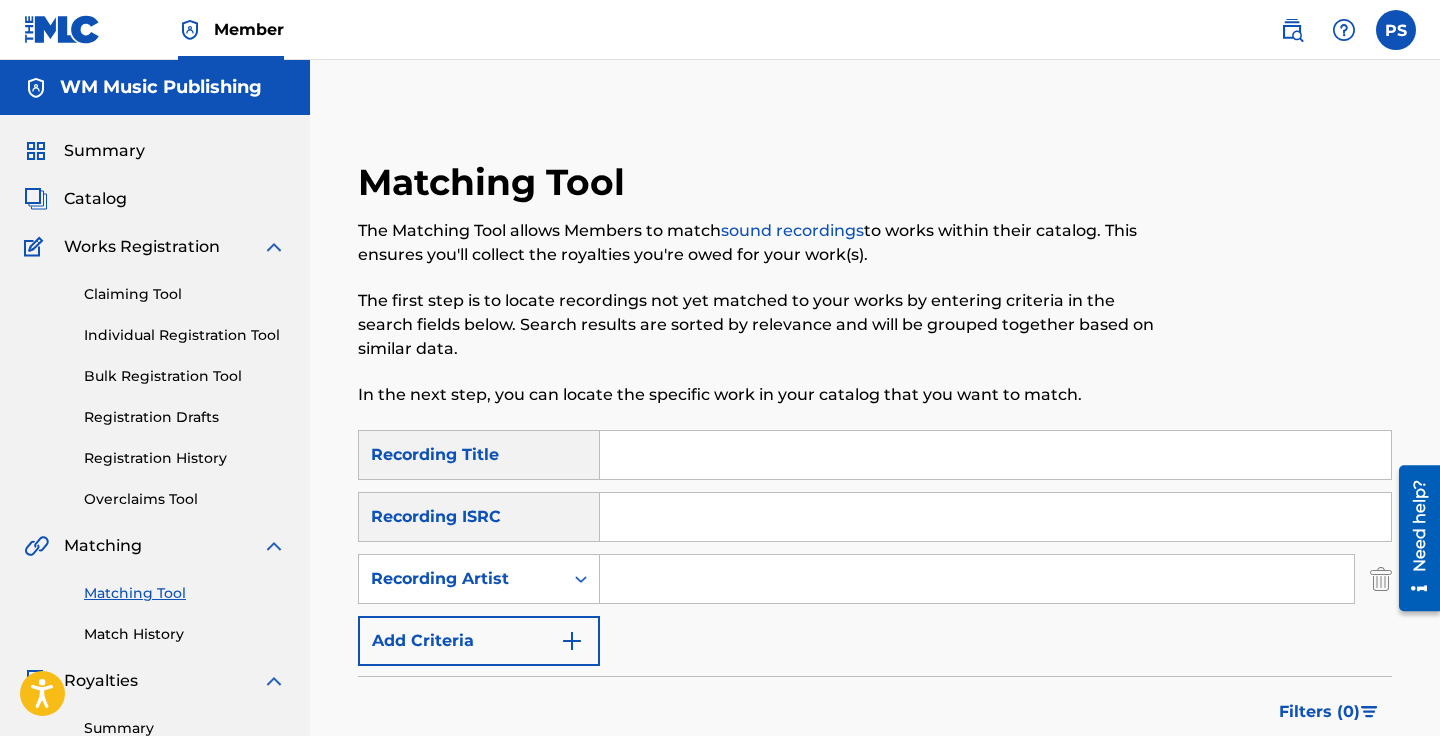 click at bounding box center [977, 579] 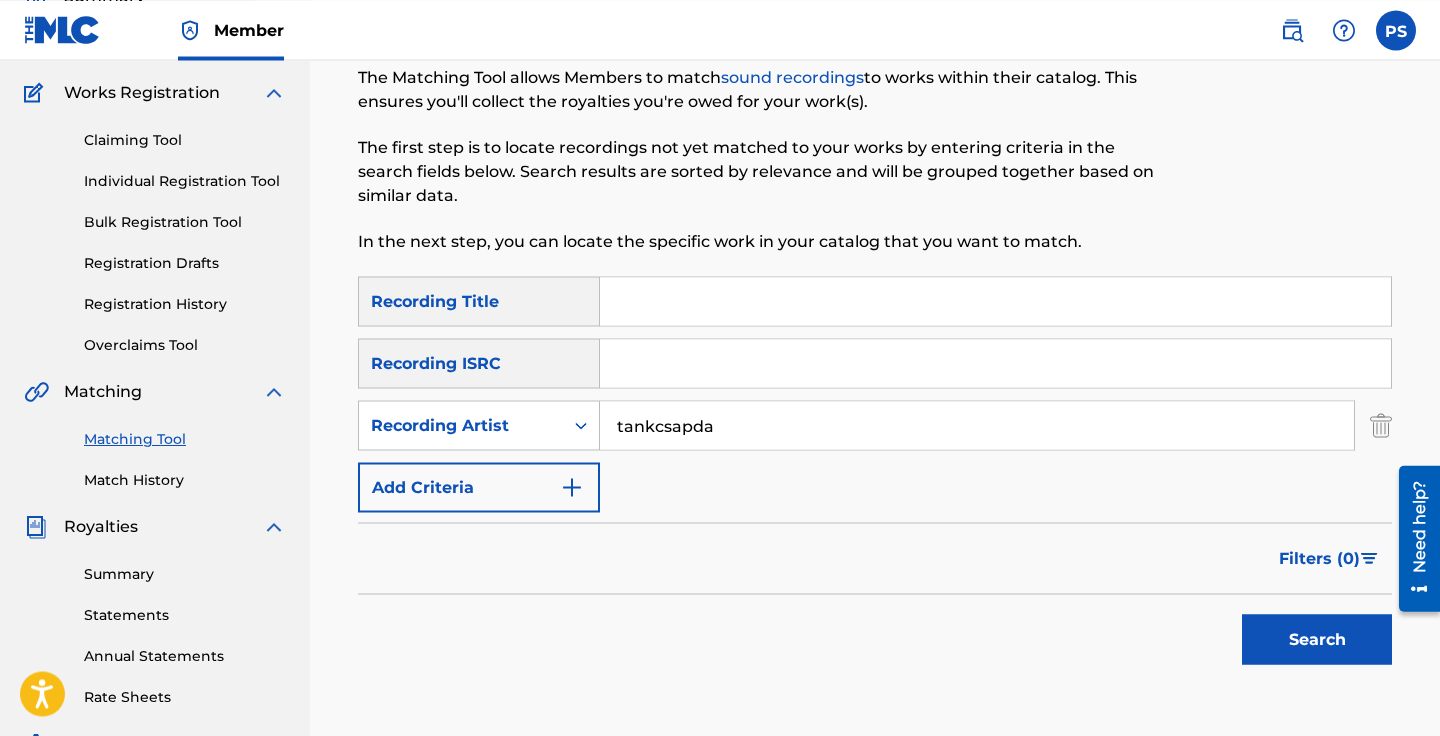 scroll, scrollTop: 158, scrollLeft: 0, axis: vertical 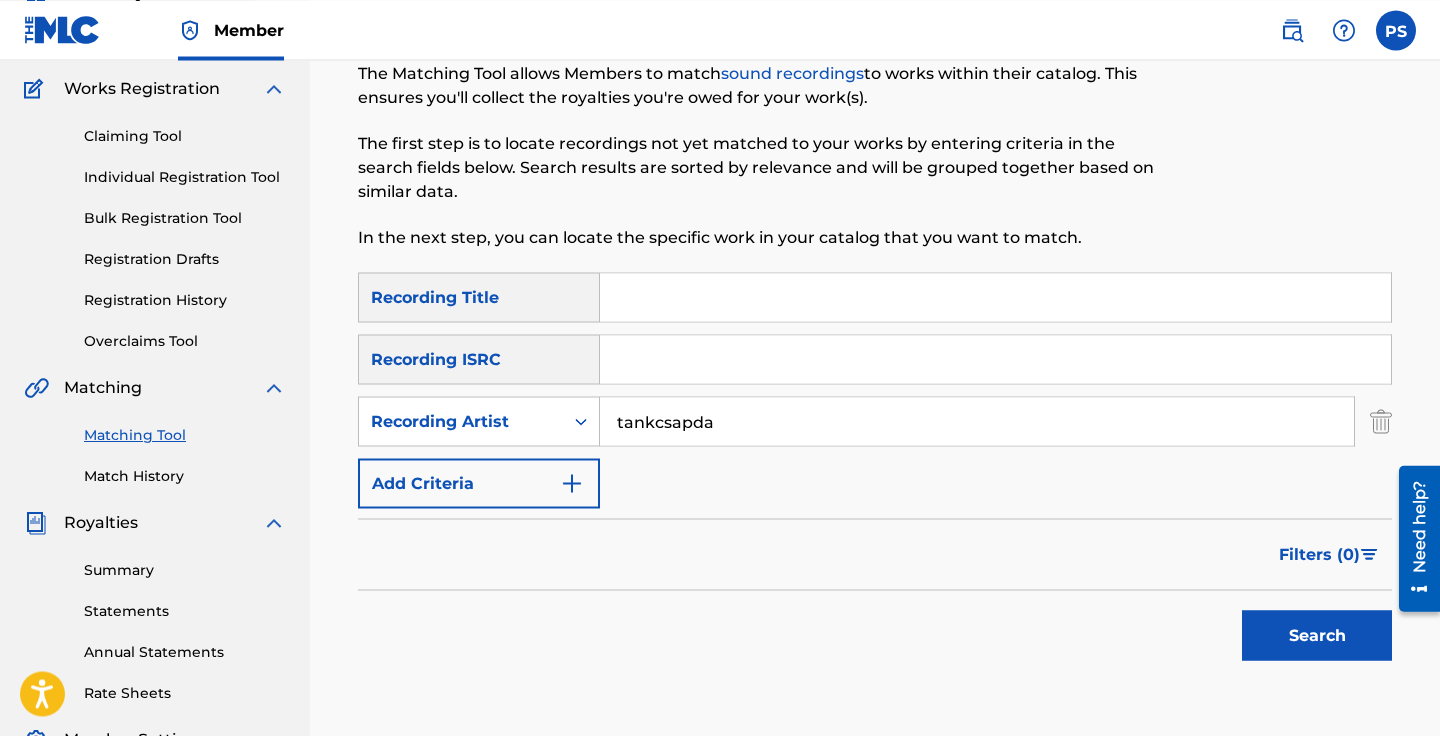 type on "tankcsapda" 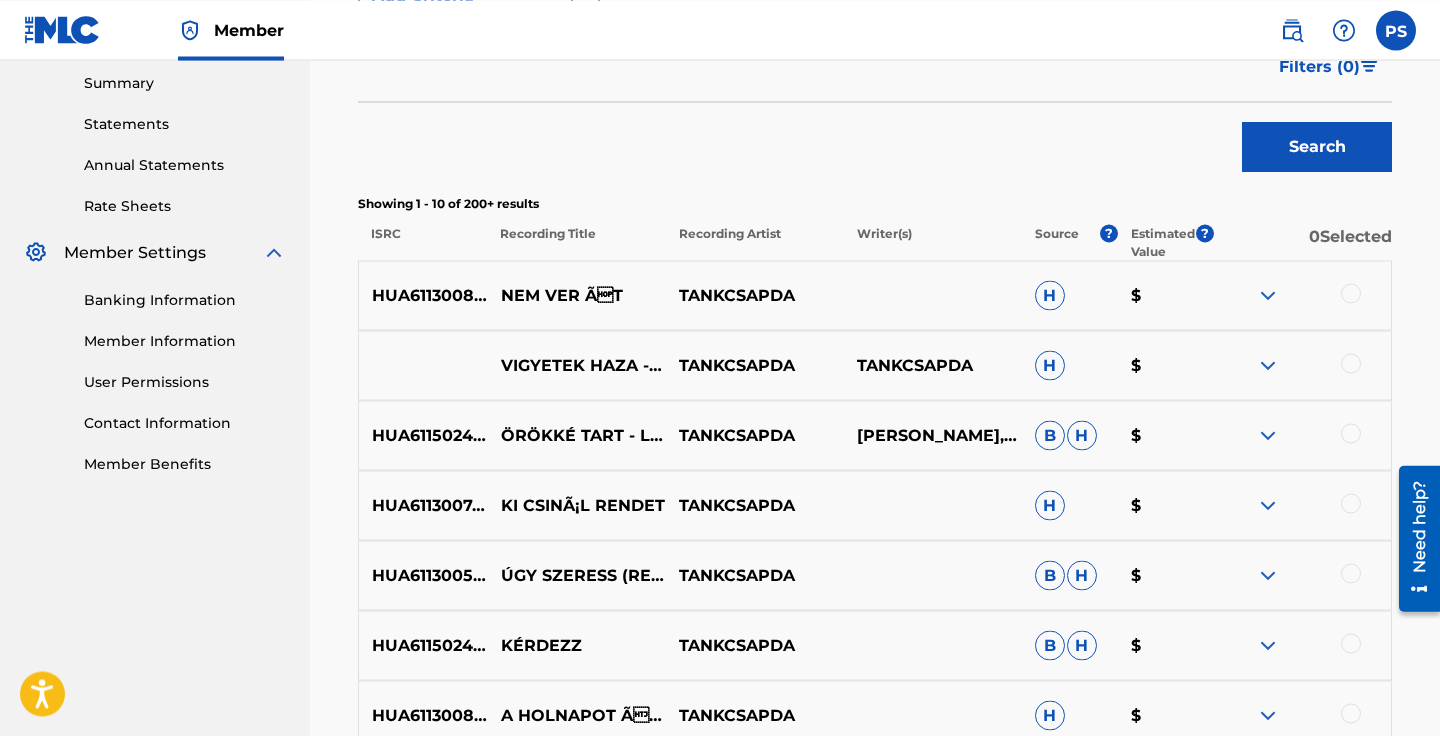 scroll, scrollTop: 649, scrollLeft: 0, axis: vertical 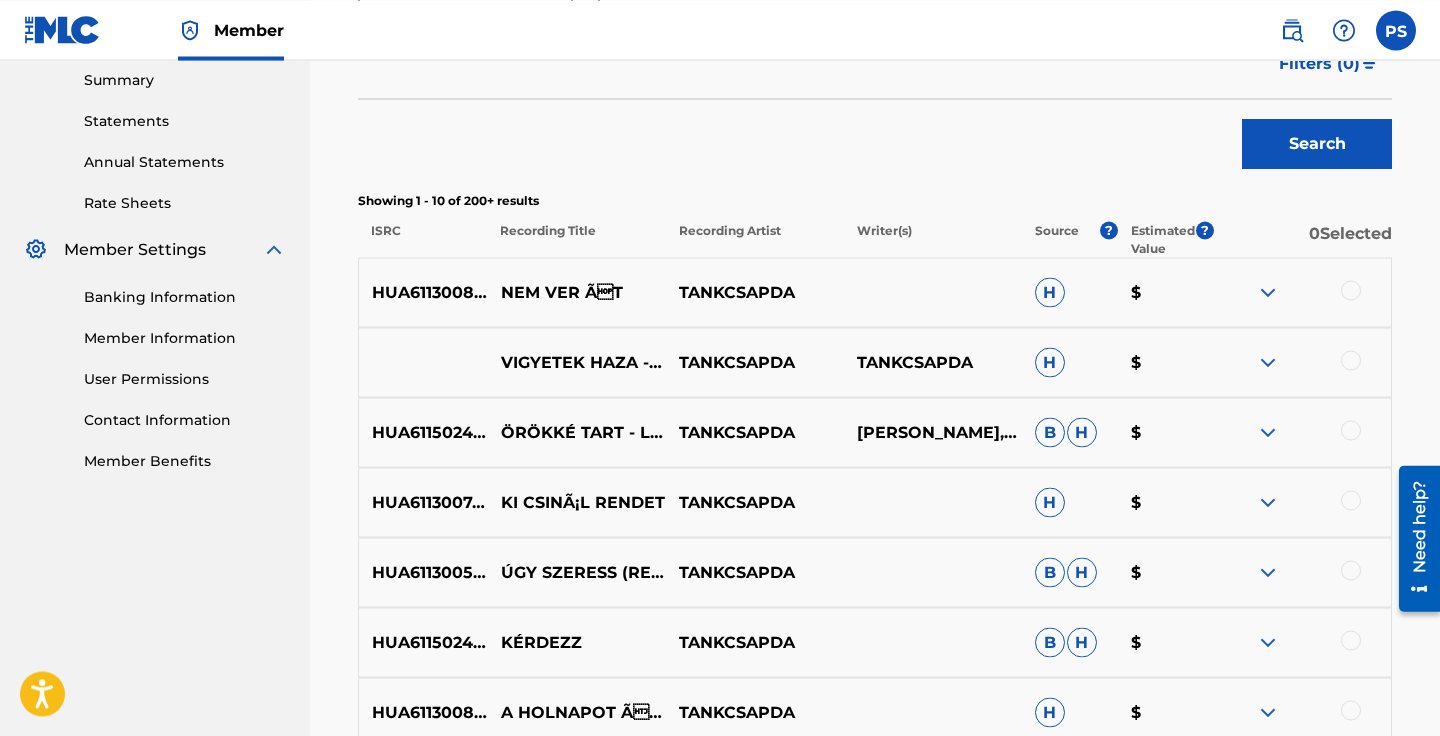 click on "Estimated Value" at bounding box center [1163, 239] 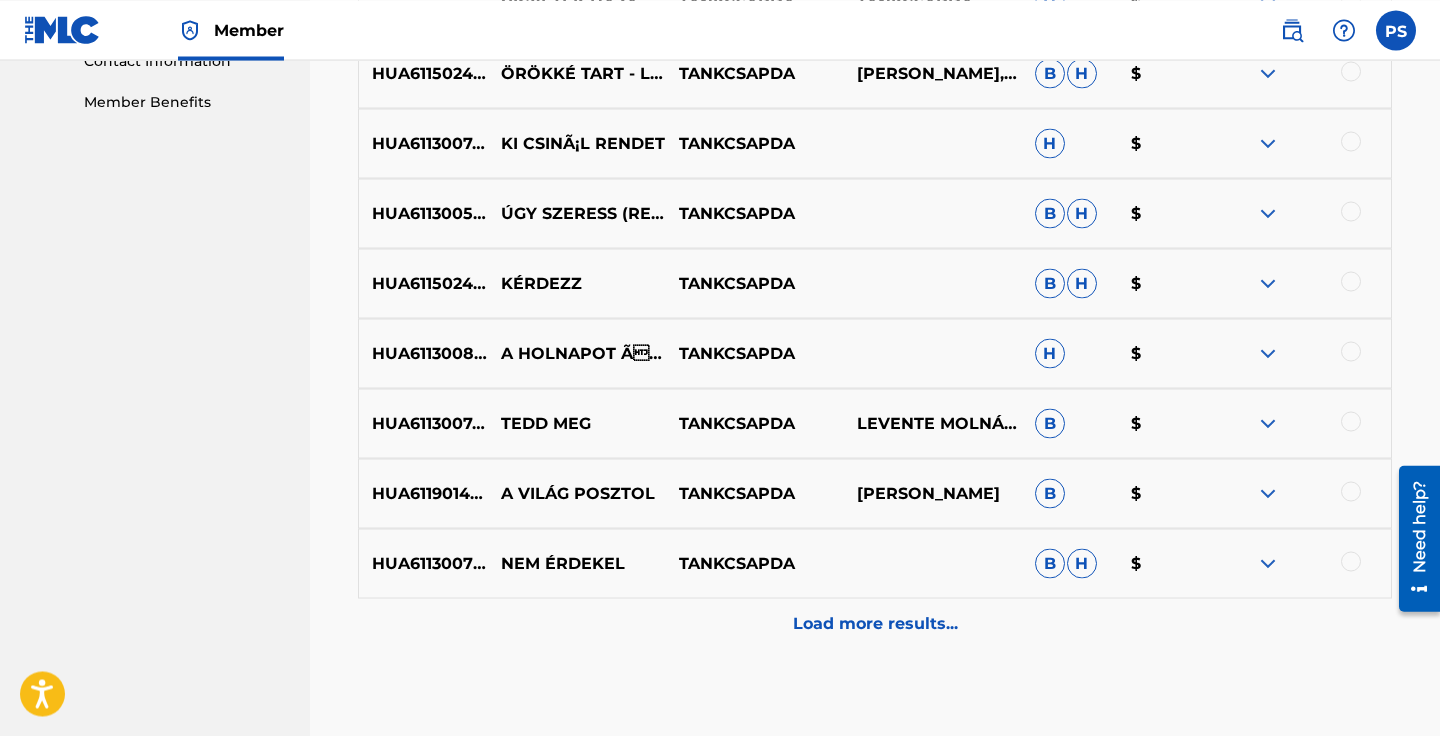 scroll, scrollTop: 1116, scrollLeft: 0, axis: vertical 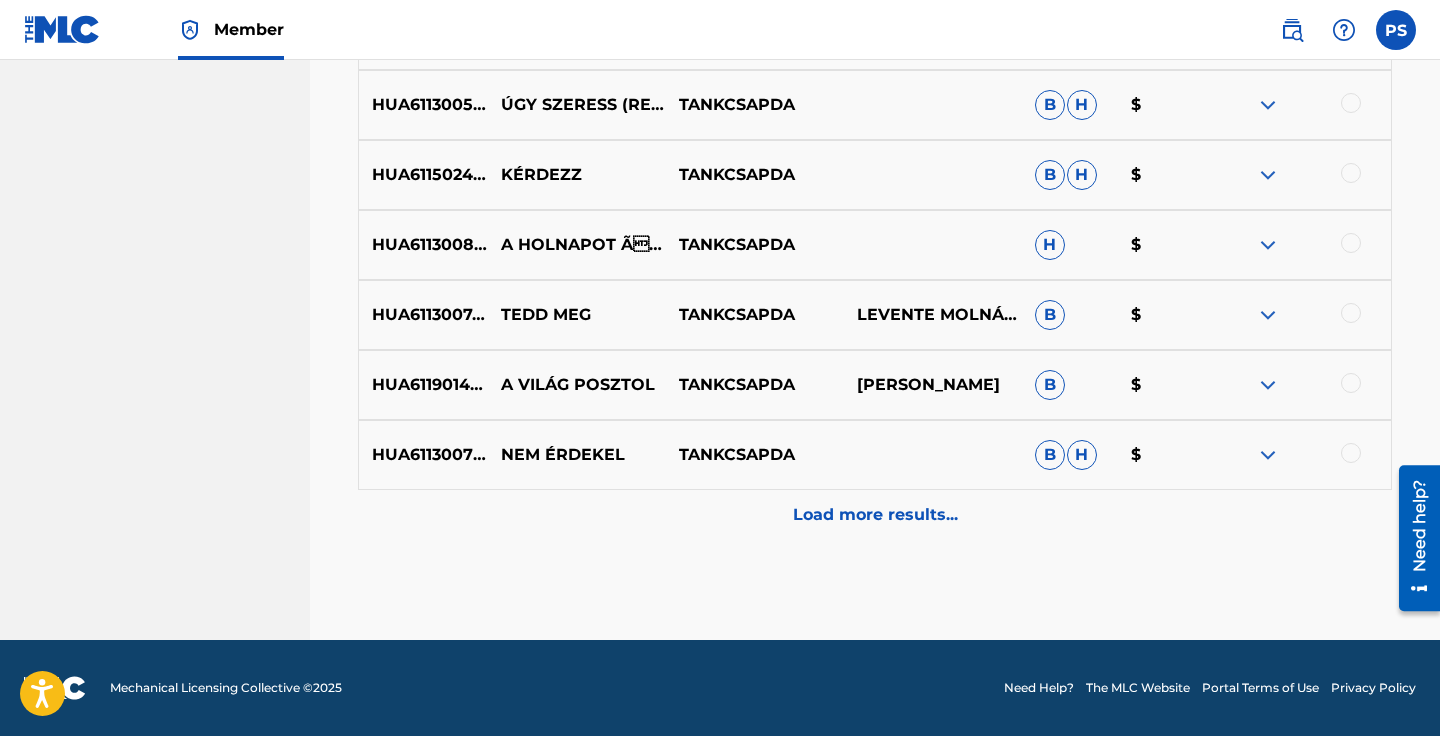 click on "Load more results..." at bounding box center (875, 515) 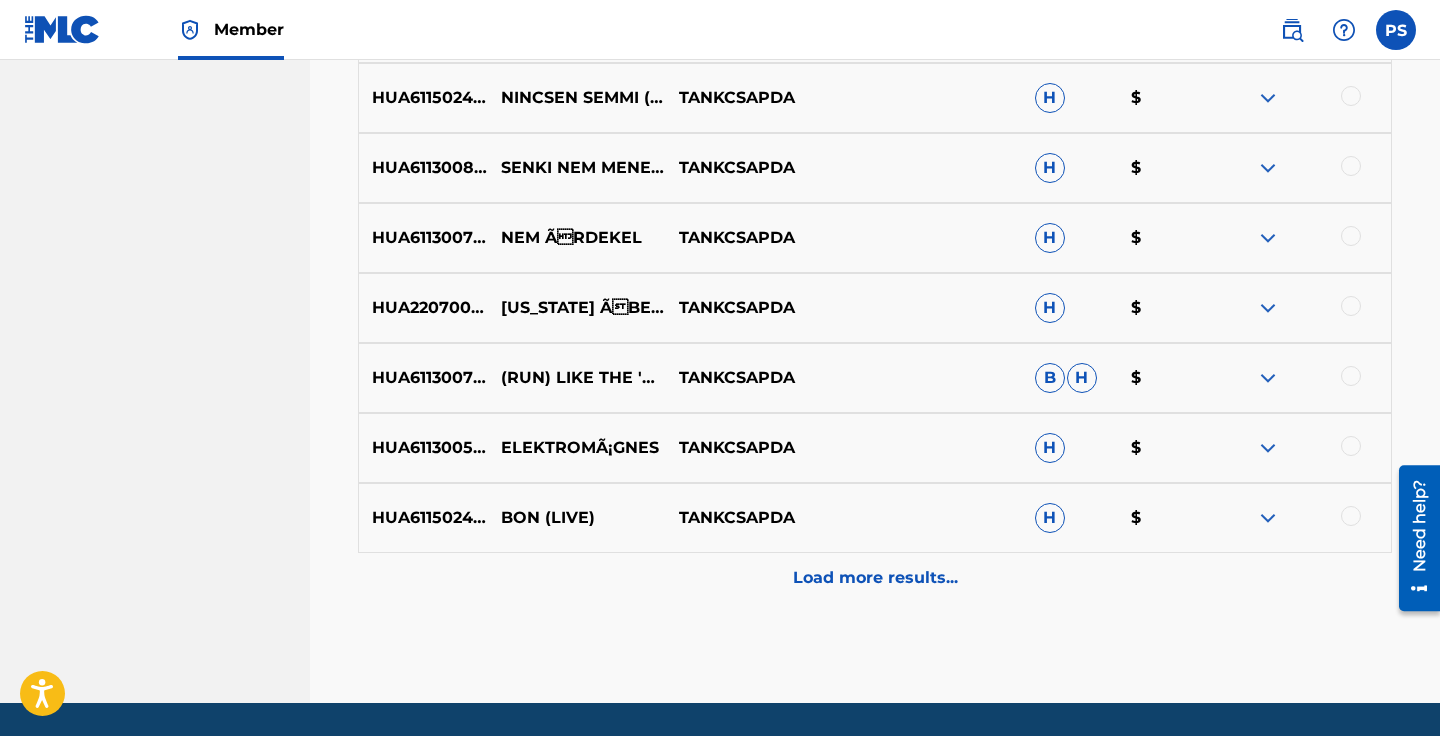 scroll, scrollTop: 1816, scrollLeft: 0, axis: vertical 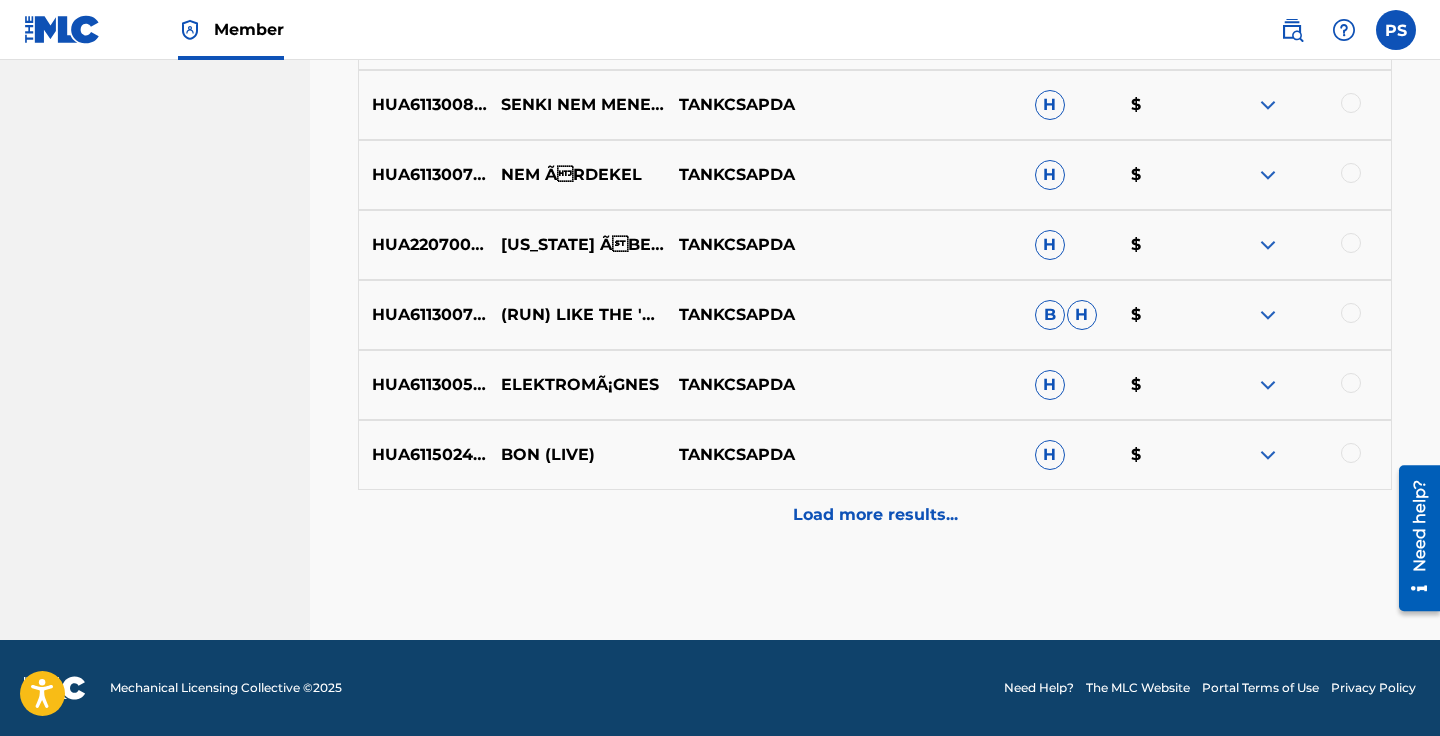 click on "Load more results..." at bounding box center (875, 515) 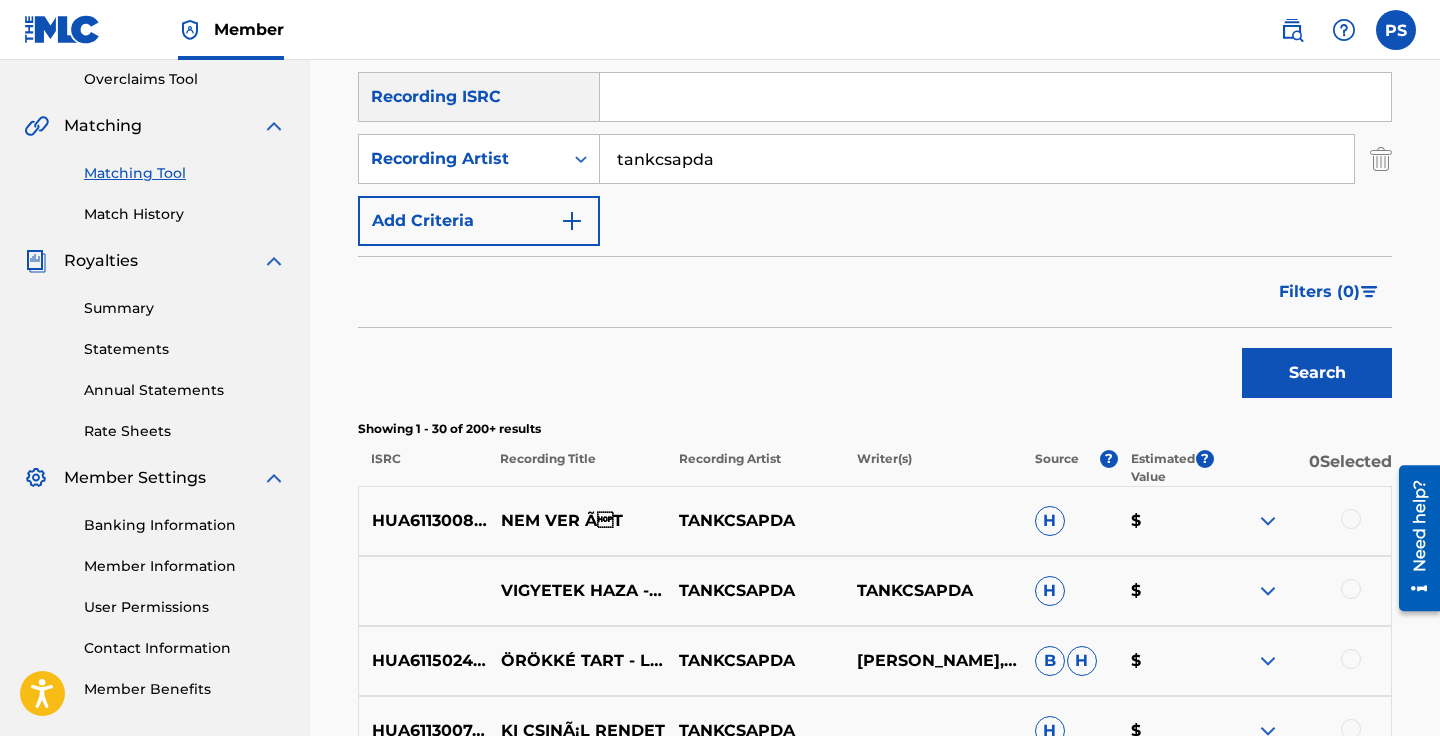scroll, scrollTop: 421, scrollLeft: 0, axis: vertical 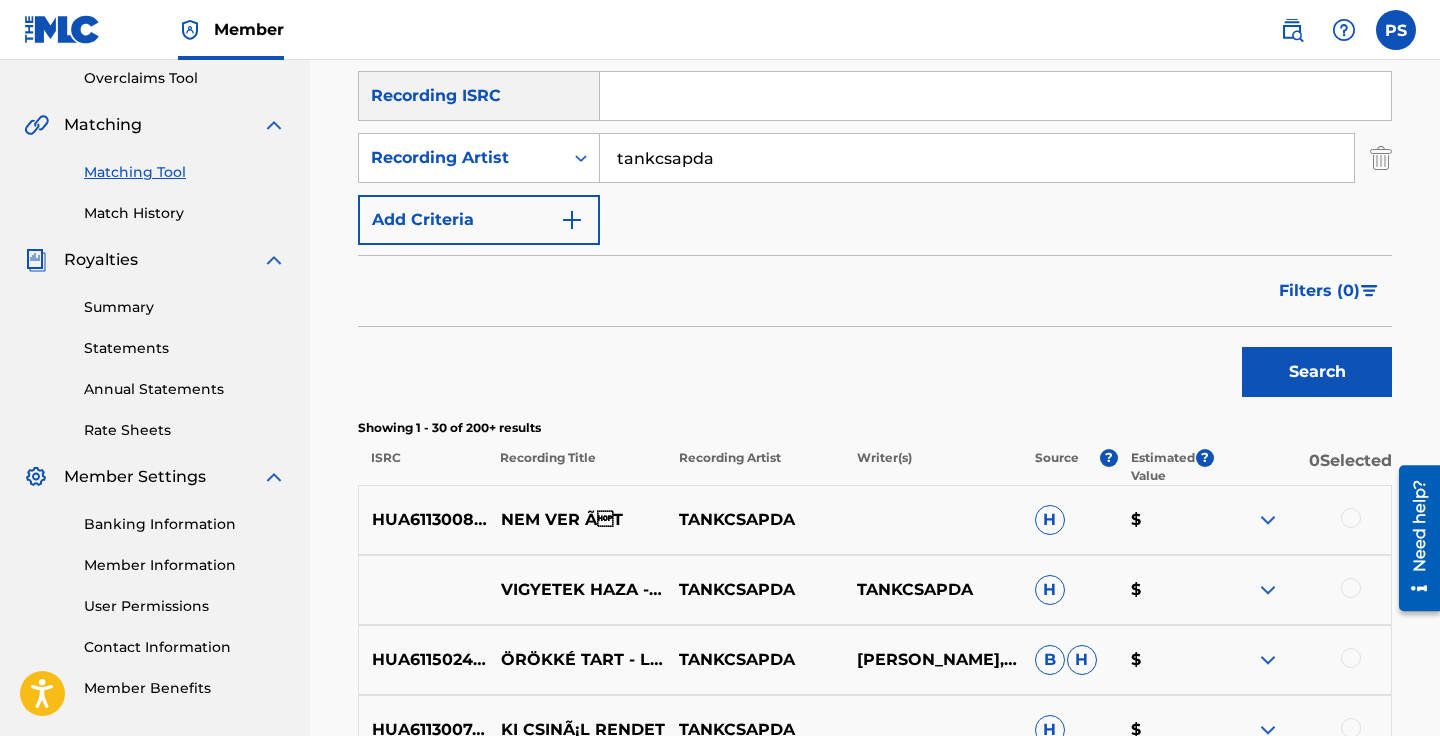 click at bounding box center [1369, 291] 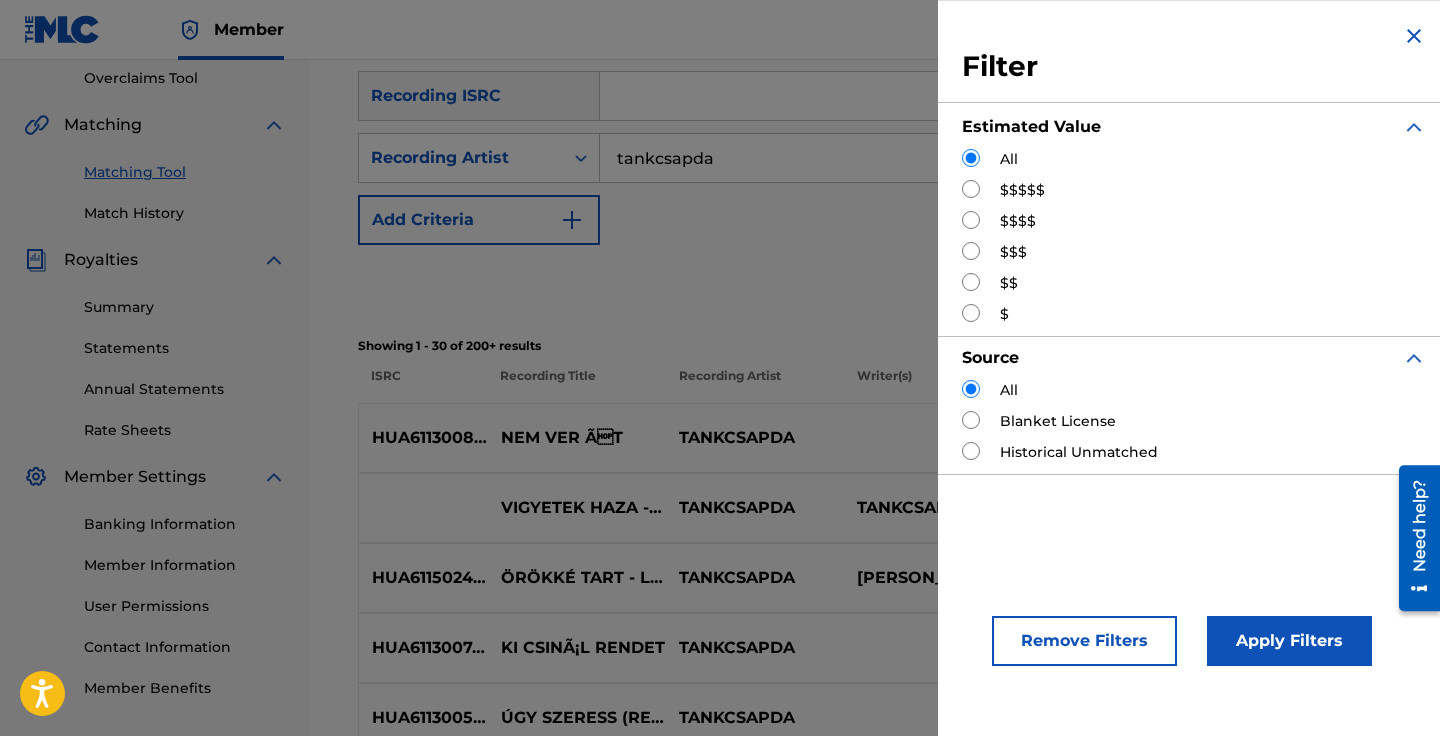 click at bounding box center [971, 189] 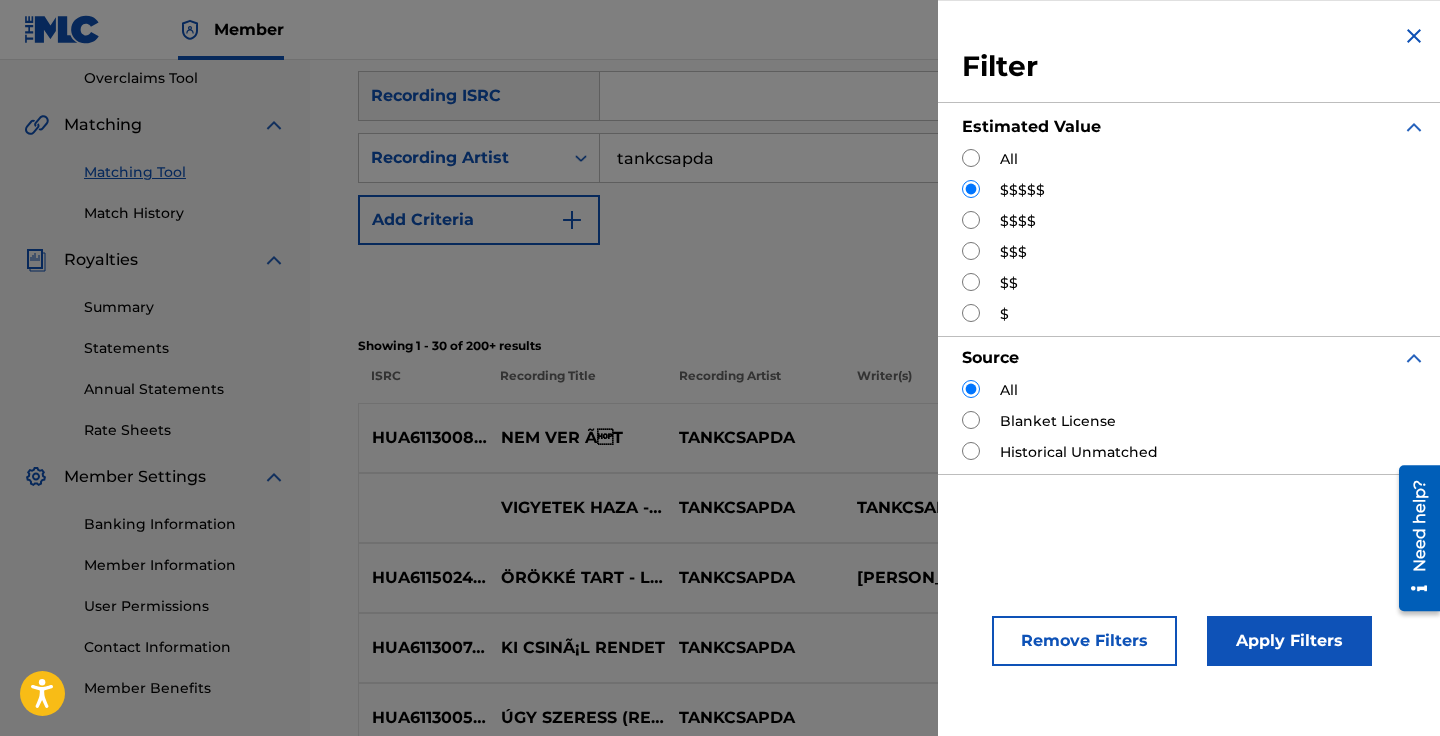 click on "Apply Filters" at bounding box center (1289, 641) 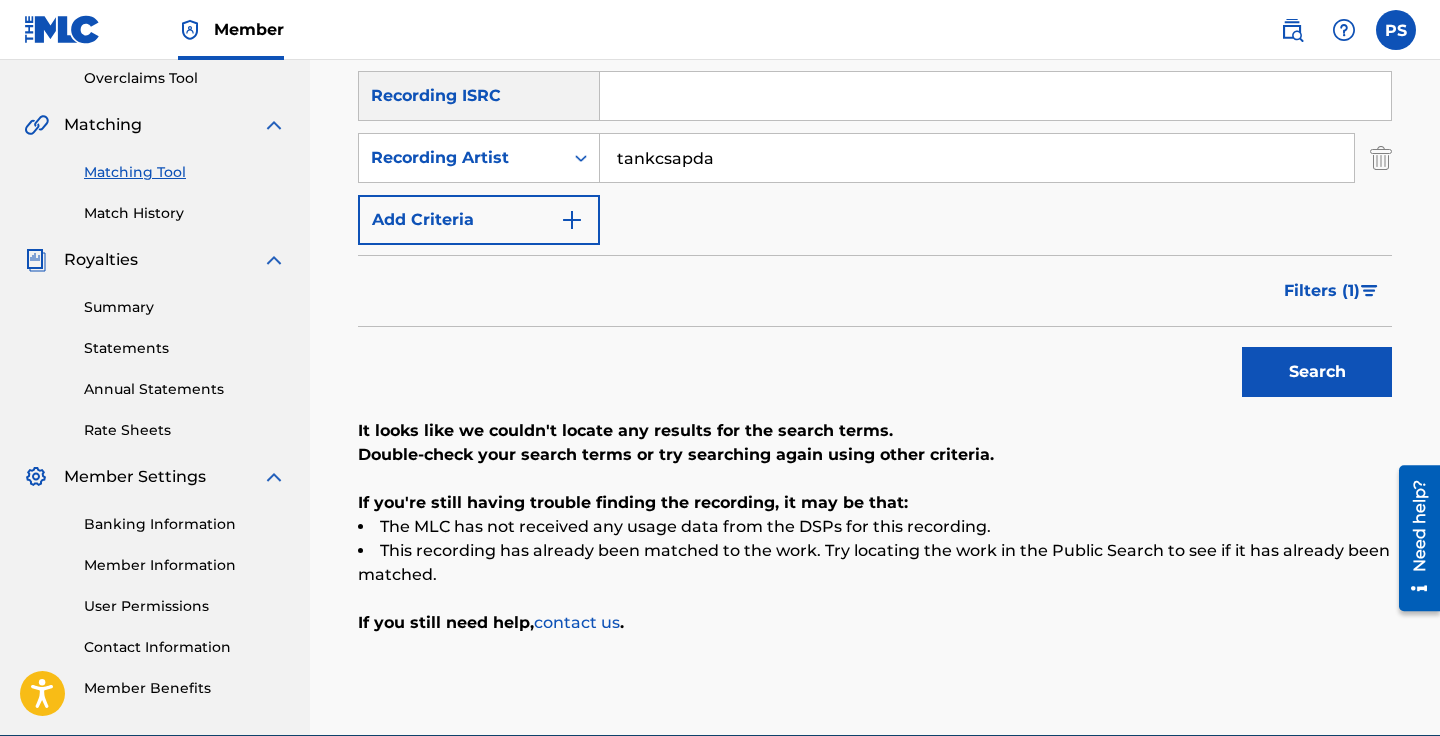 click at bounding box center (1369, 291) 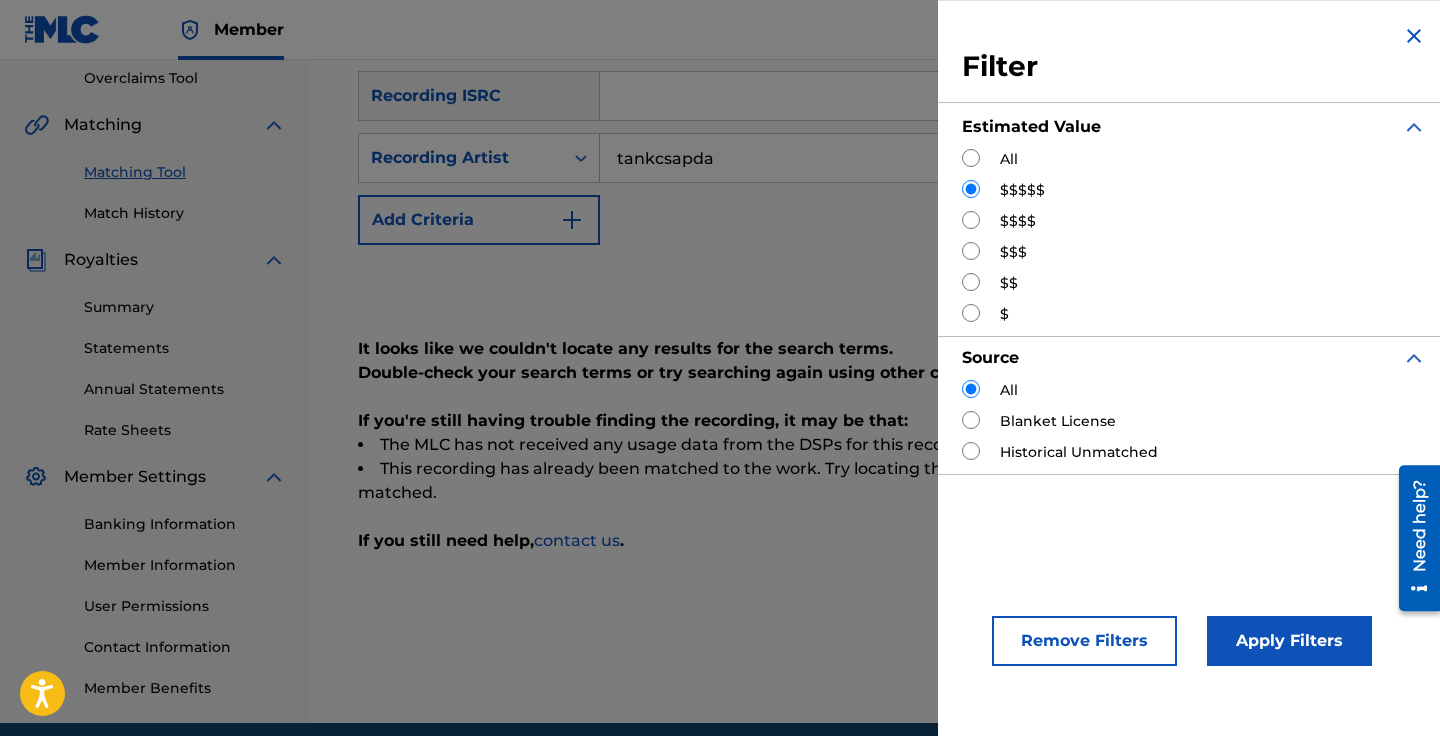 click at bounding box center [971, 220] 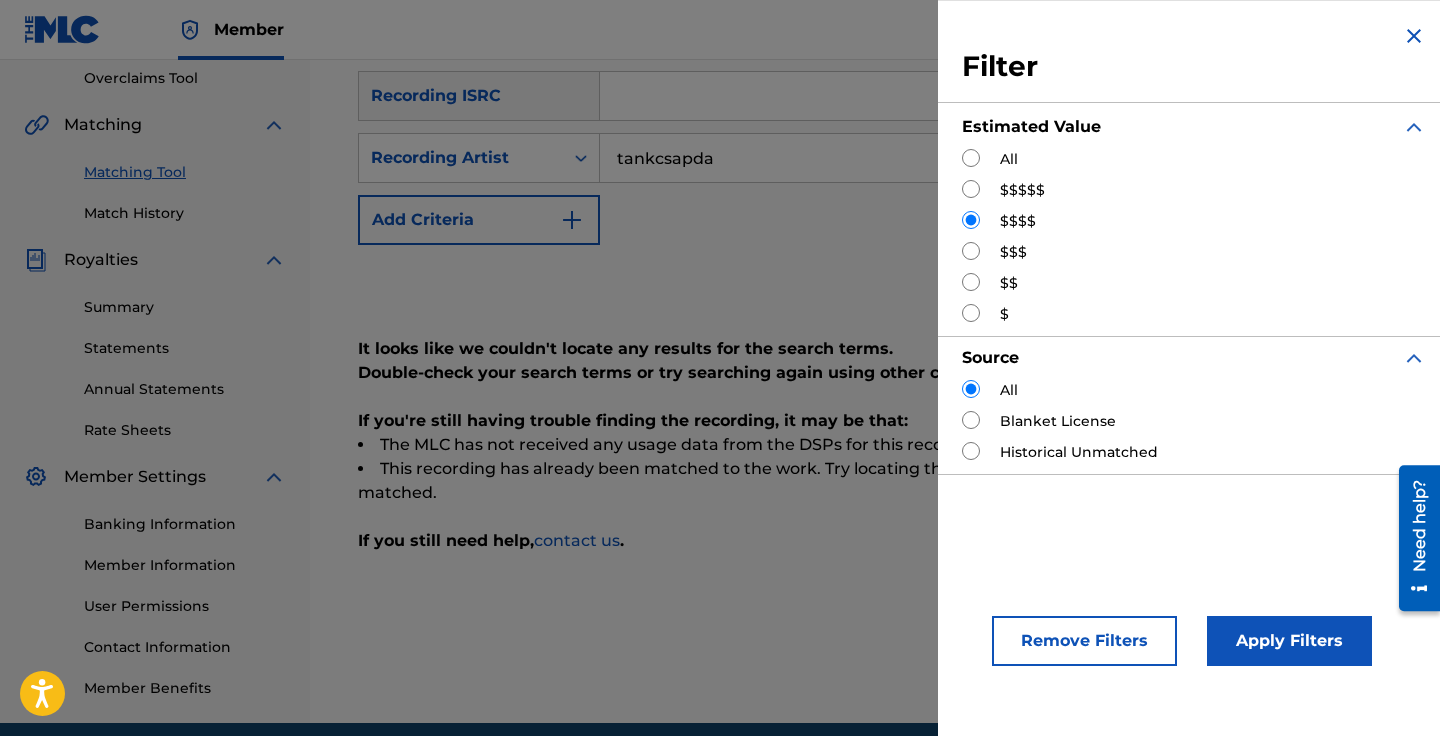 click on "Apply Filters" at bounding box center [1289, 641] 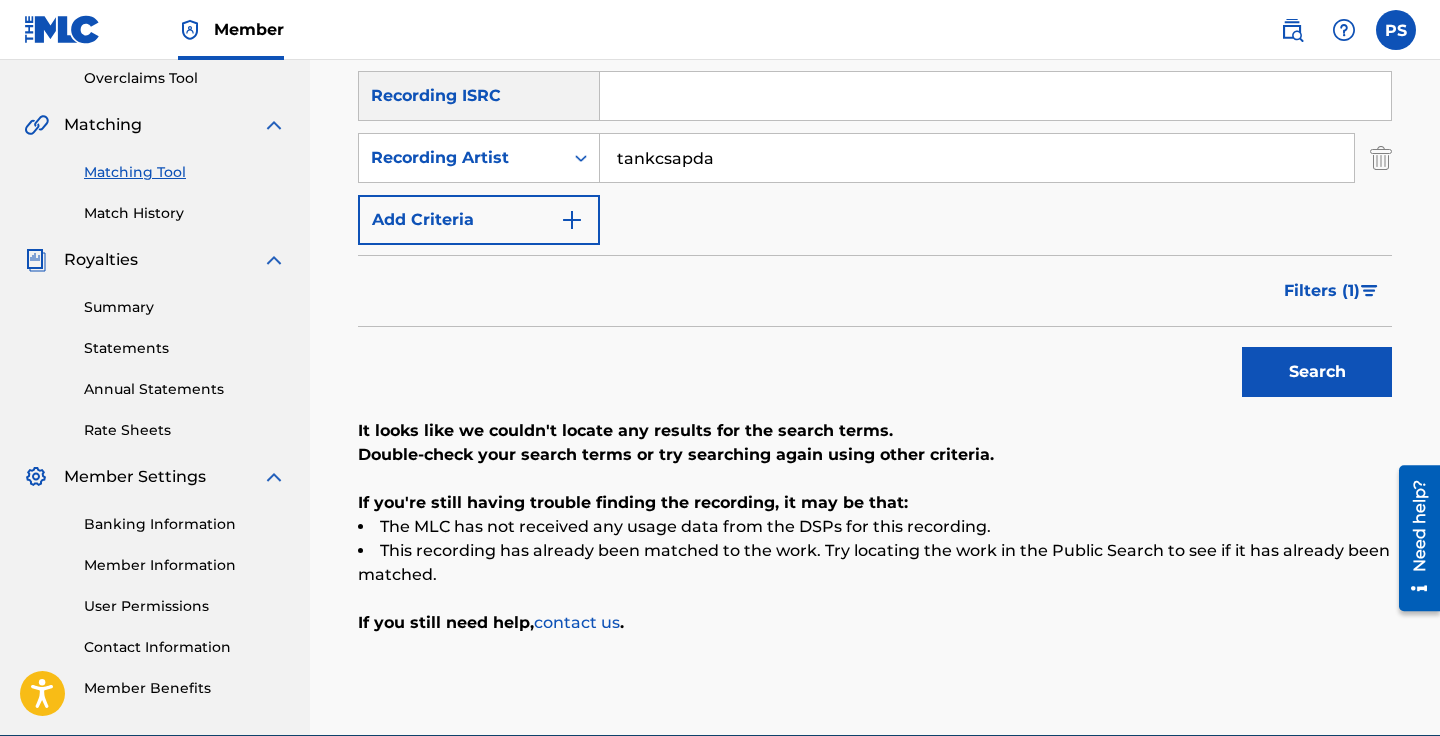 click on "Filters ( 1 )" at bounding box center (1322, 291) 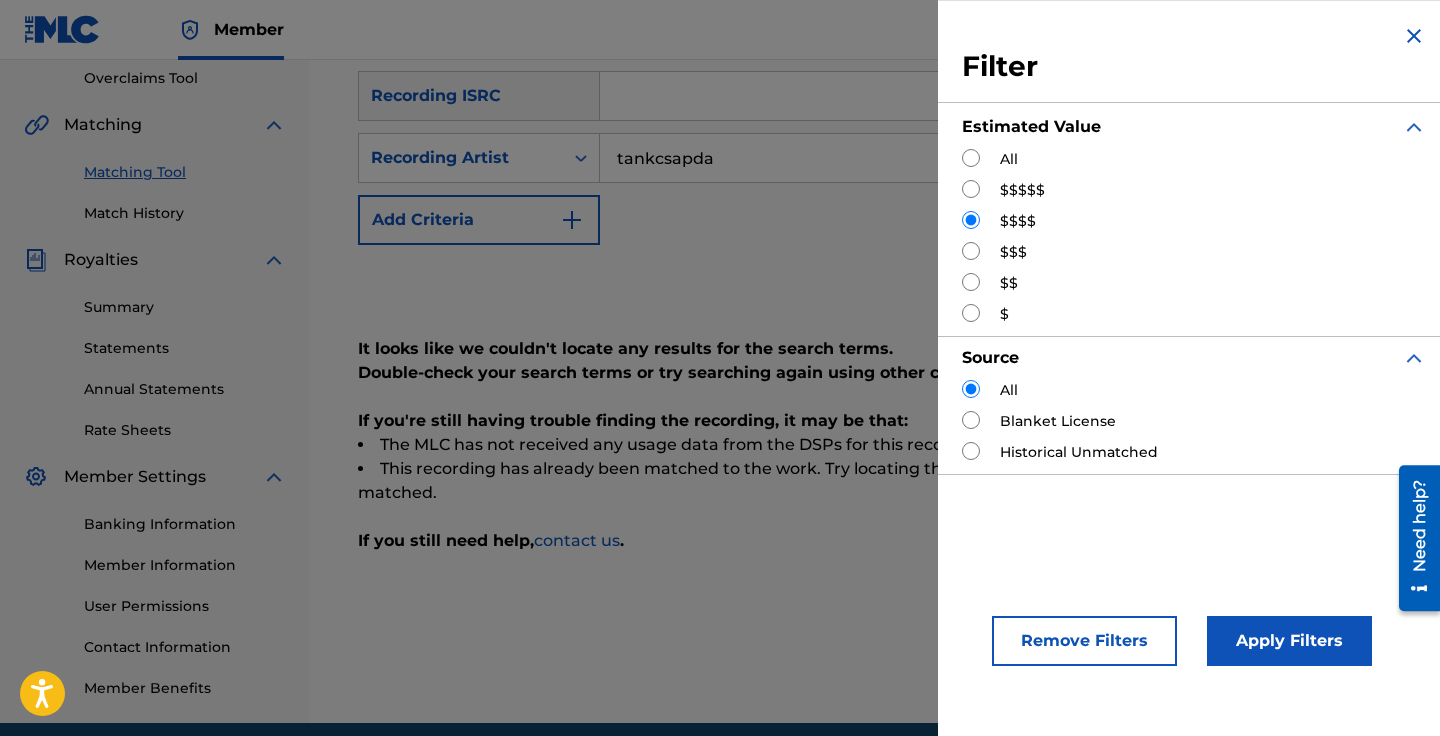 click at bounding box center [971, 251] 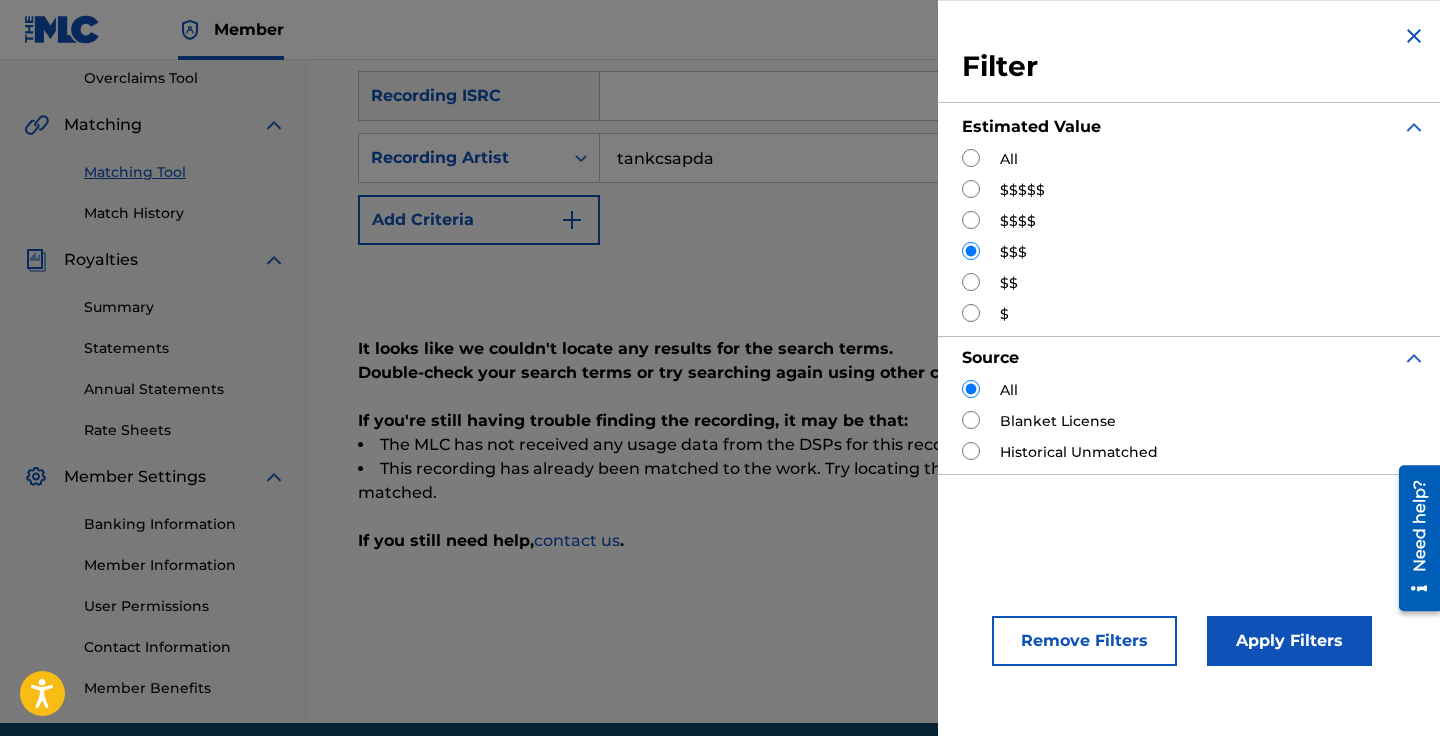 click on "Apply Filters" at bounding box center [1289, 641] 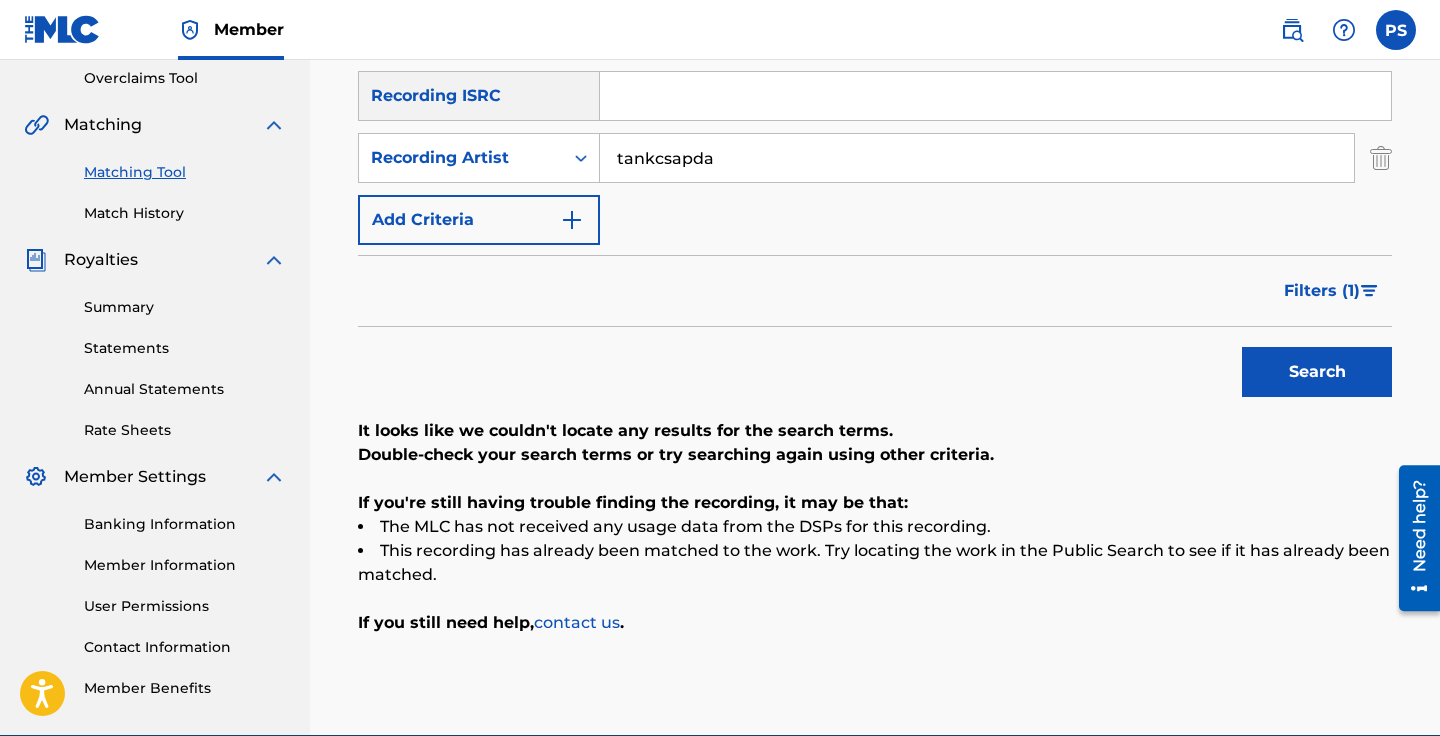 click on "Filters ( 1 )" at bounding box center (1322, 291) 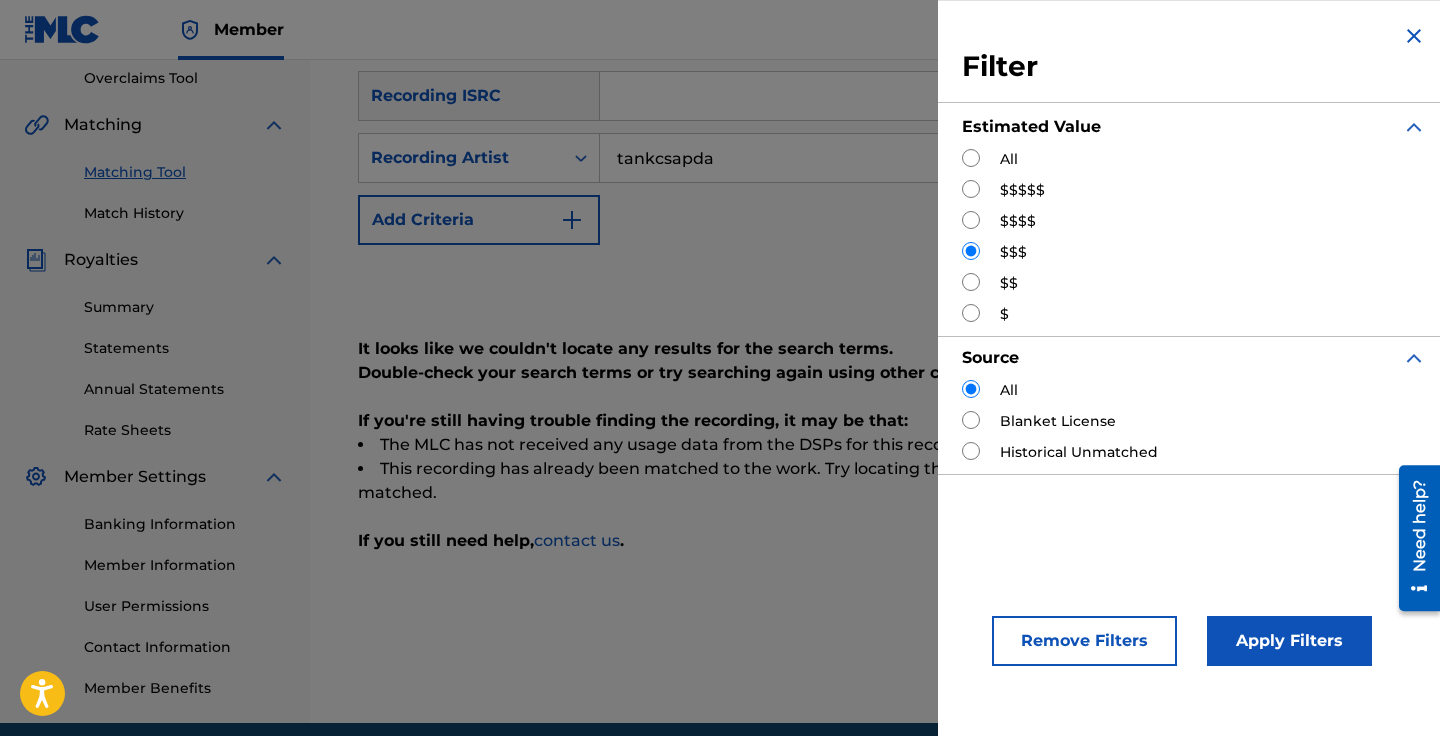 click at bounding box center (971, 282) 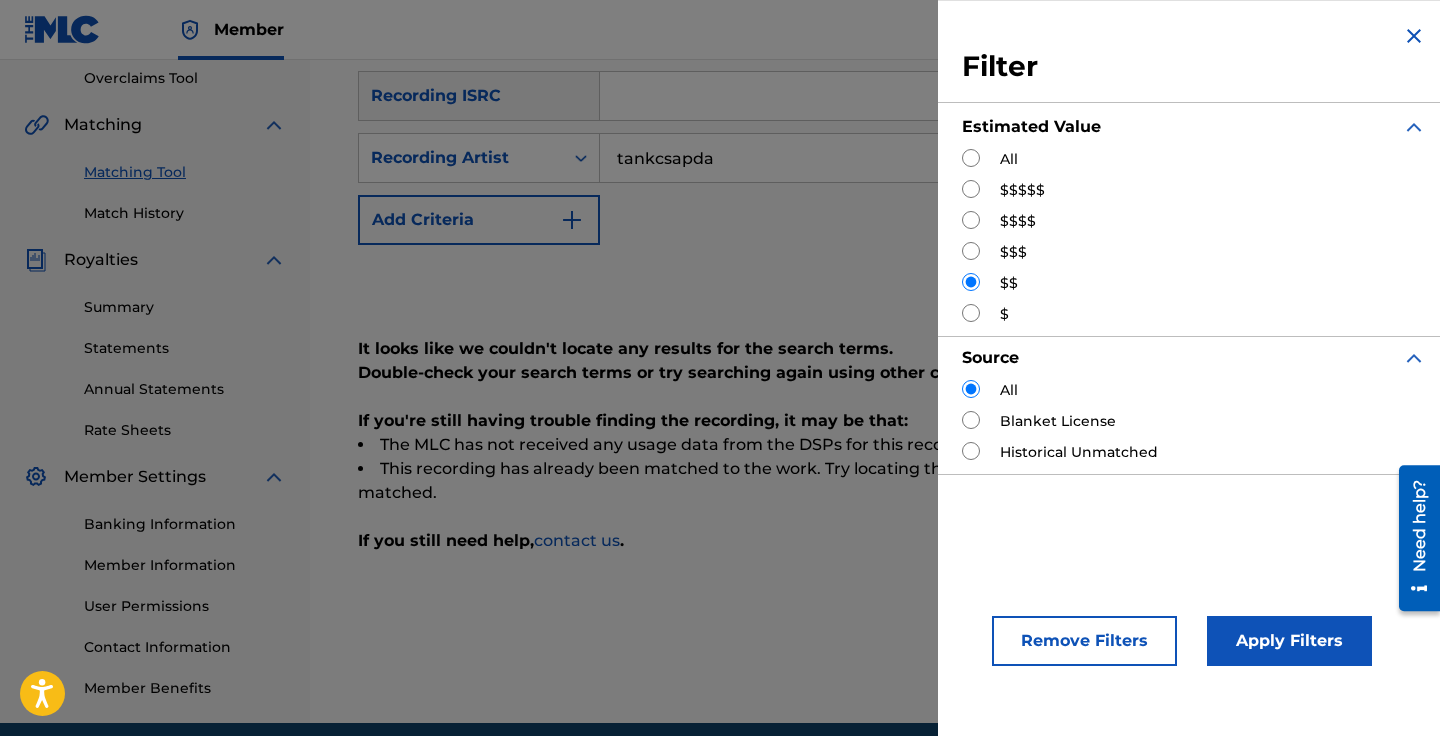 click on "Apply Filters" at bounding box center [1289, 641] 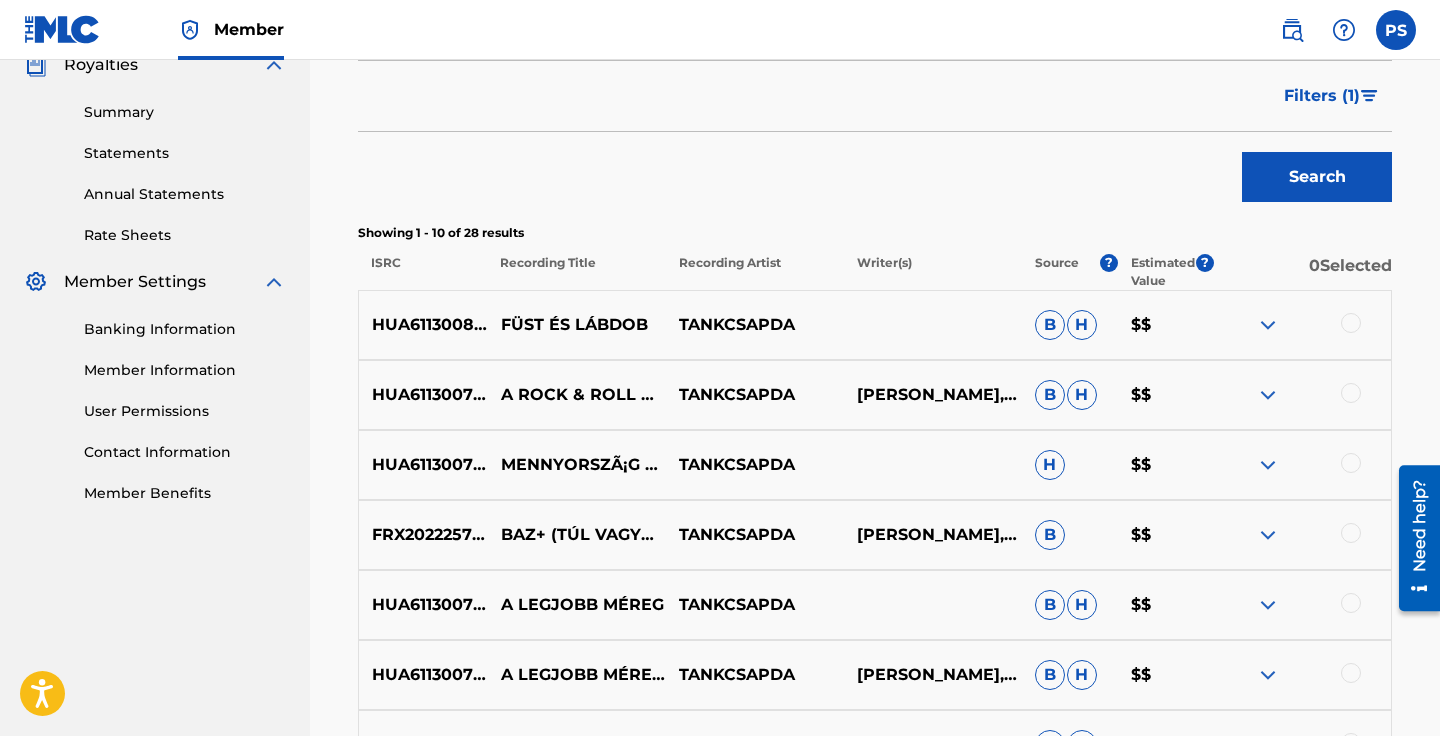 scroll, scrollTop: 665, scrollLeft: 0, axis: vertical 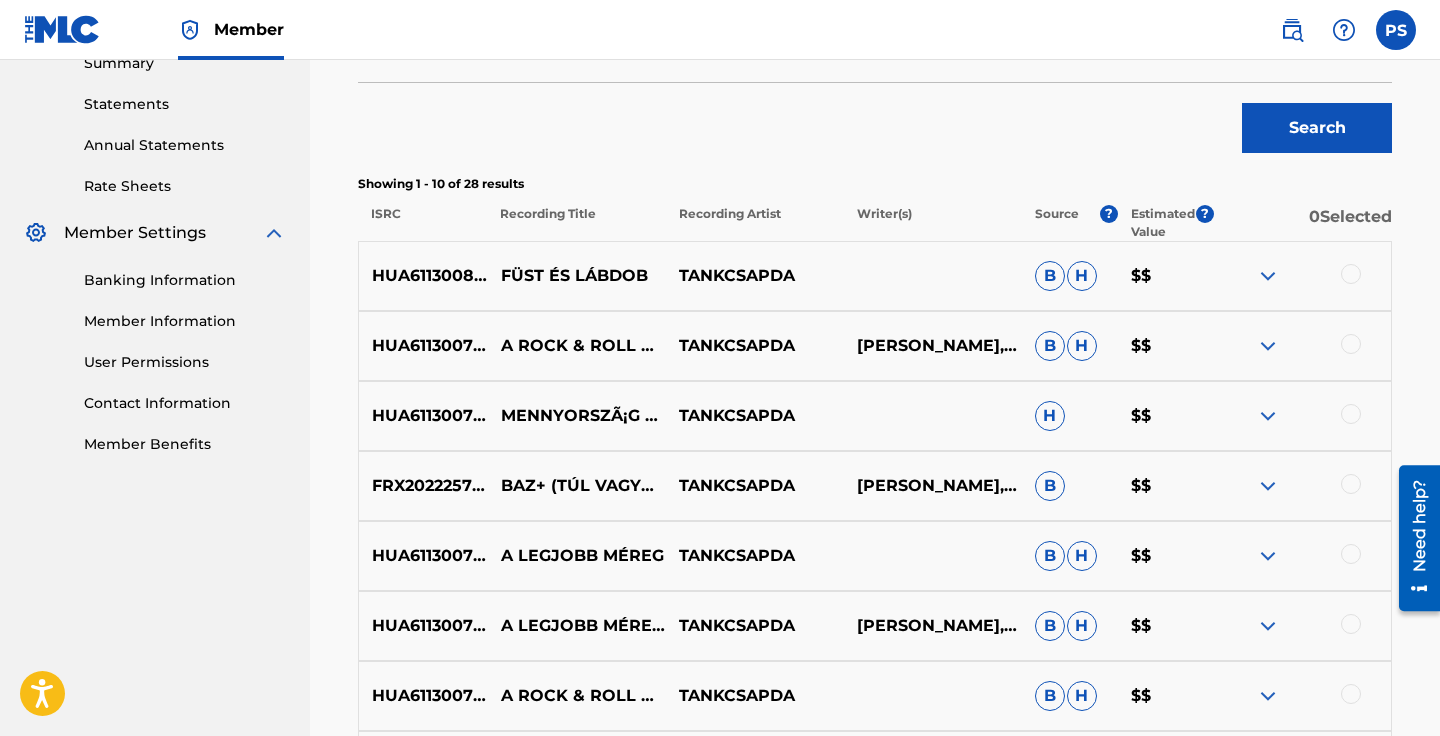click at bounding box center (1351, 274) 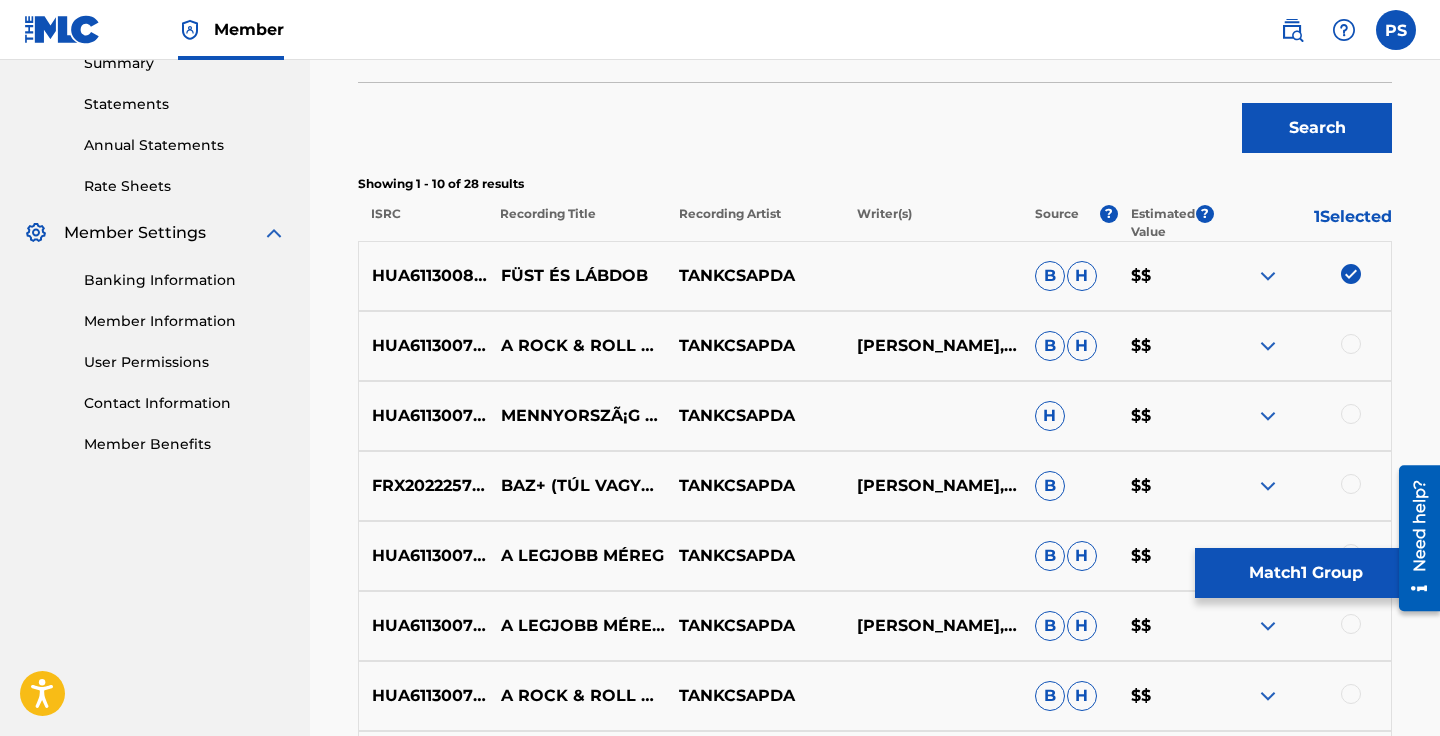 click at bounding box center [1268, 276] 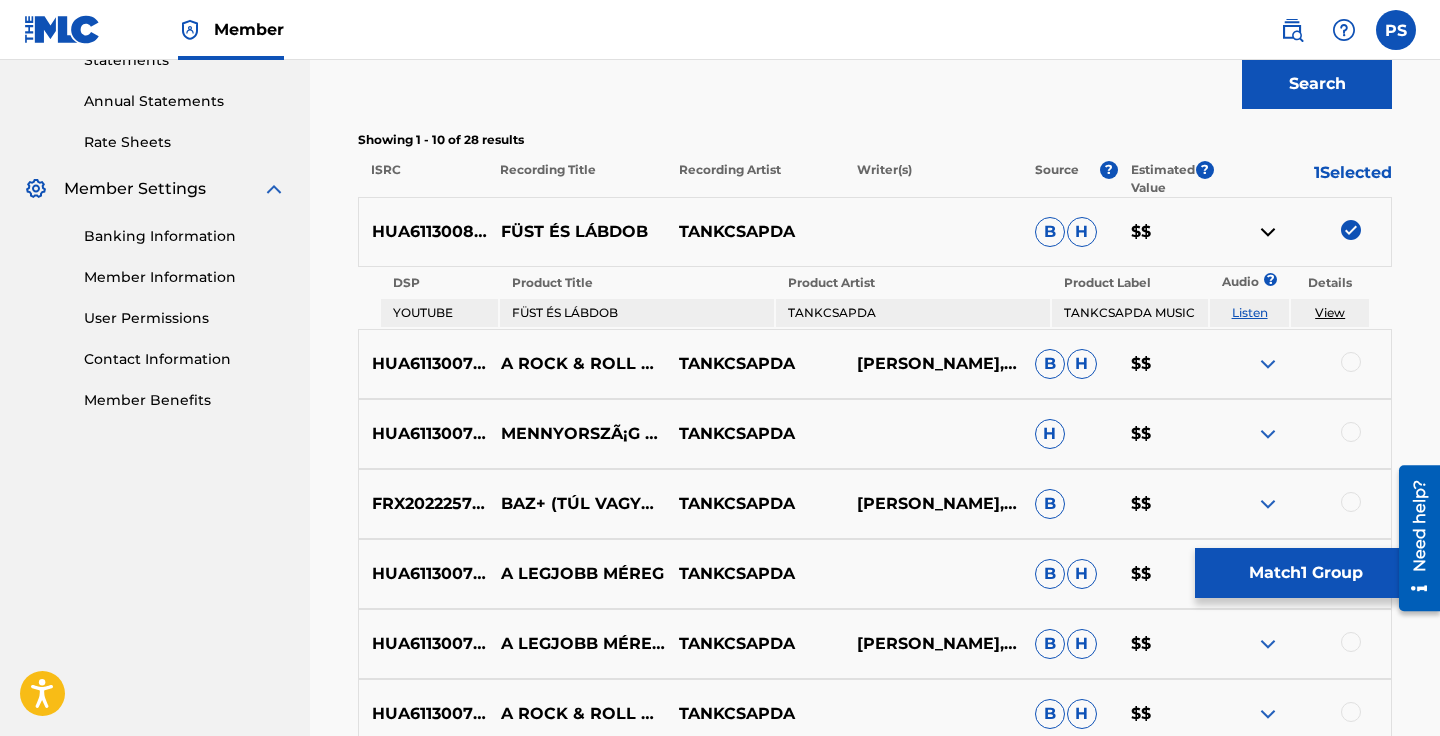 scroll, scrollTop: 723, scrollLeft: 0, axis: vertical 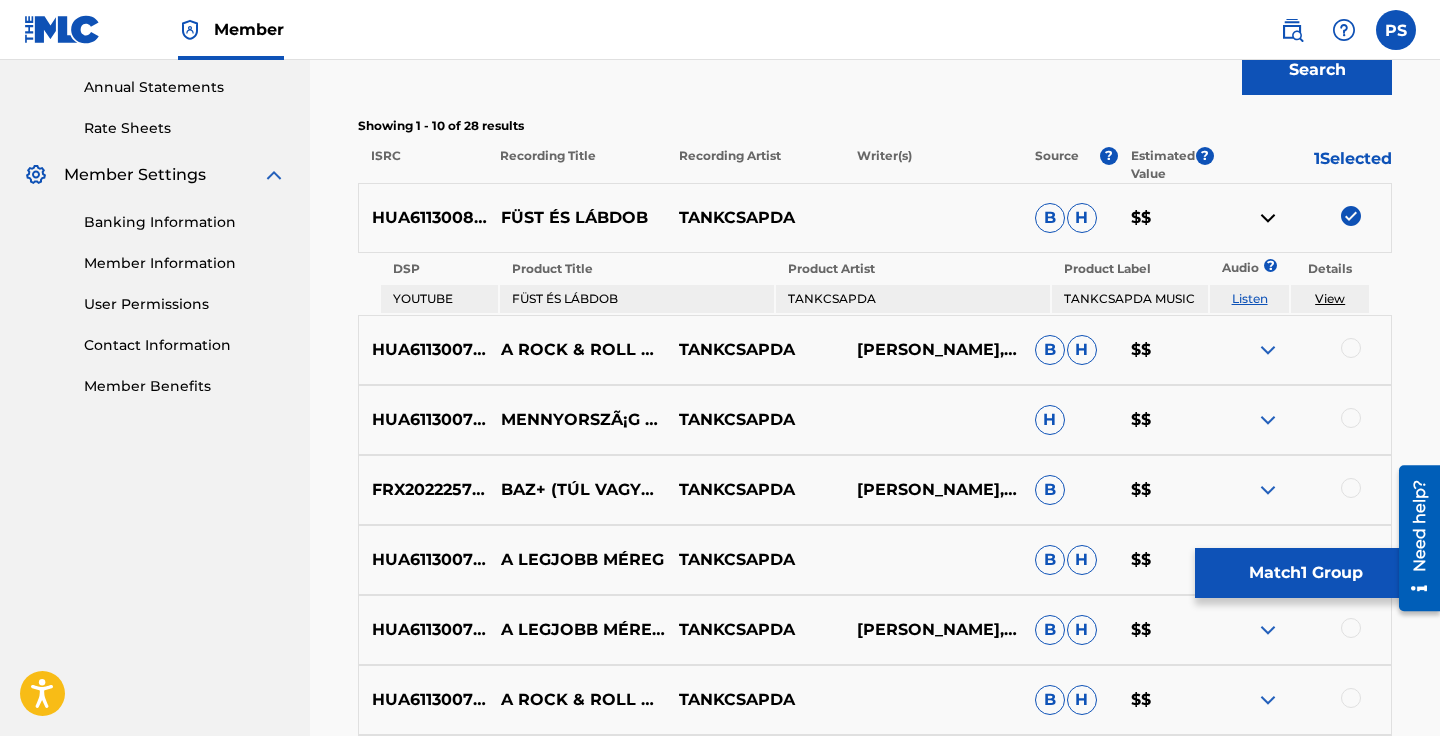 click on "View" at bounding box center [1330, 298] 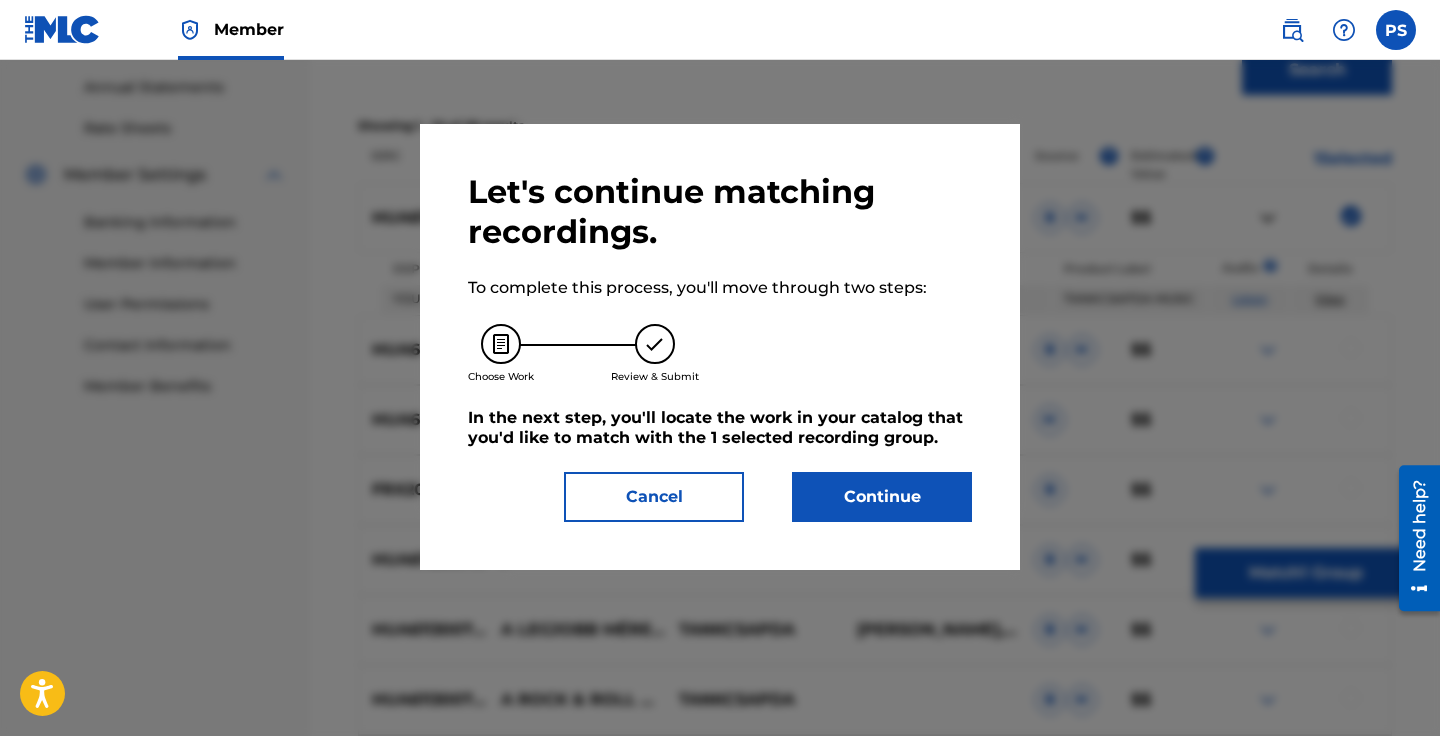 click on "Continue" at bounding box center [882, 497] 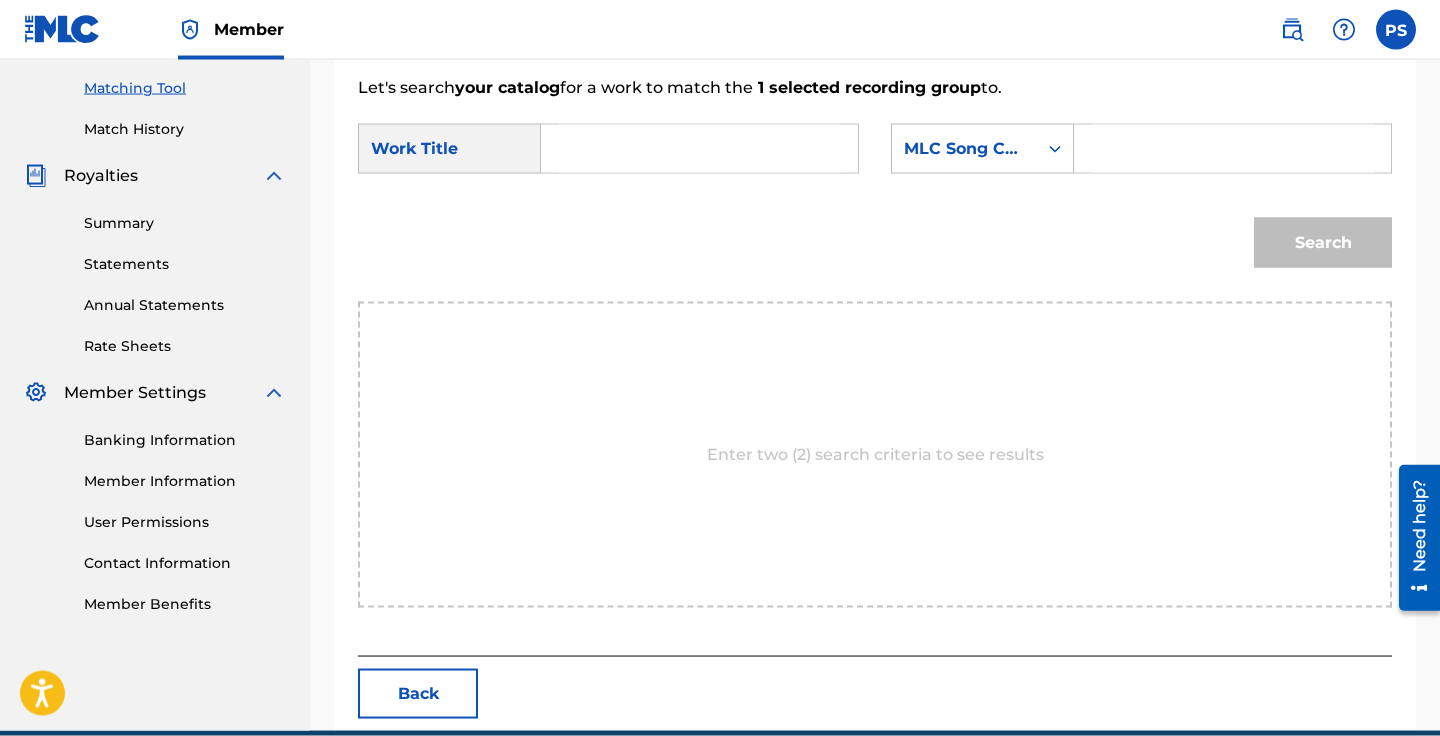 scroll, scrollTop: 557, scrollLeft: 0, axis: vertical 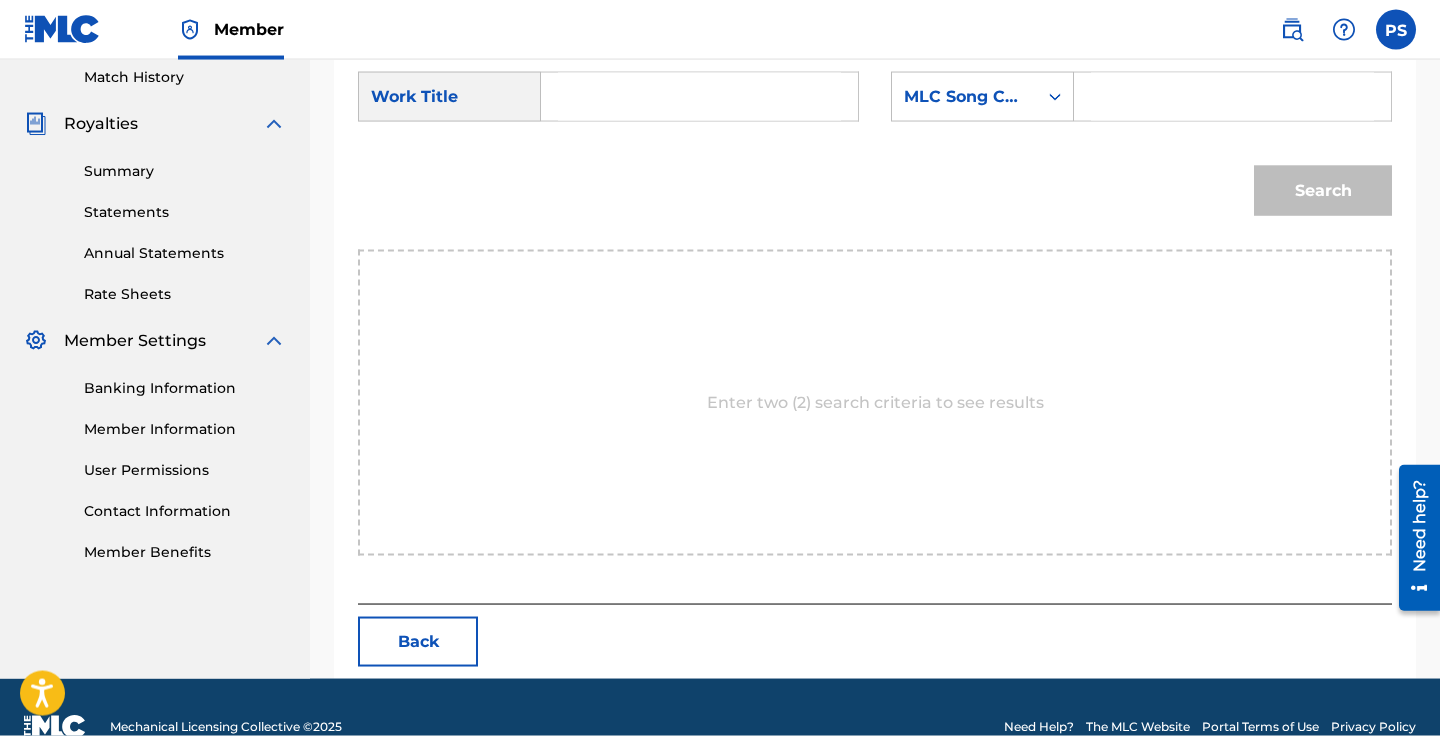 click on "Search" at bounding box center (1318, 186) 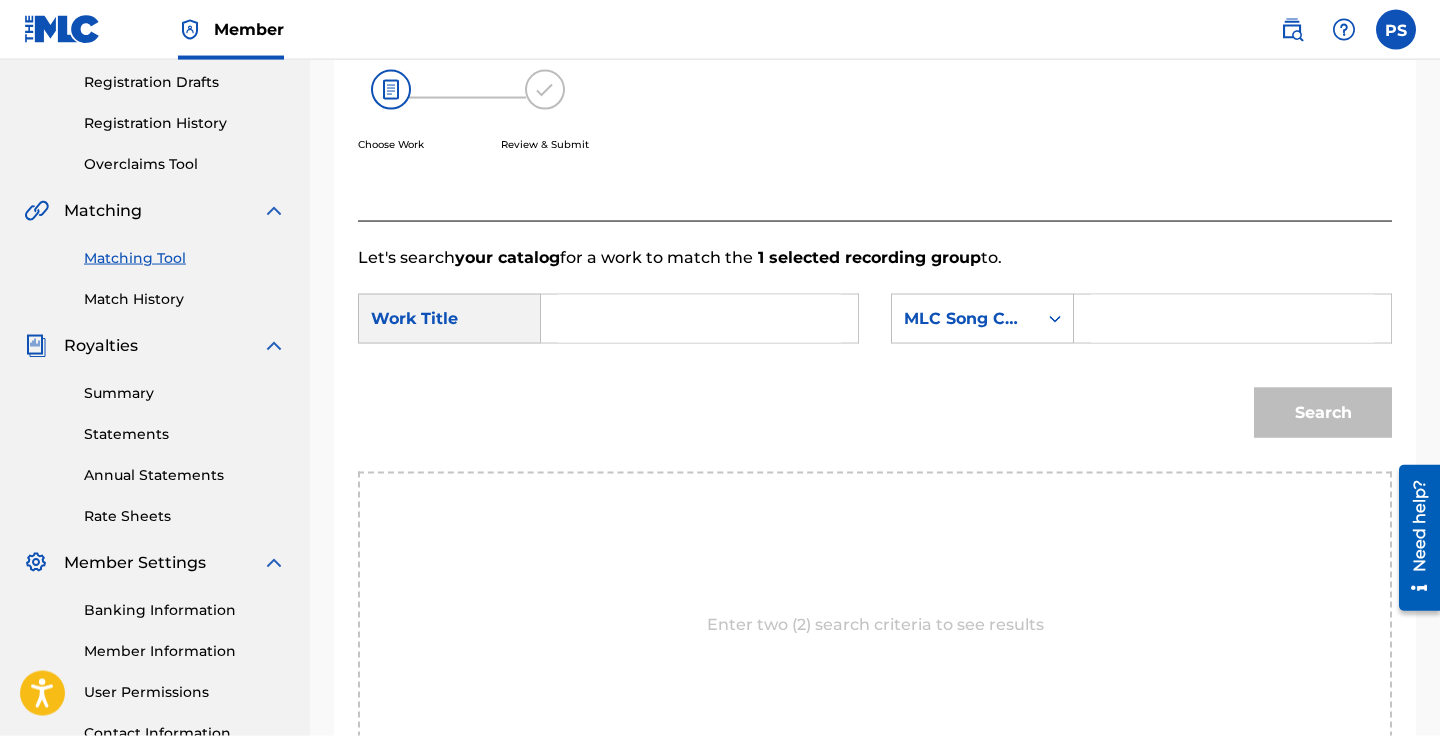 scroll, scrollTop: 299, scrollLeft: 0, axis: vertical 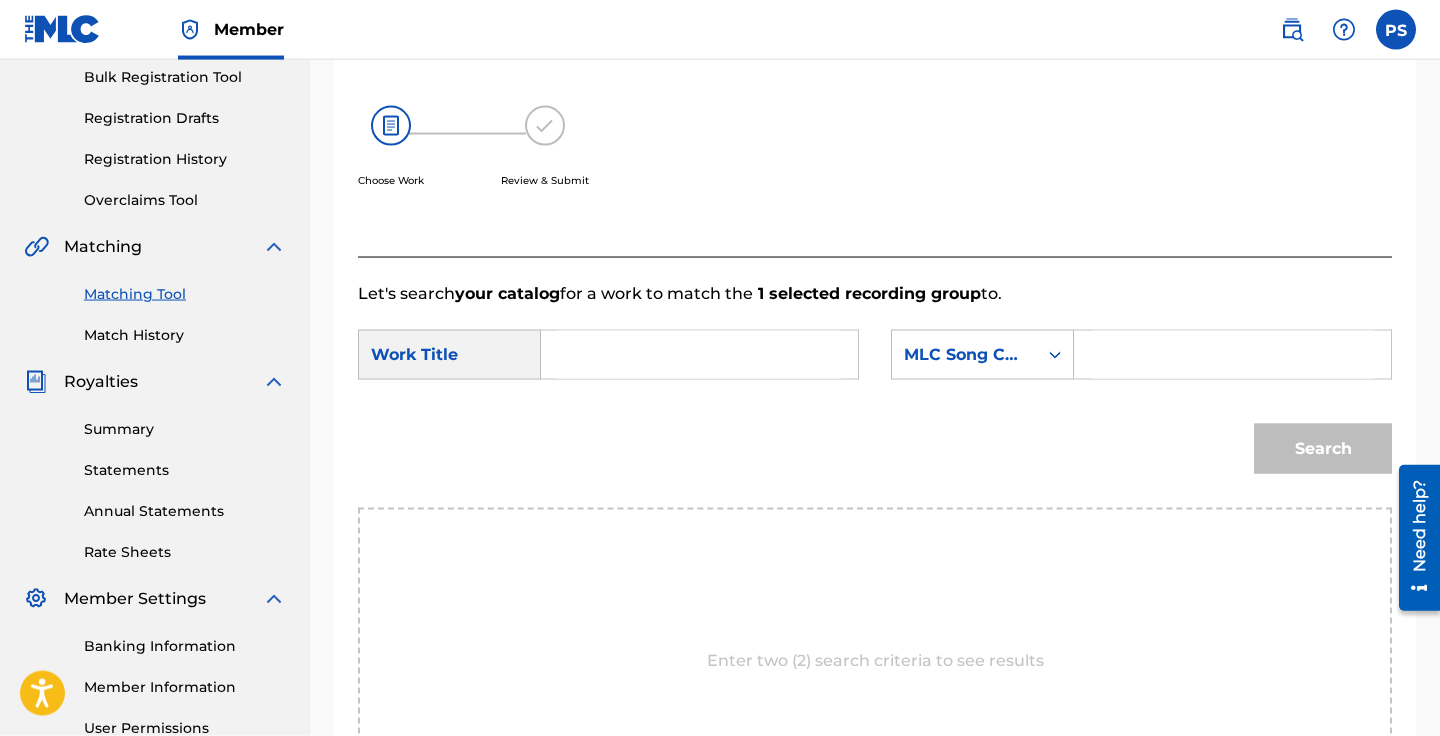 click at bounding box center [699, 355] 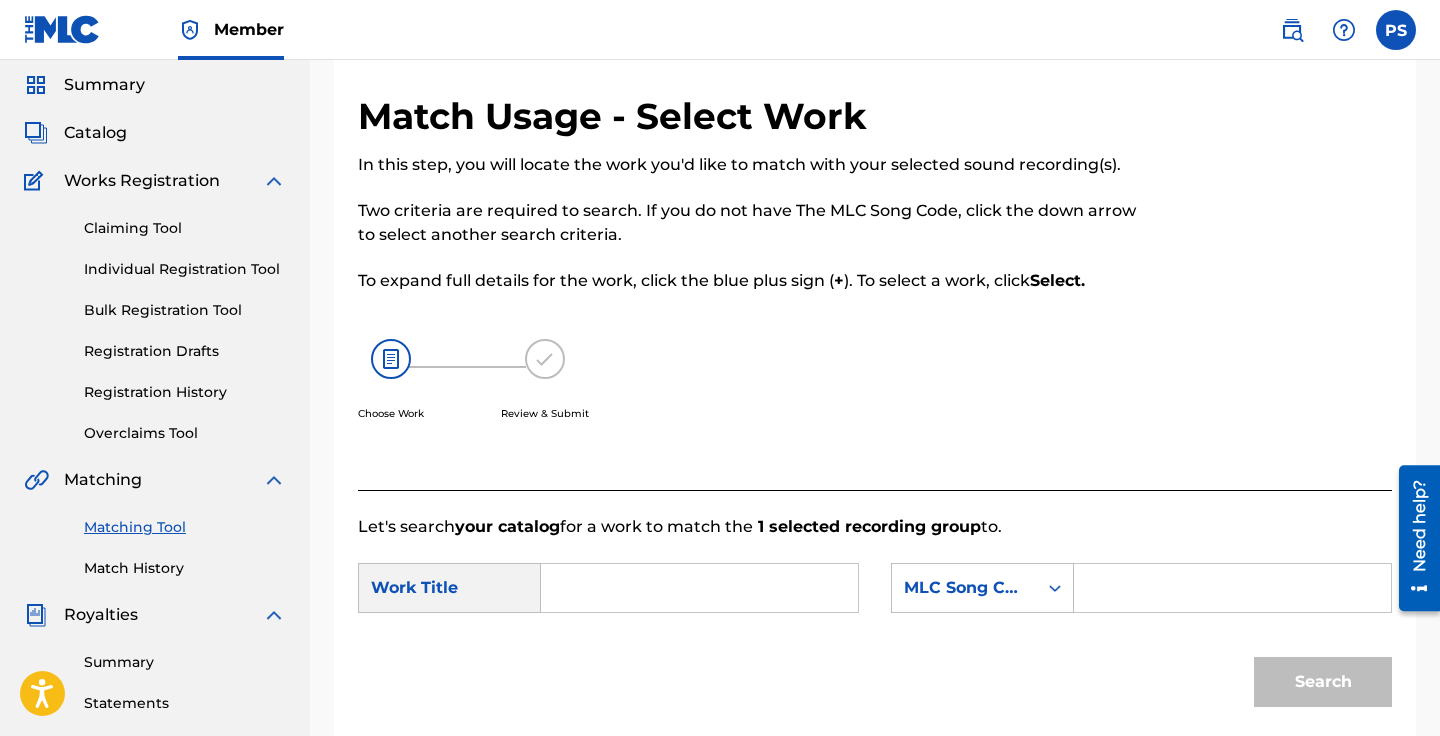 scroll, scrollTop: 0, scrollLeft: 0, axis: both 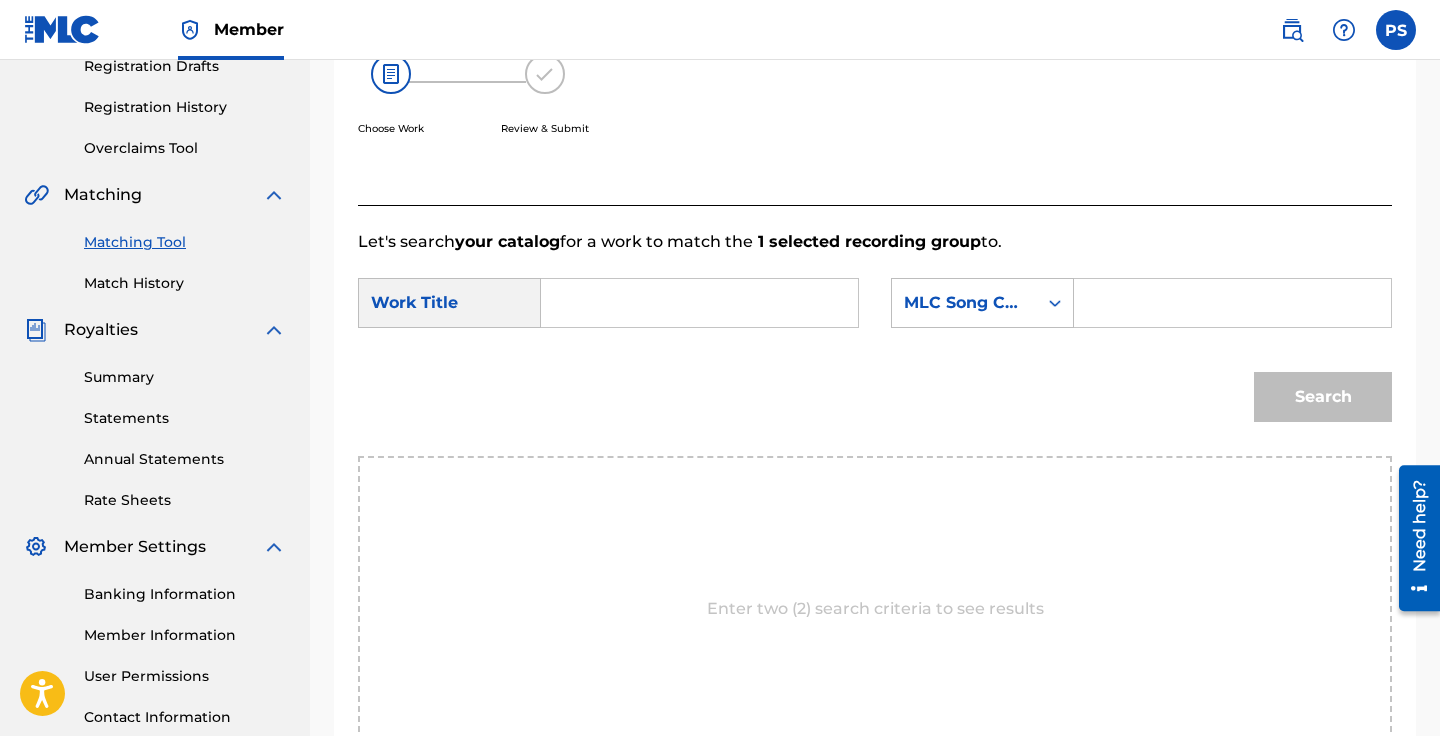 click at bounding box center [699, 303] 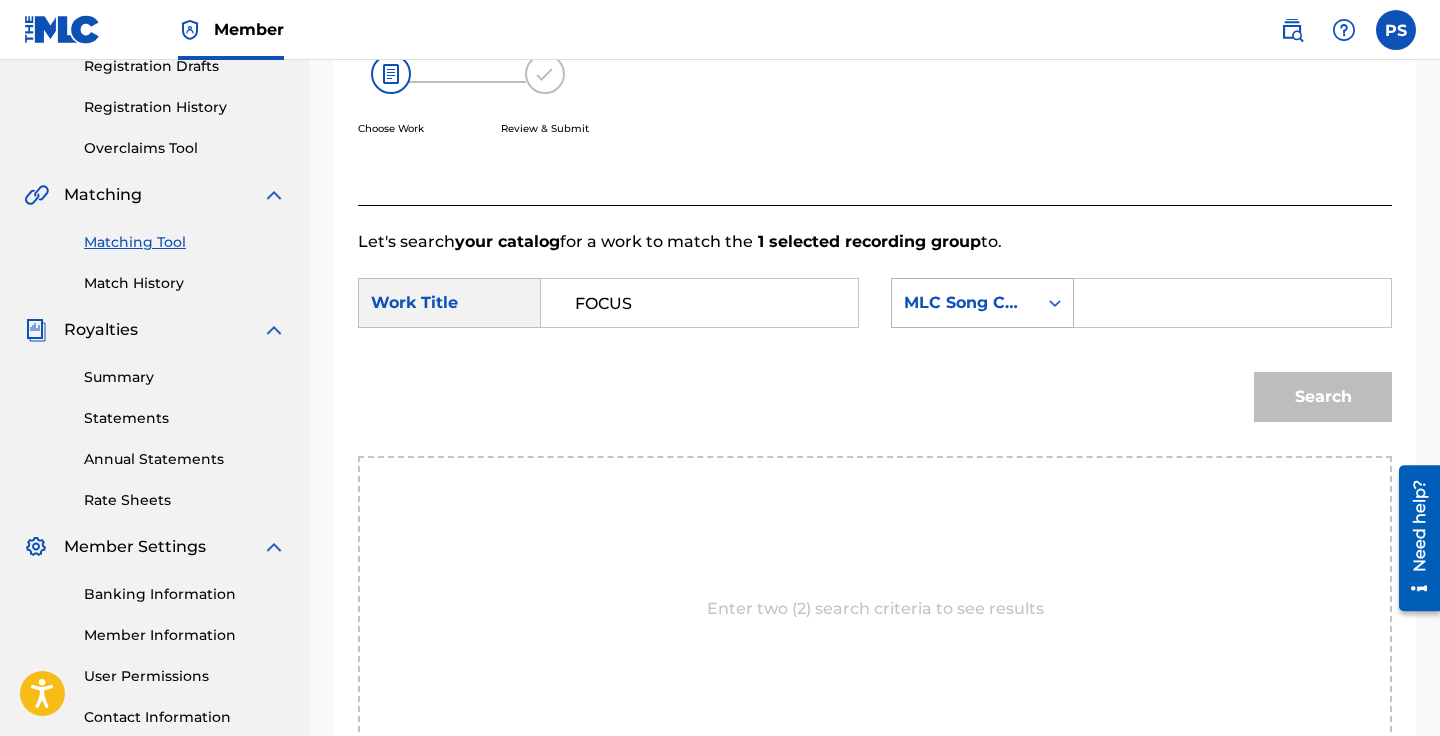 type on "FOCUS" 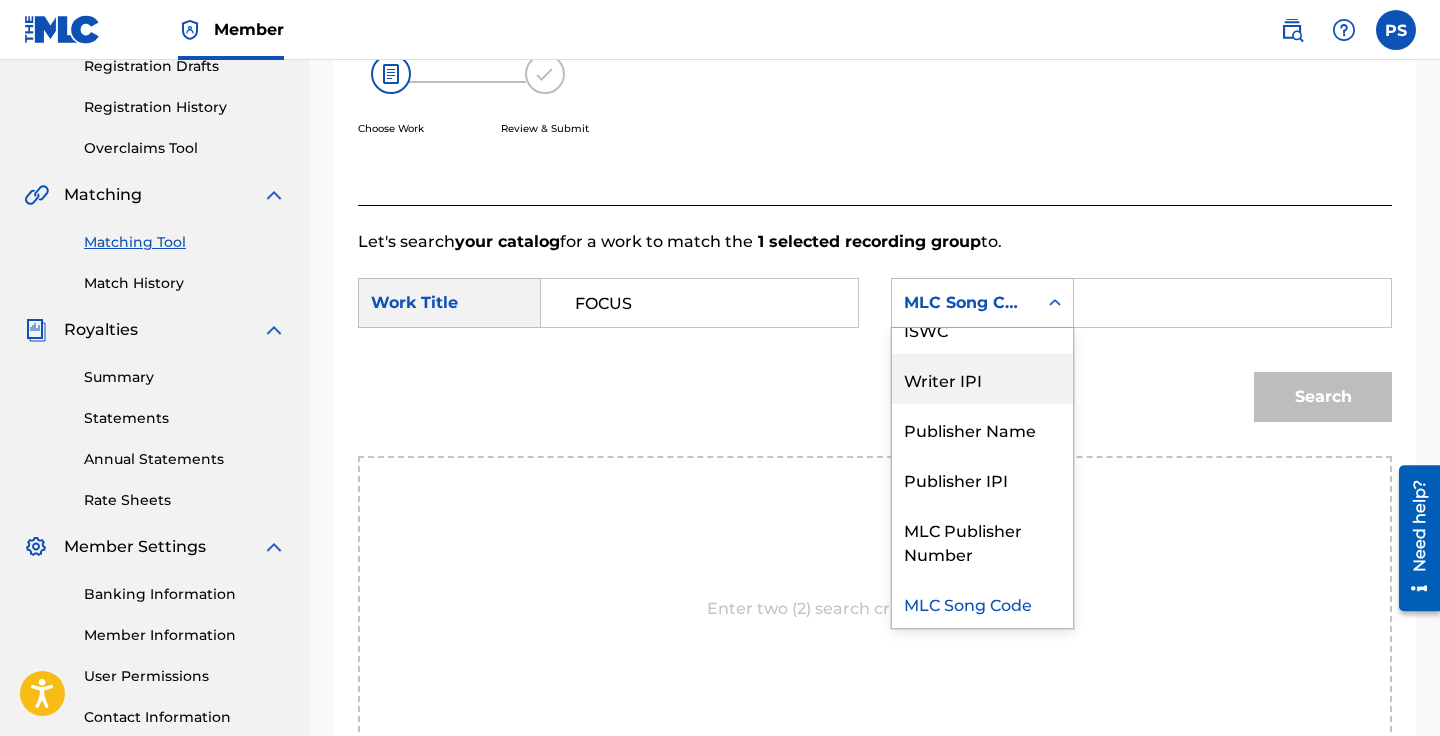scroll, scrollTop: 0, scrollLeft: 0, axis: both 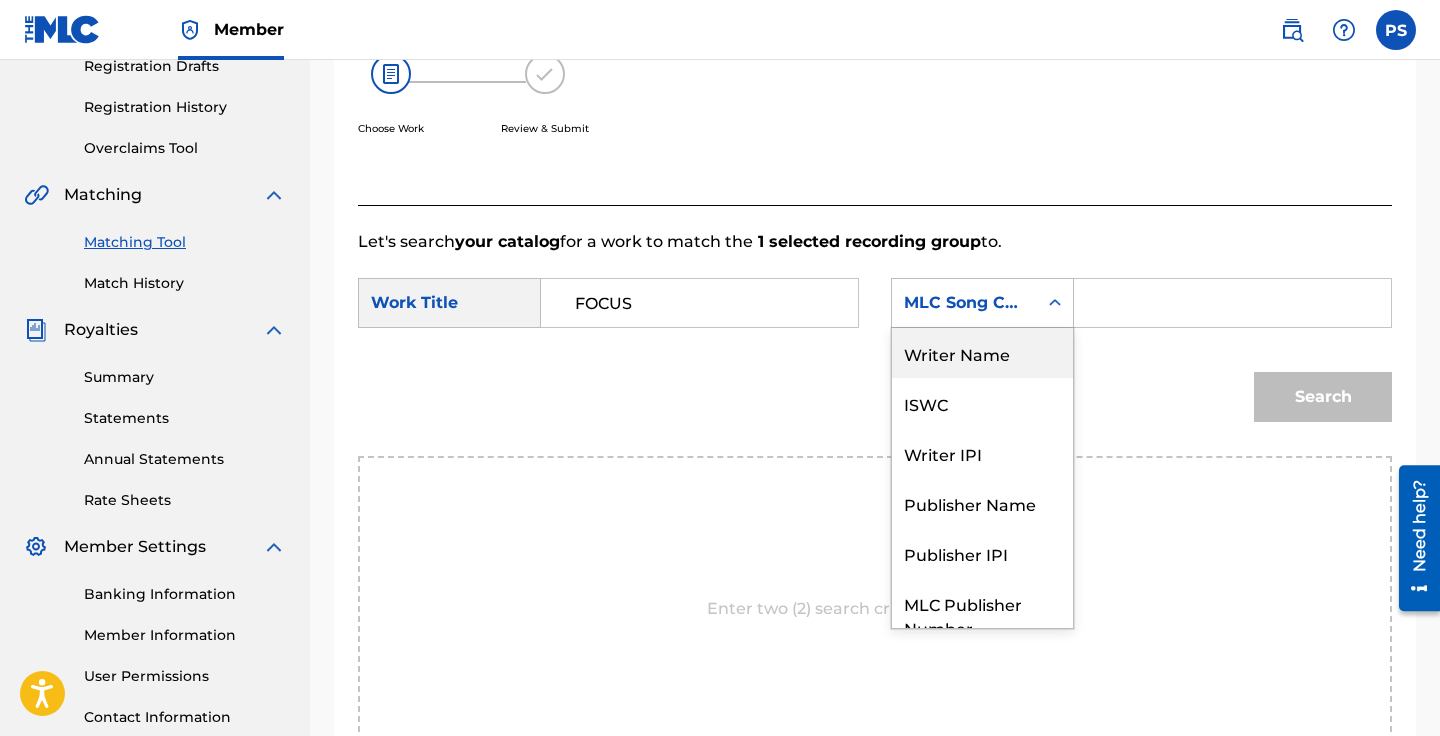 click on "Writer Name" at bounding box center [982, 353] 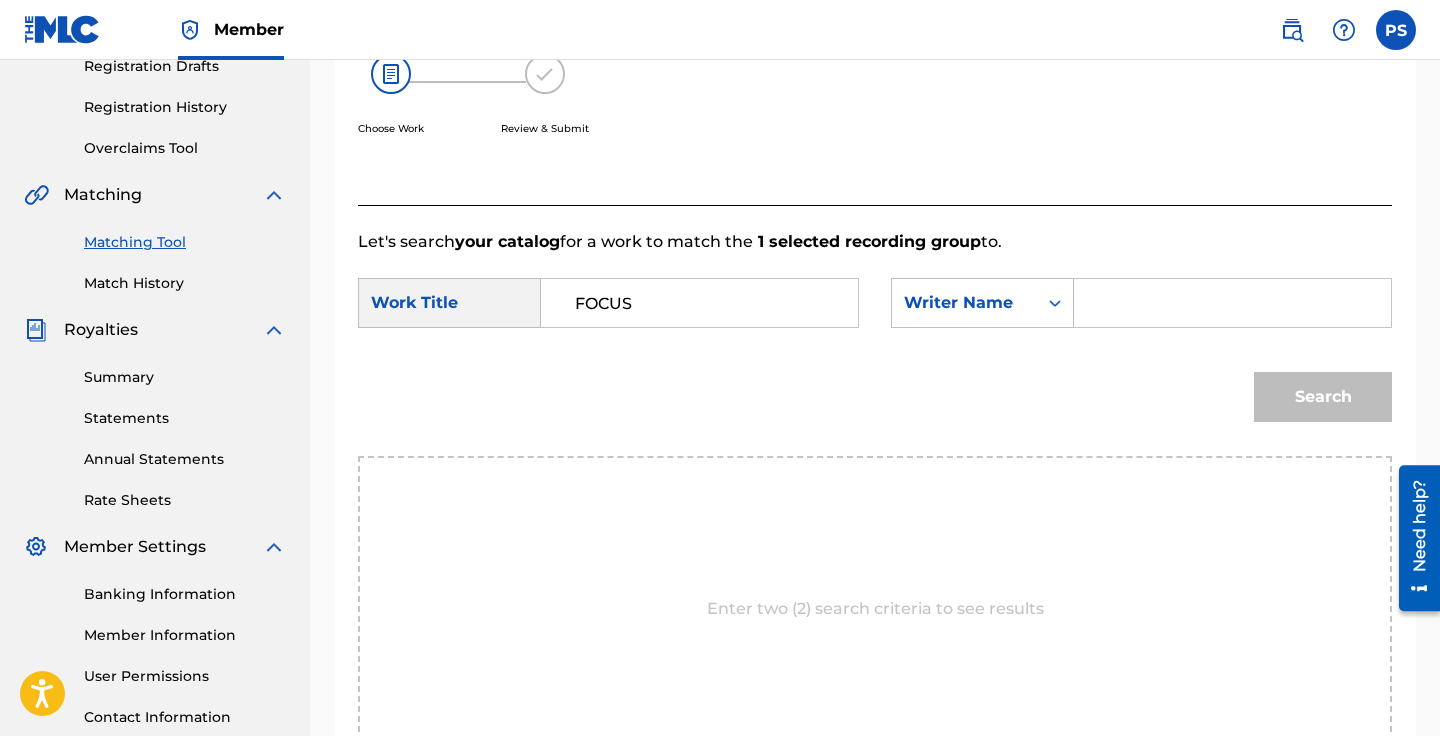 click at bounding box center (1232, 303) 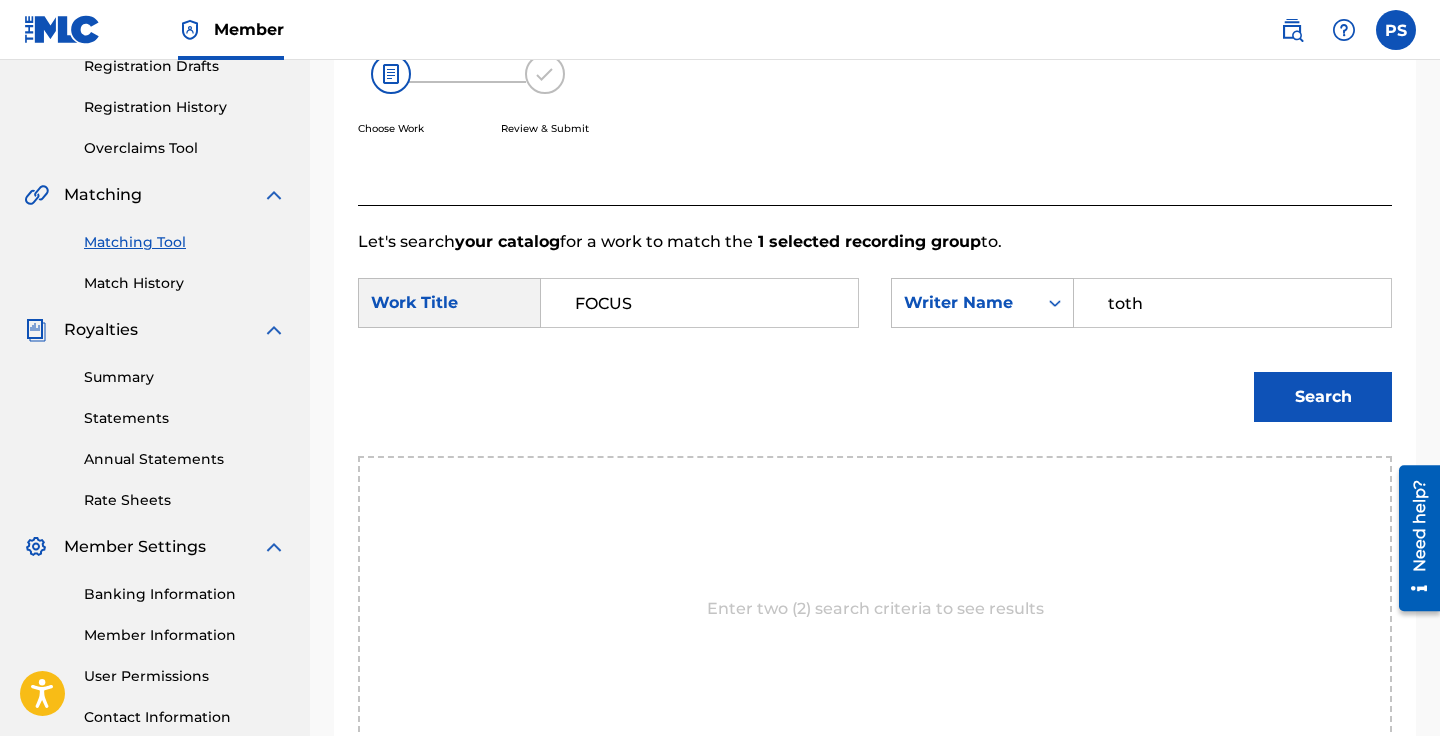 type on "toth" 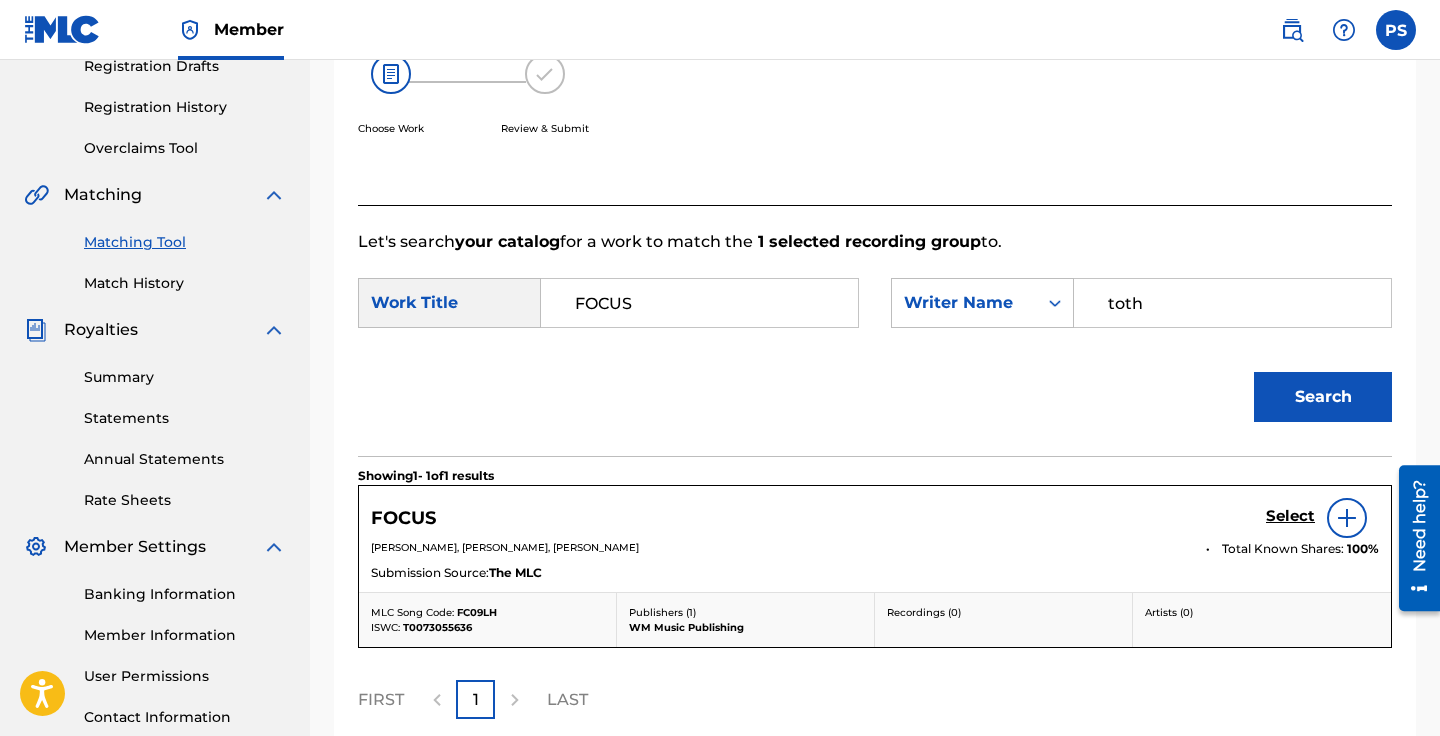 scroll, scrollTop: 537, scrollLeft: 0, axis: vertical 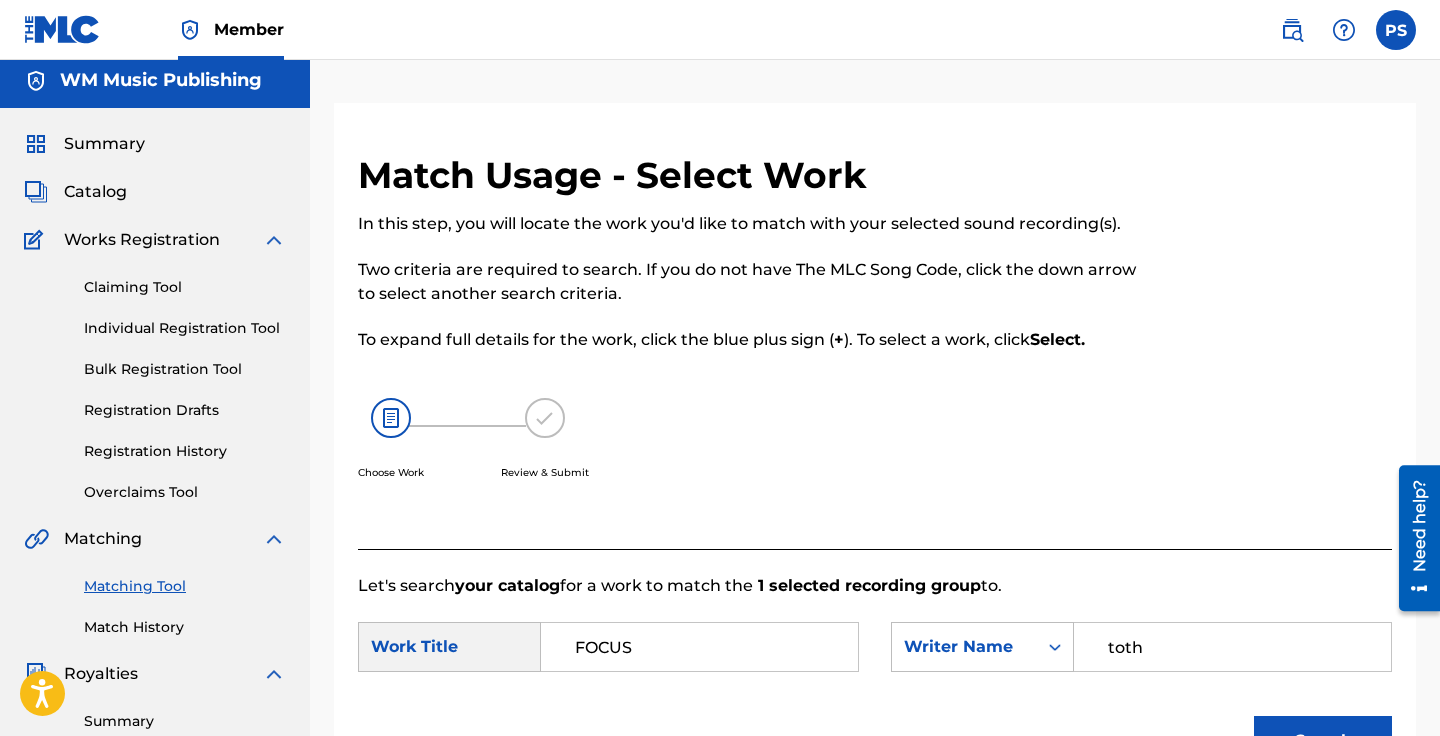 click on "Catalog" at bounding box center [95, 192] 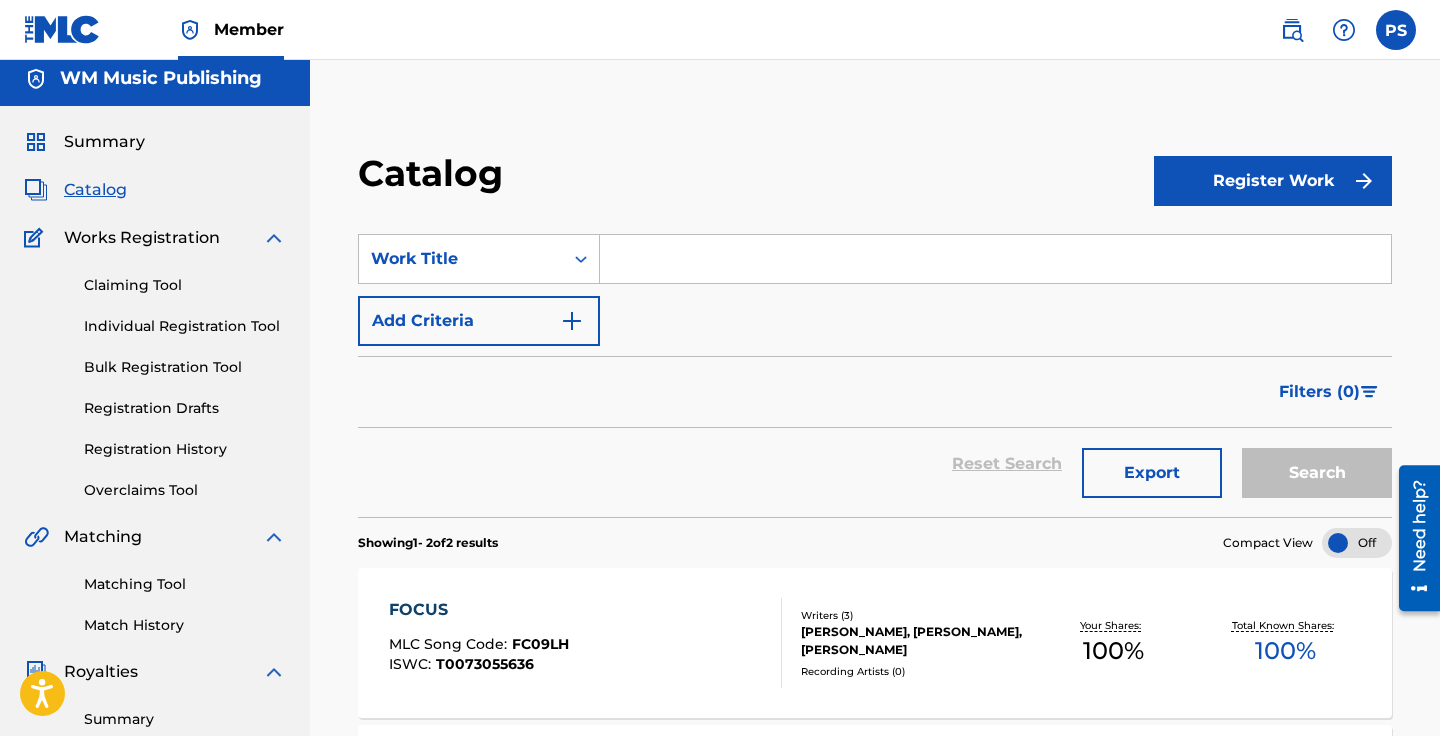scroll, scrollTop: 11, scrollLeft: 0, axis: vertical 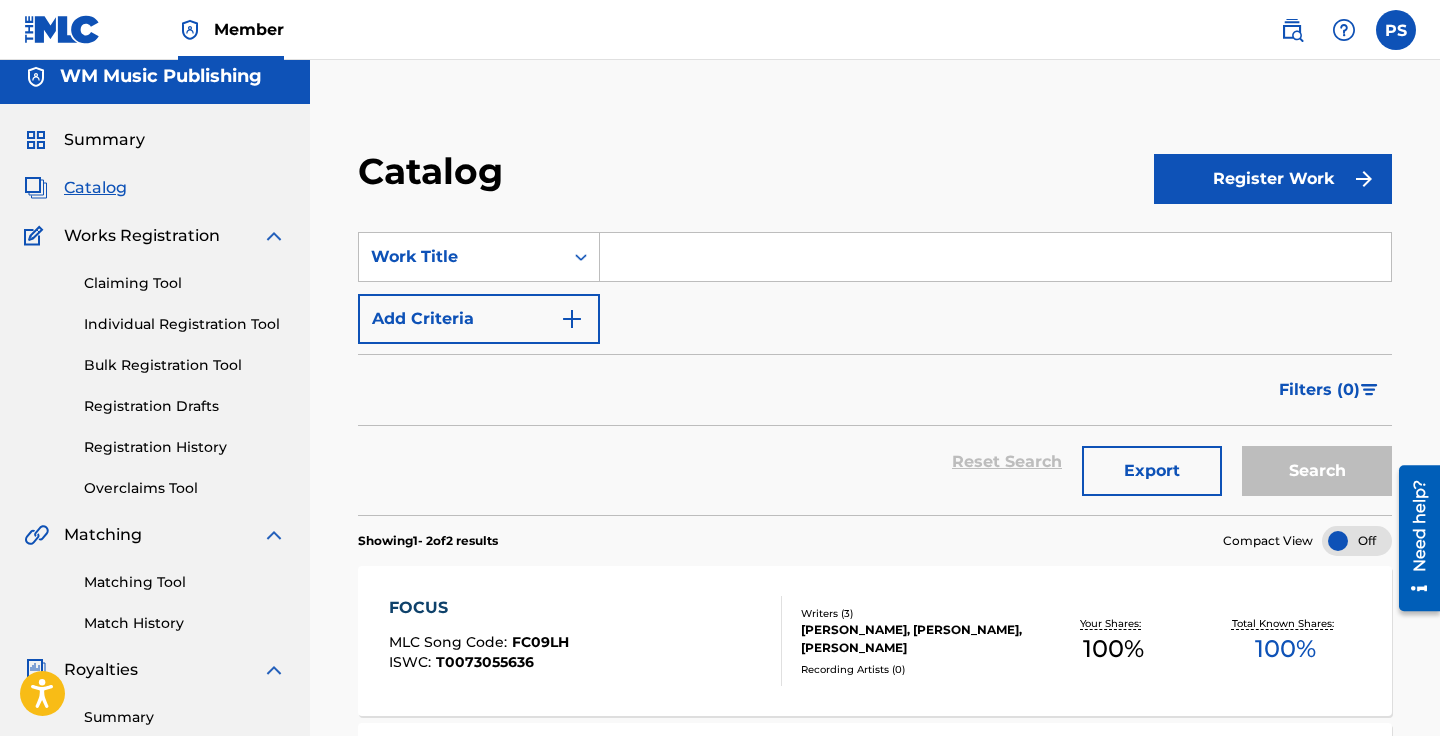 click on "Register Work" at bounding box center [1273, 179] 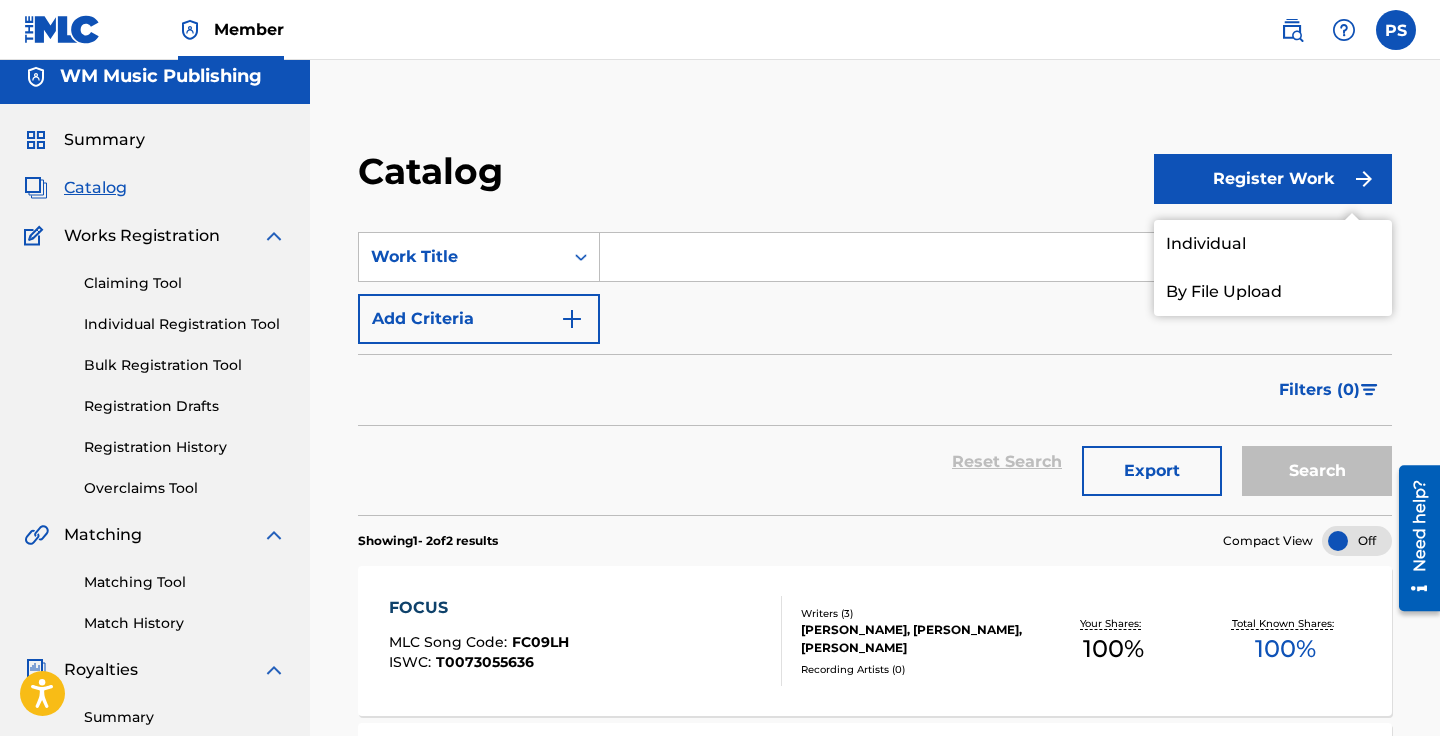 click on "Individual" at bounding box center (1273, 244) 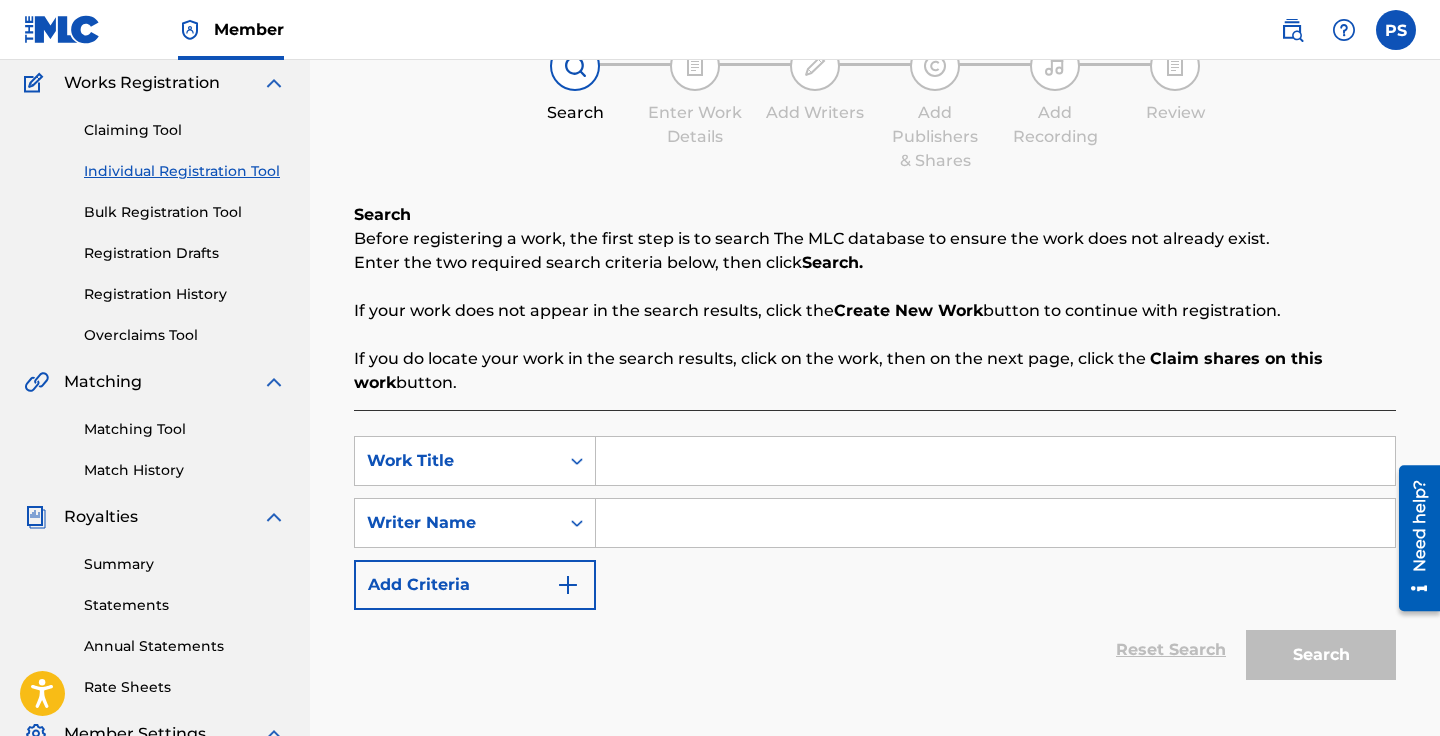 scroll, scrollTop: 209, scrollLeft: 0, axis: vertical 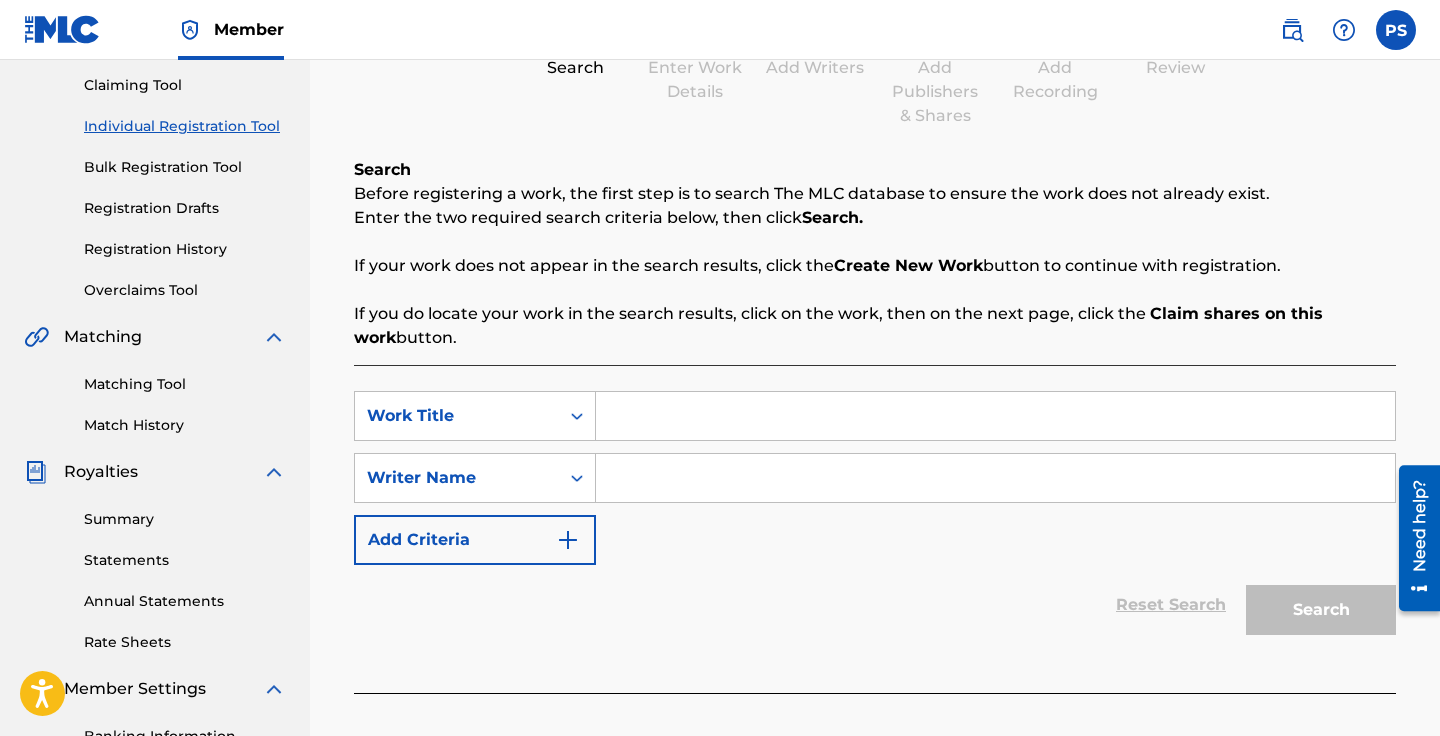 click at bounding box center [995, 416] 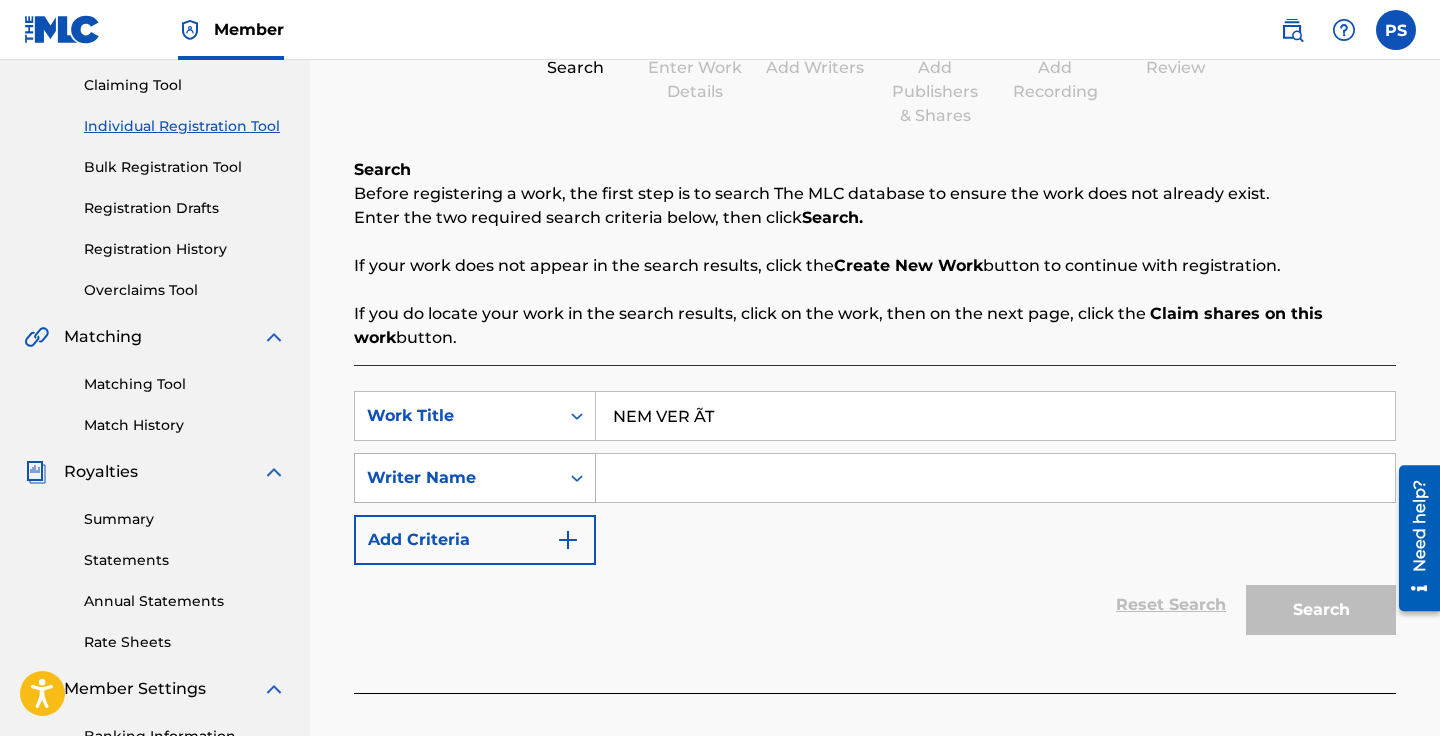 type on "NEM VER ÃT" 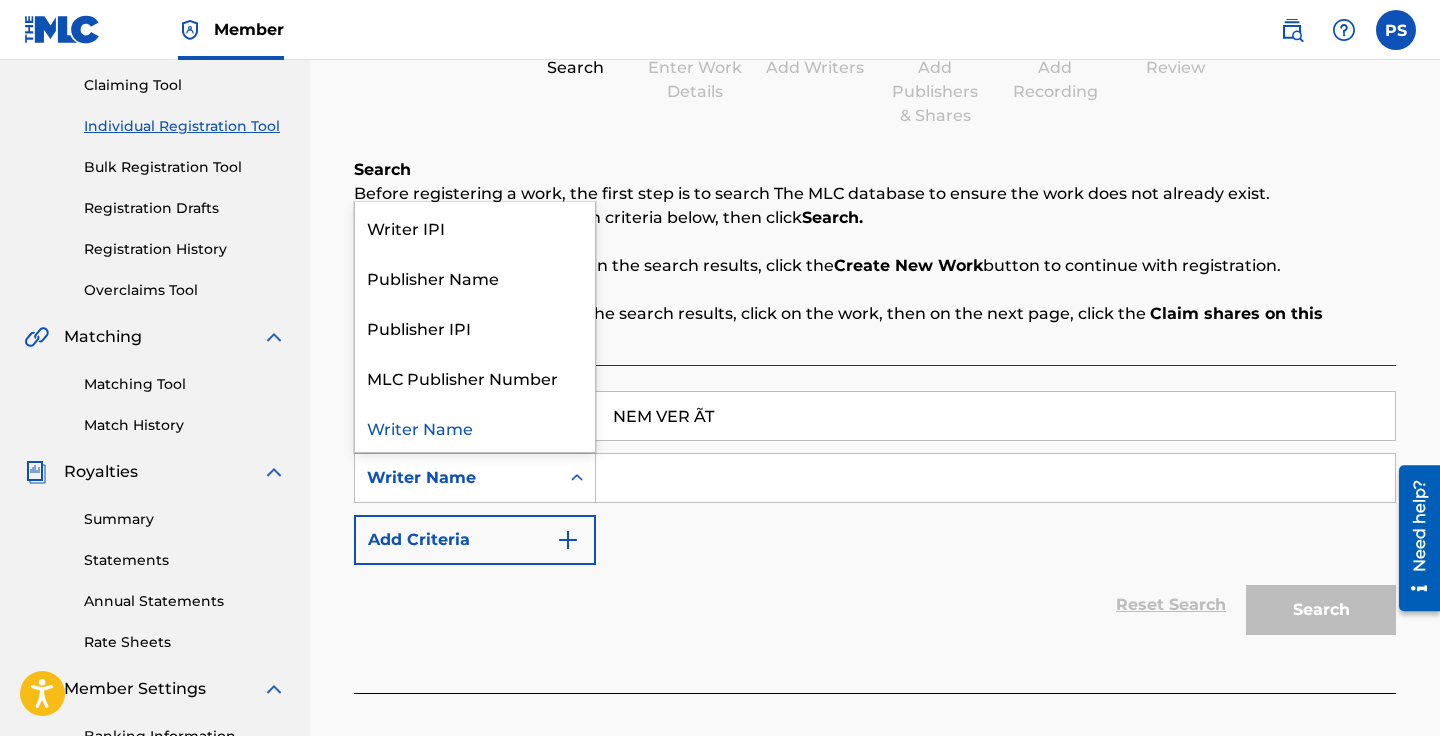 click at bounding box center [995, 478] 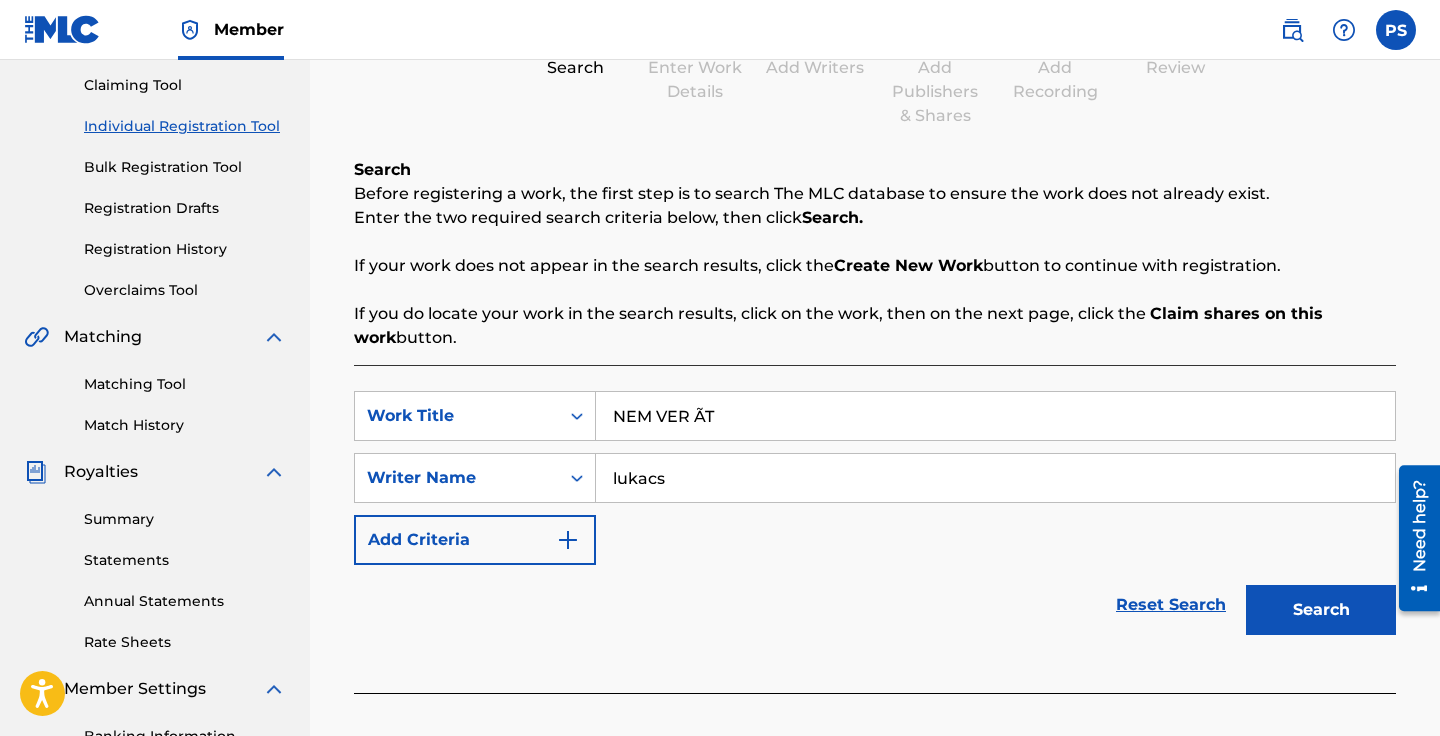 type on "lukacs" 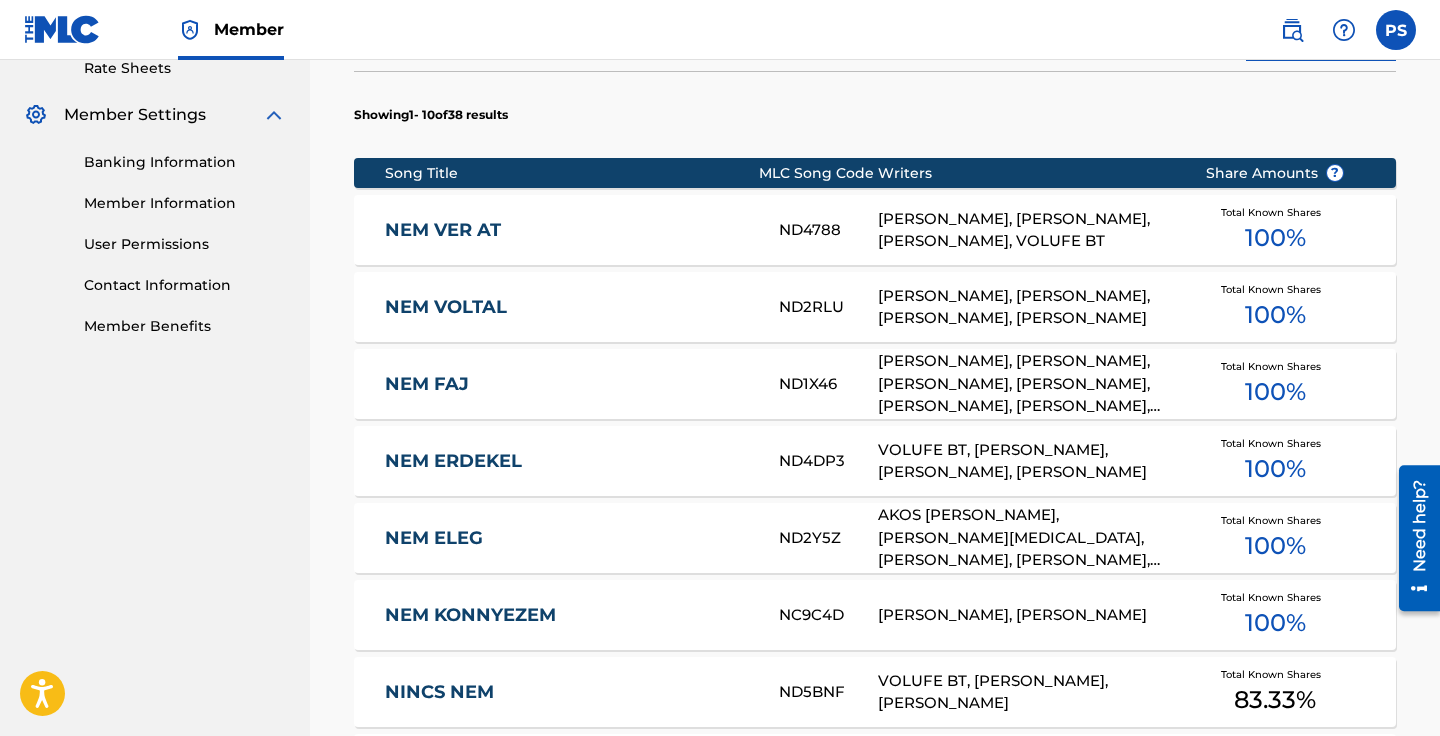 scroll, scrollTop: 785, scrollLeft: 0, axis: vertical 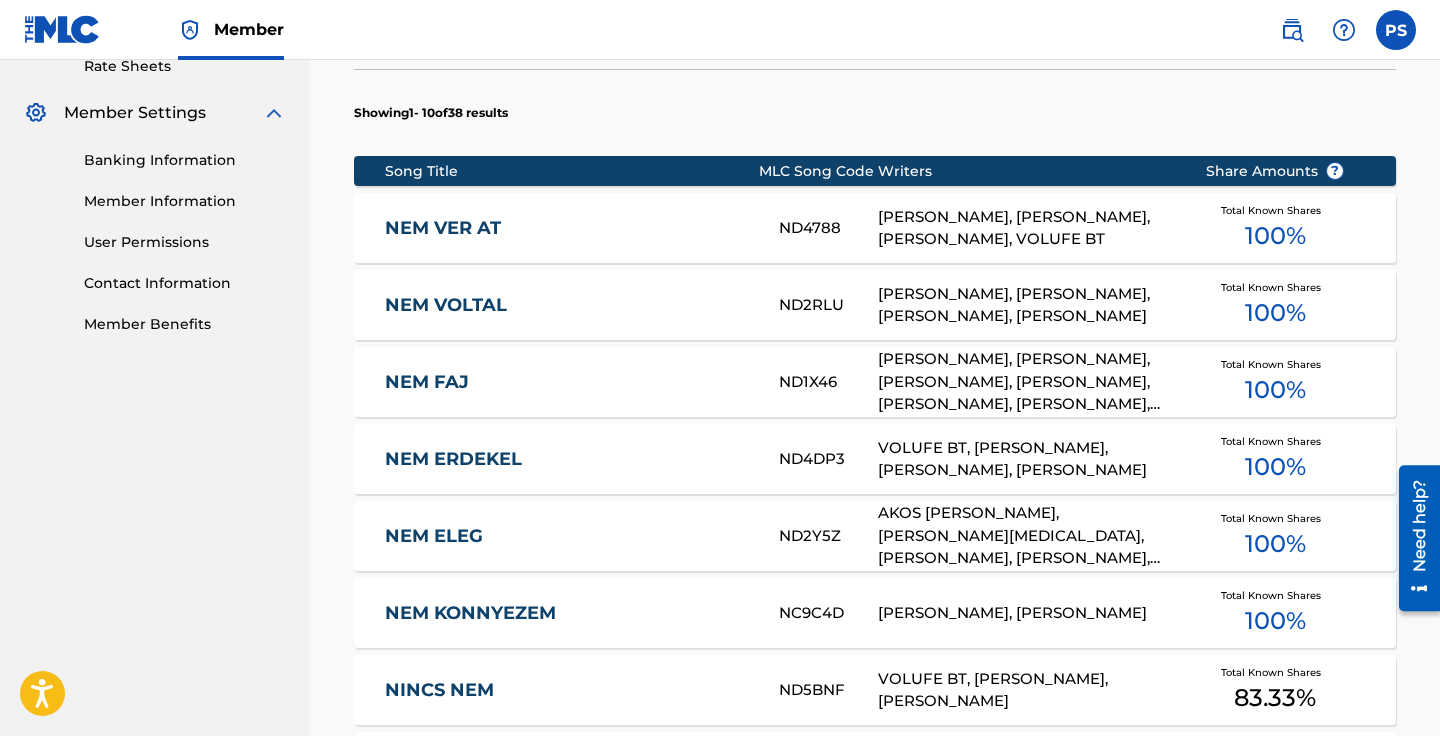 click on "LASZLO LUKACS, TAMAS FEJES, LEVENTE MOLNAR, VOLUFE BT" at bounding box center (1026, 228) 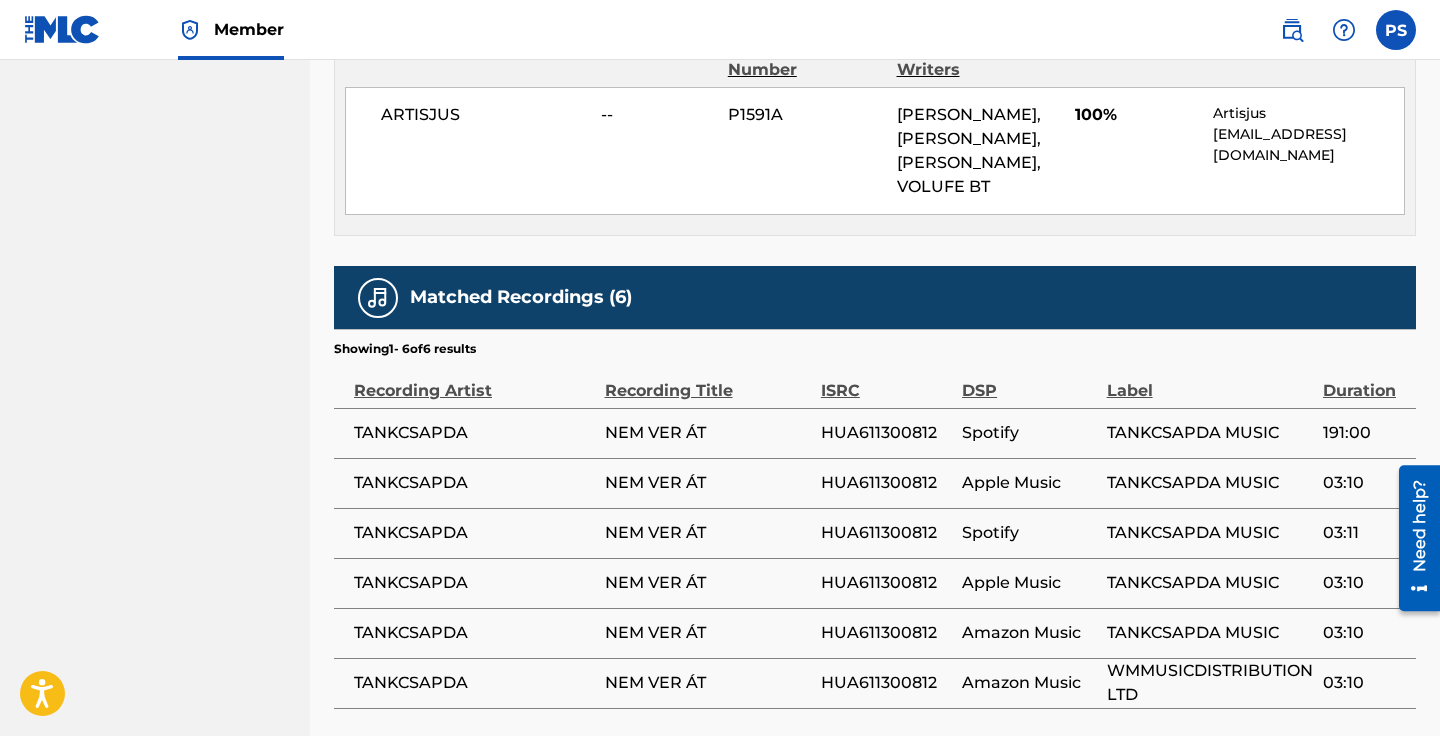 scroll, scrollTop: 1065, scrollLeft: 0, axis: vertical 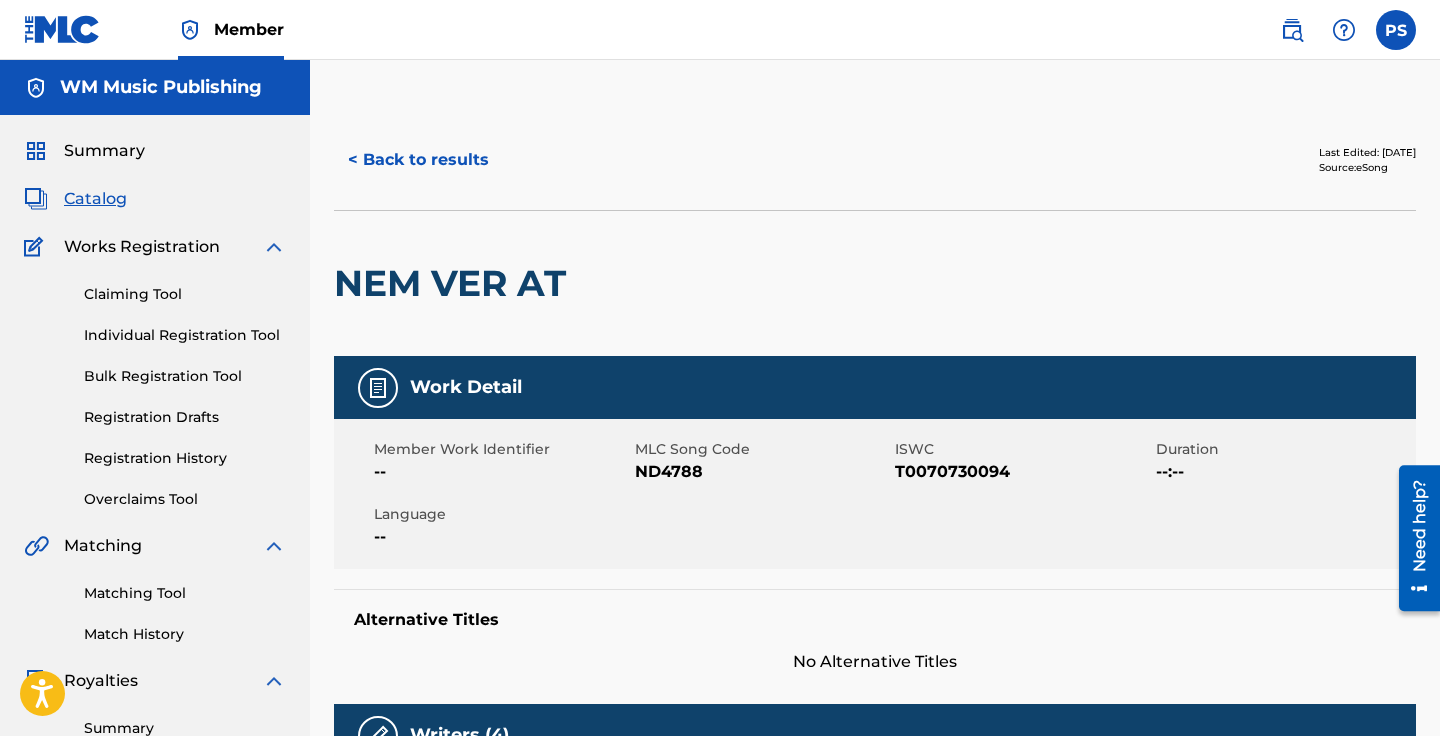 click on "< Back to results" at bounding box center (418, 160) 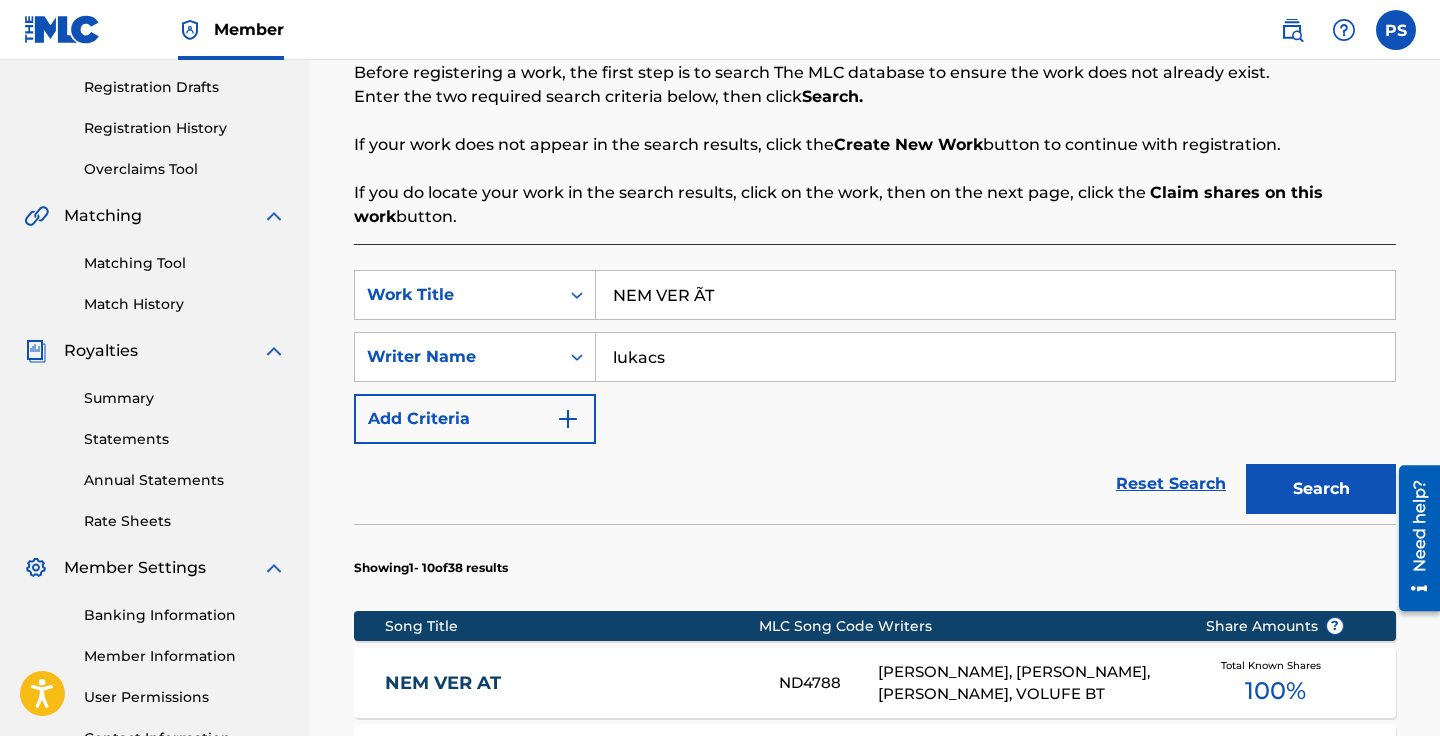 scroll, scrollTop: 321, scrollLeft: 0, axis: vertical 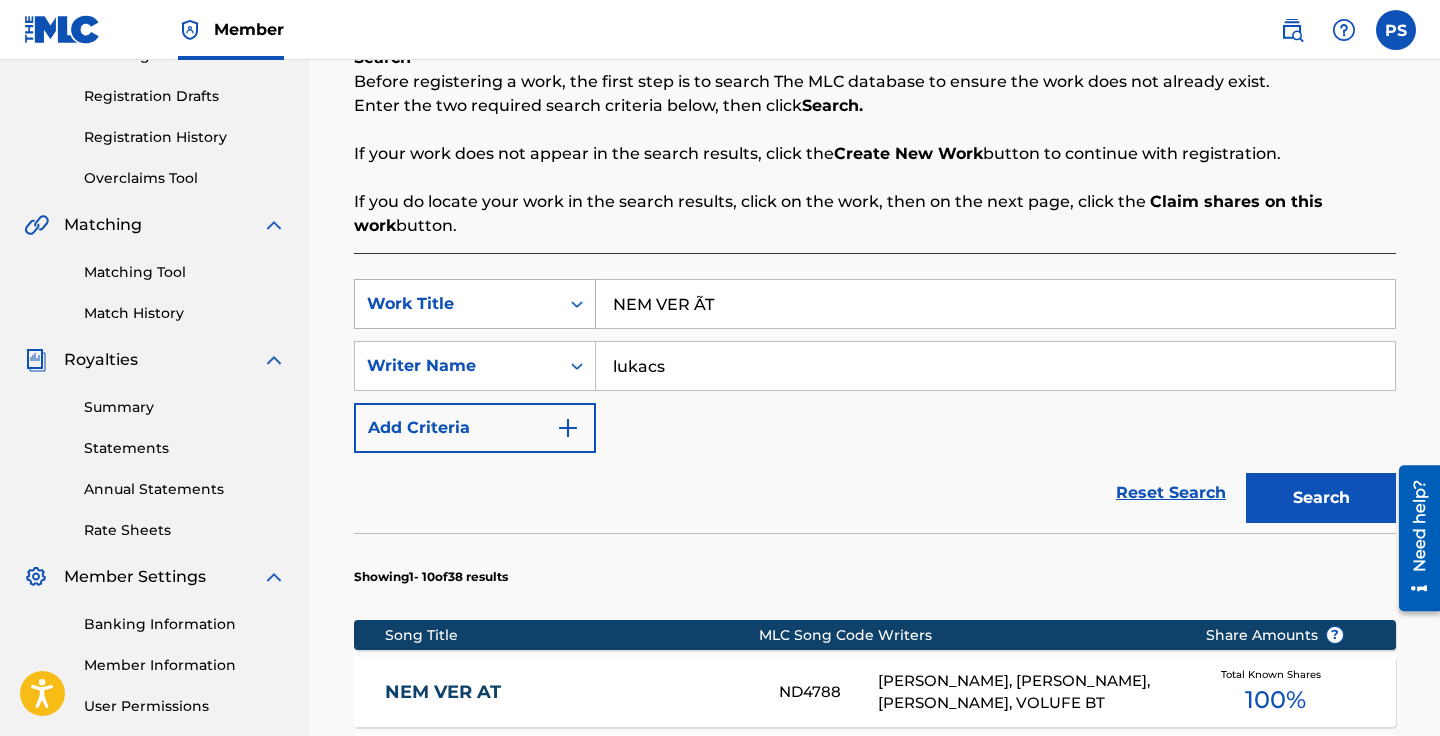 drag, startPoint x: 746, startPoint y: 302, endPoint x: 529, endPoint y: 299, distance: 217.02074 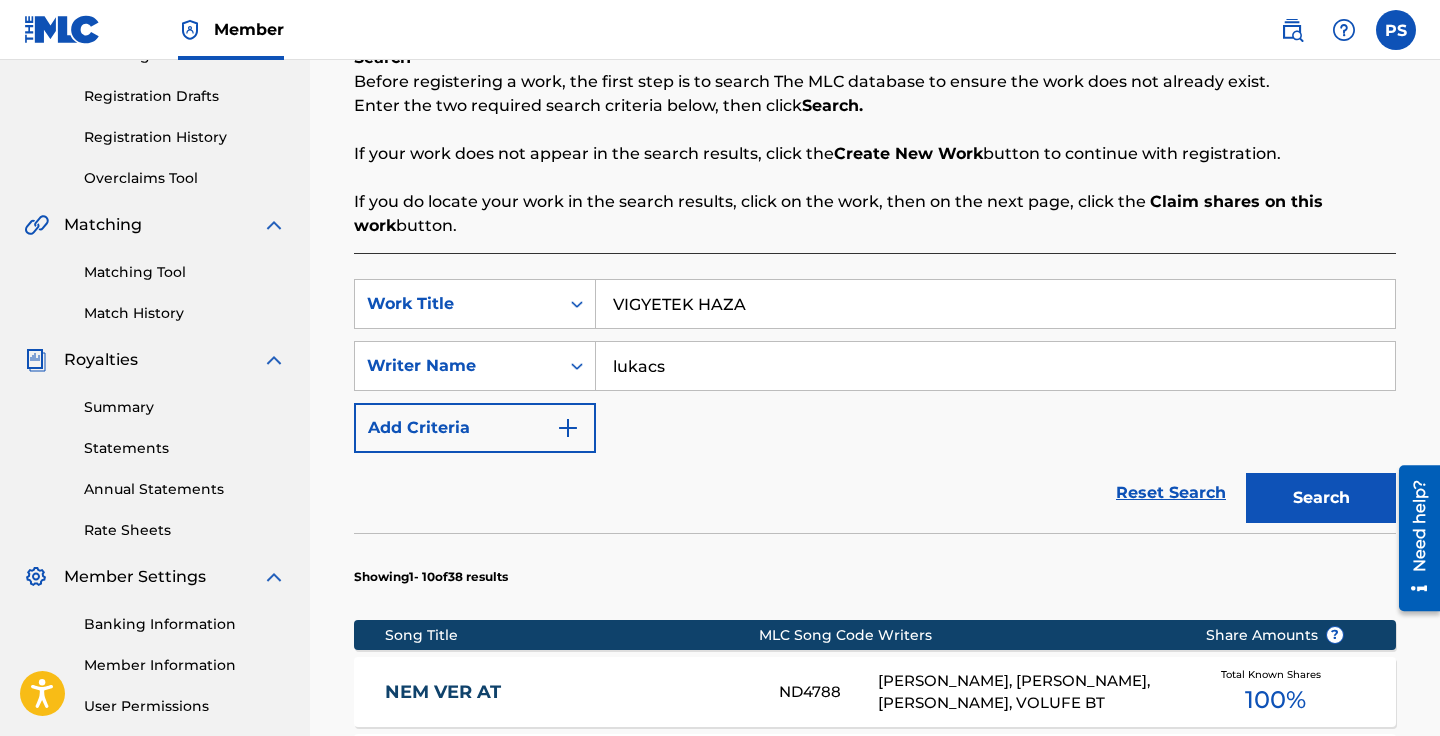 type on "VIGYETEK HAZA" 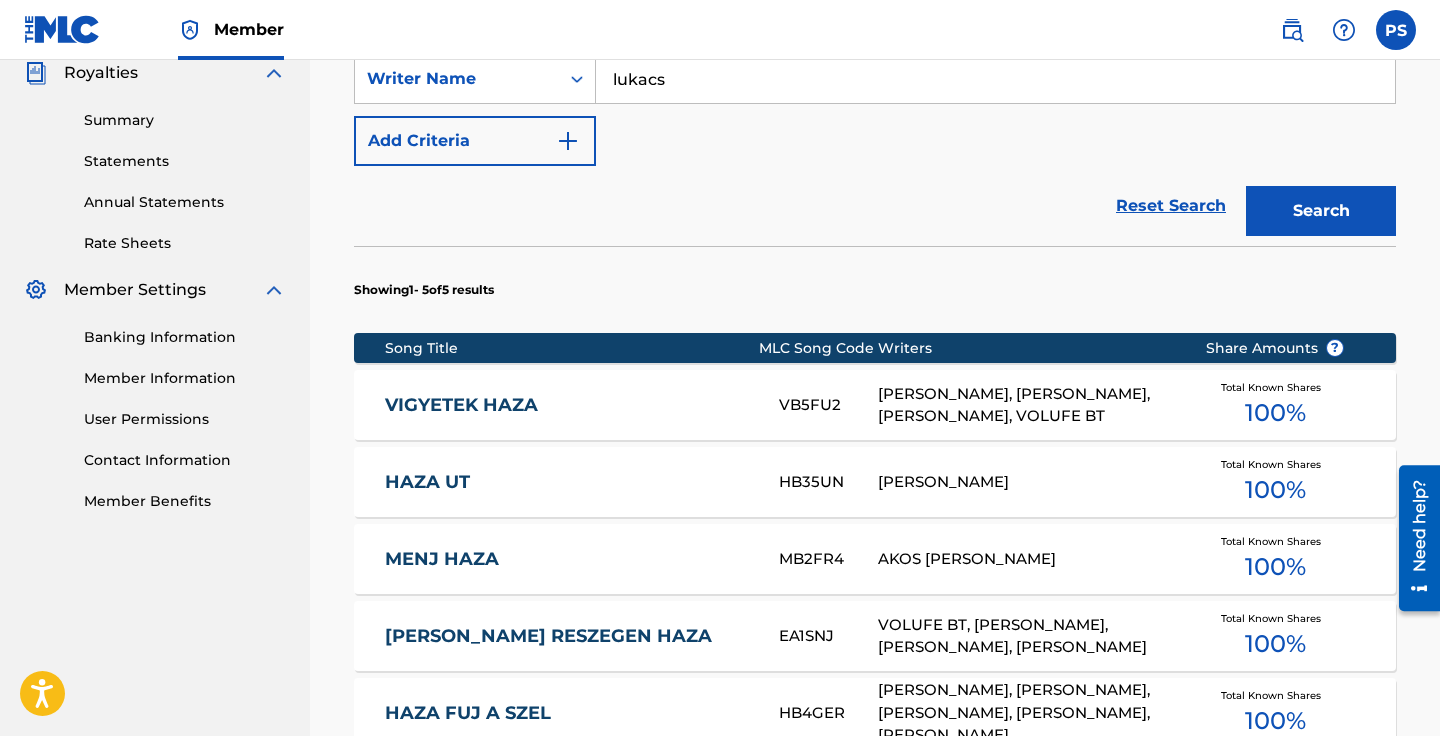 scroll, scrollTop: 609, scrollLeft: 0, axis: vertical 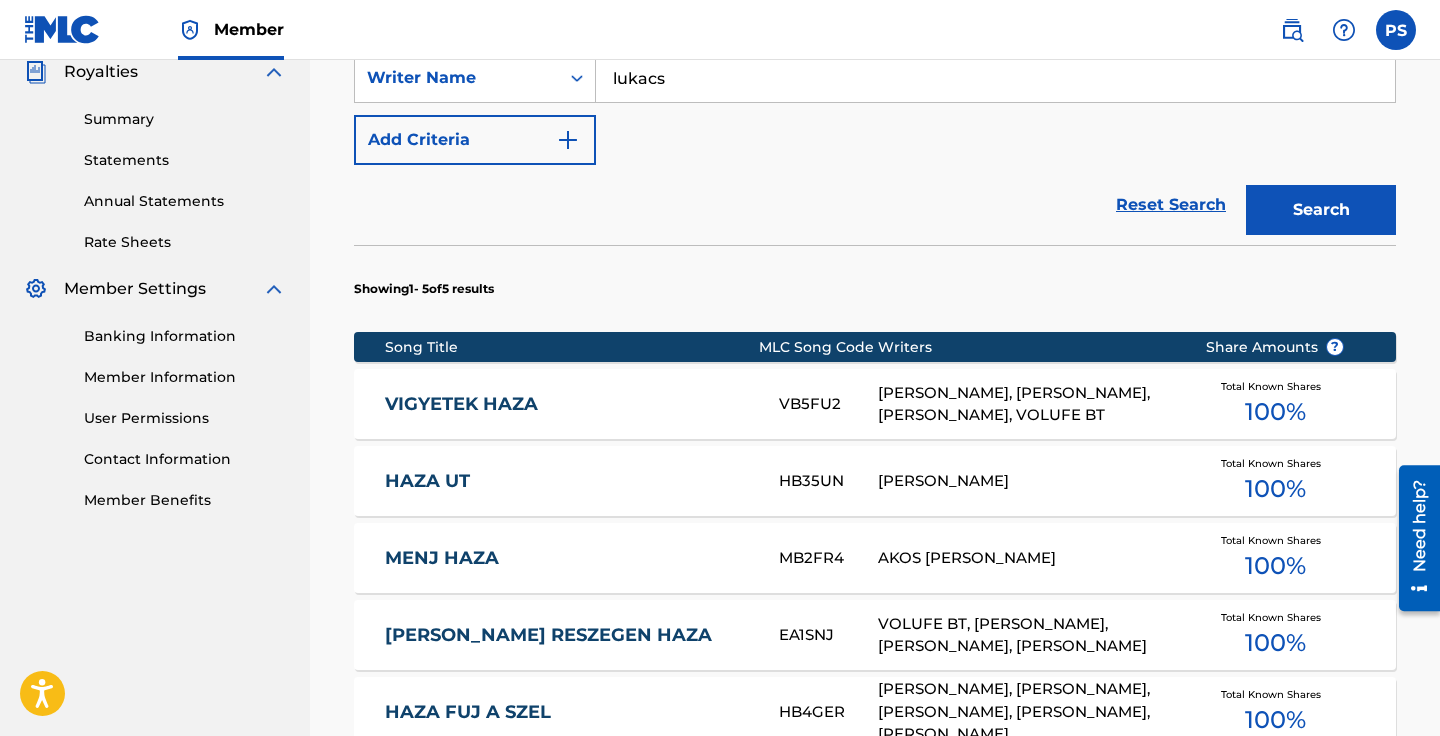 click on "VIGYETEK HAZA" at bounding box center [568, 404] 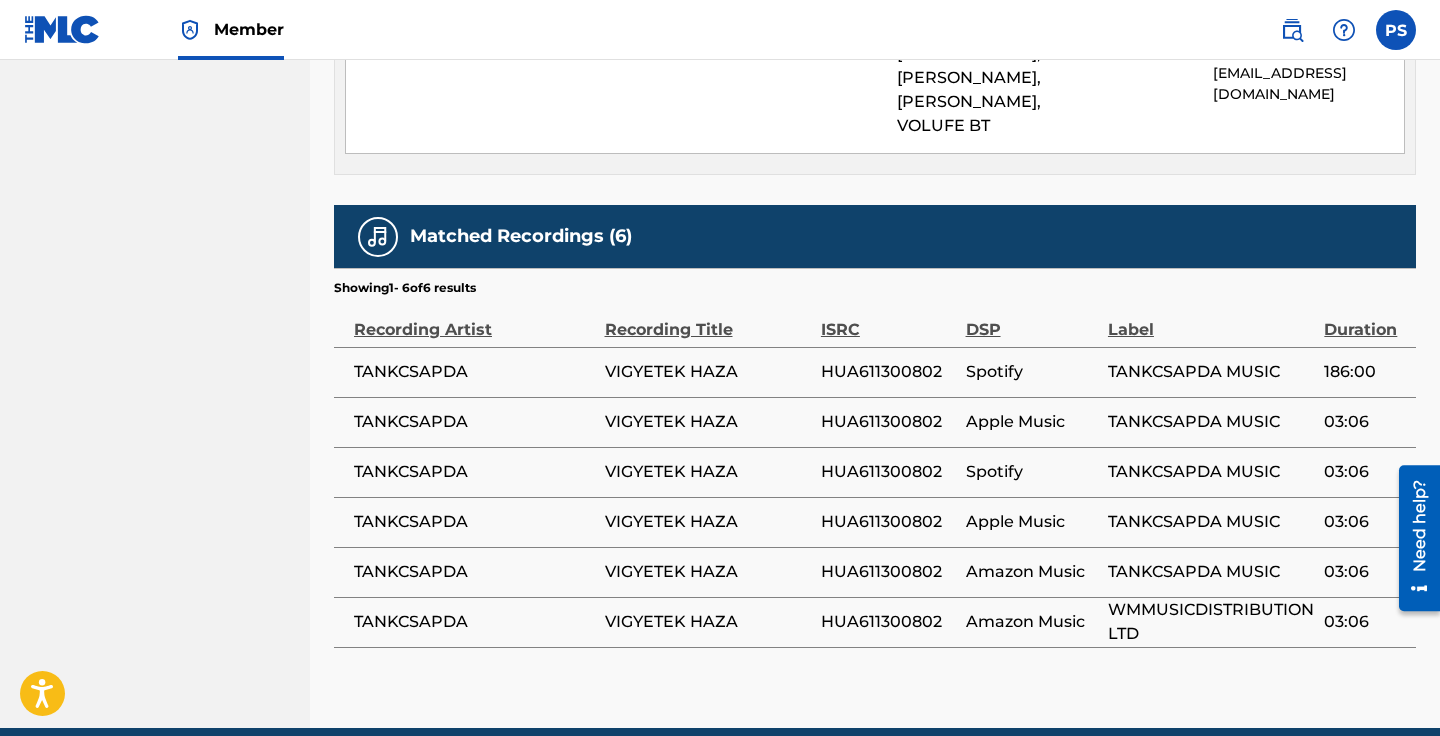 scroll, scrollTop: 1158, scrollLeft: 0, axis: vertical 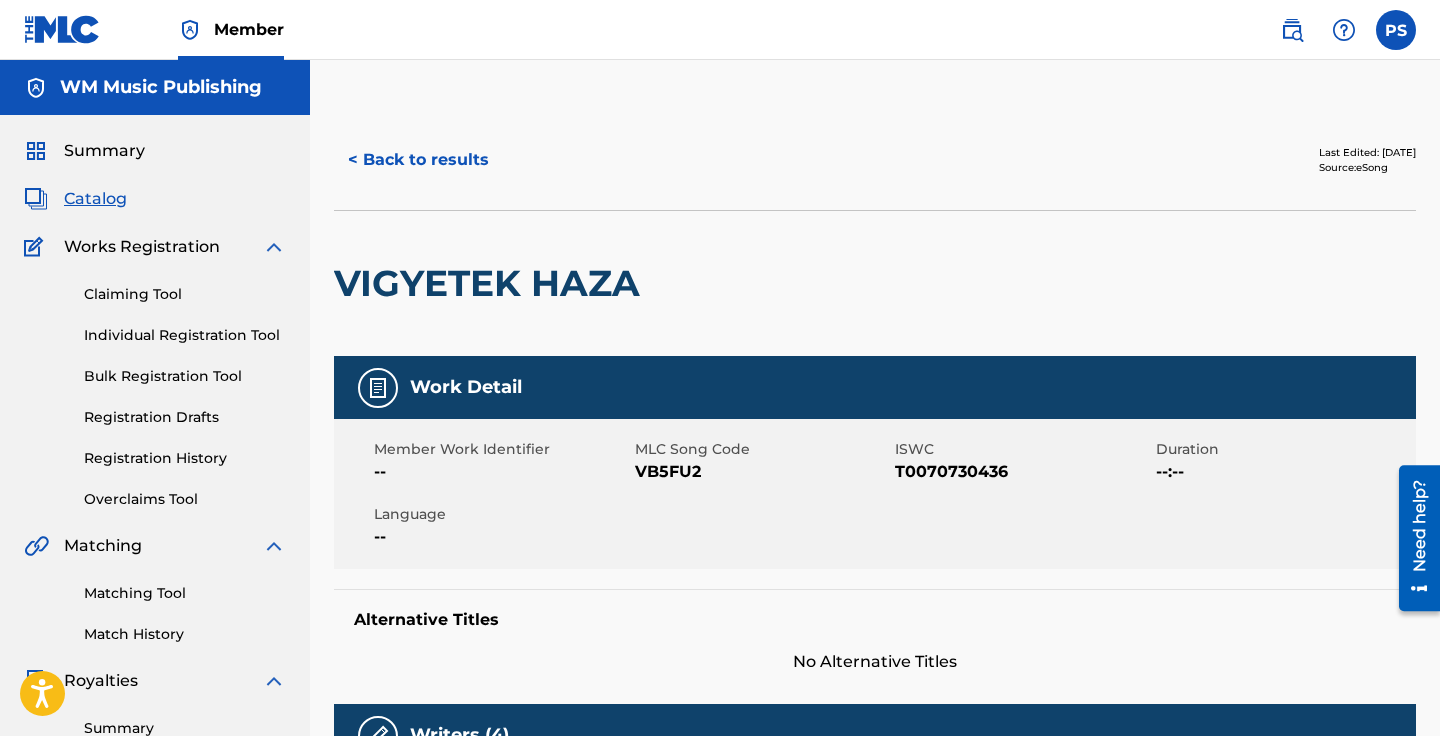click on "< Back to results" at bounding box center (418, 160) 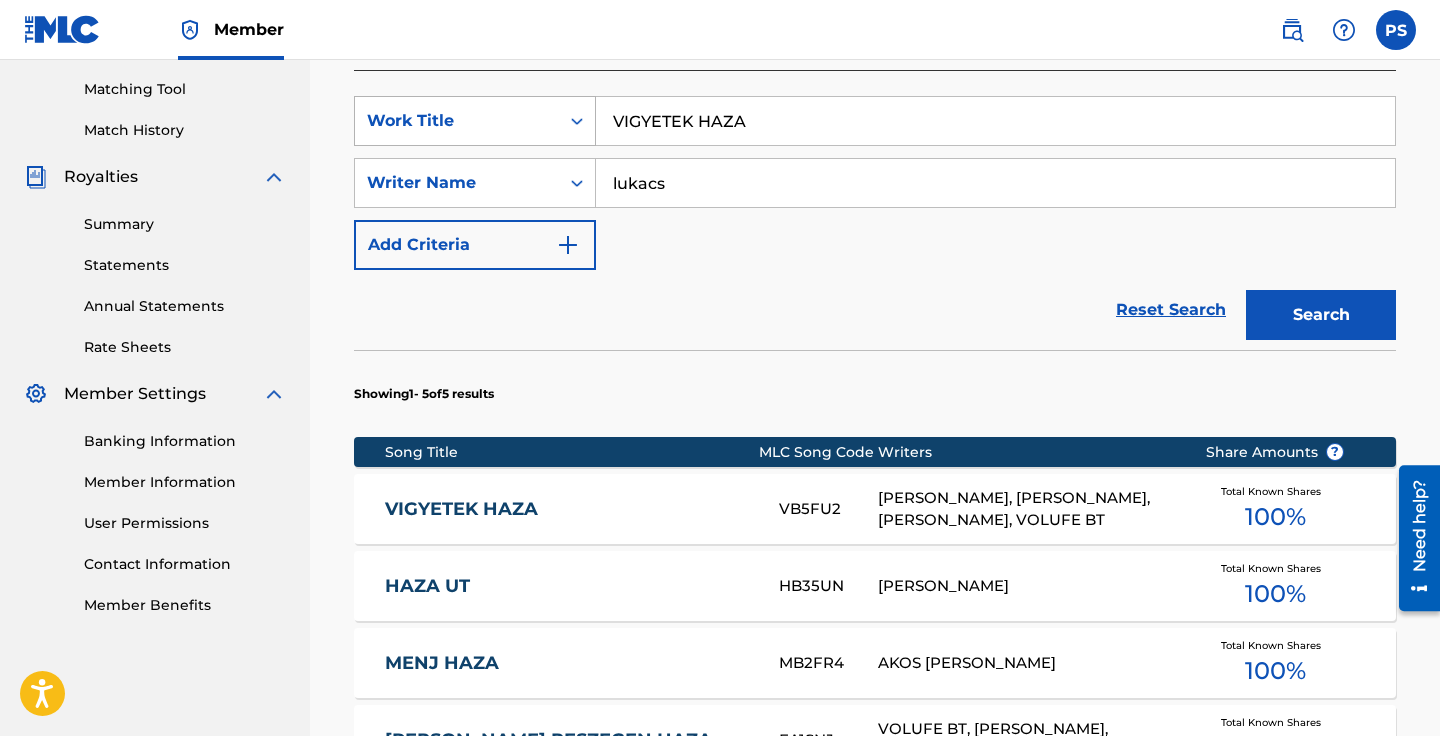 drag, startPoint x: 761, startPoint y: 122, endPoint x: 595, endPoint y: 122, distance: 166 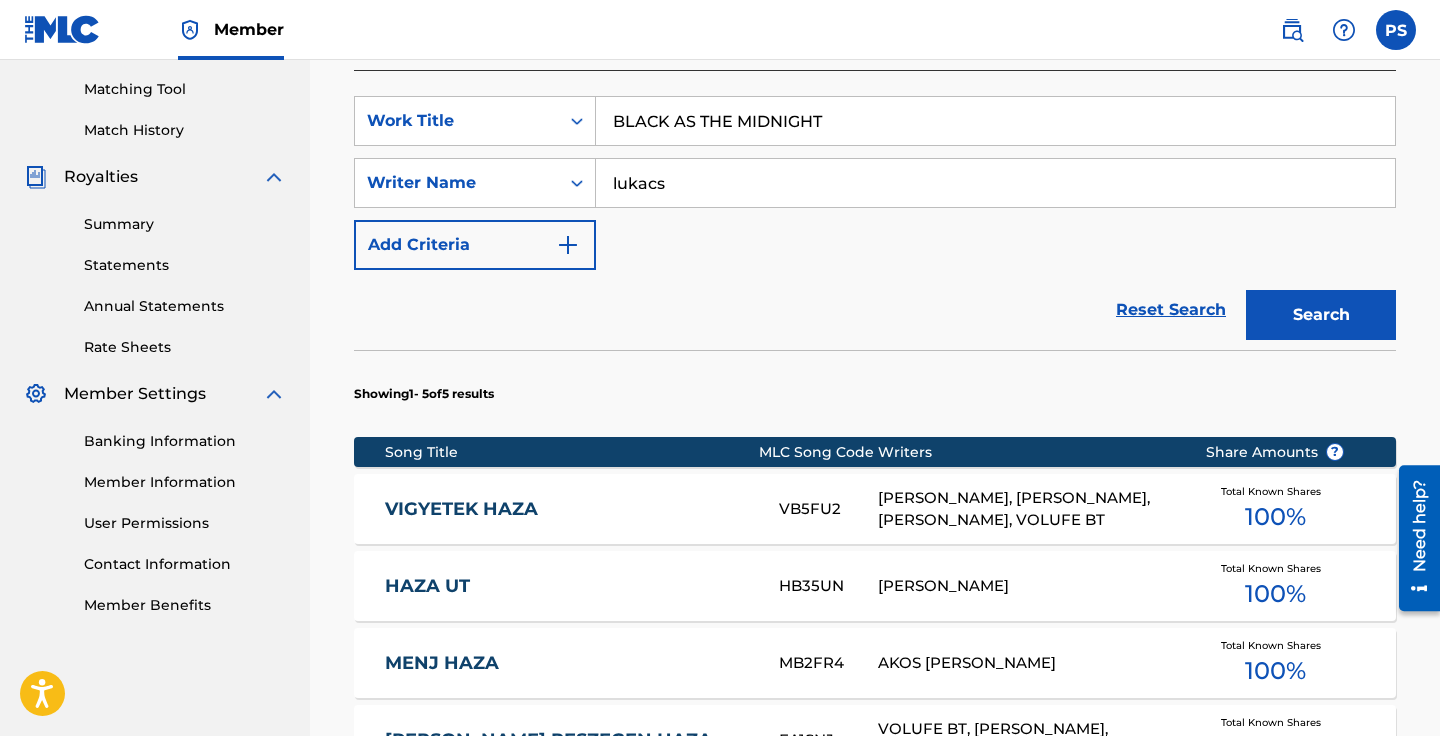 type on "BLACK AS THE MIDNIGHT" 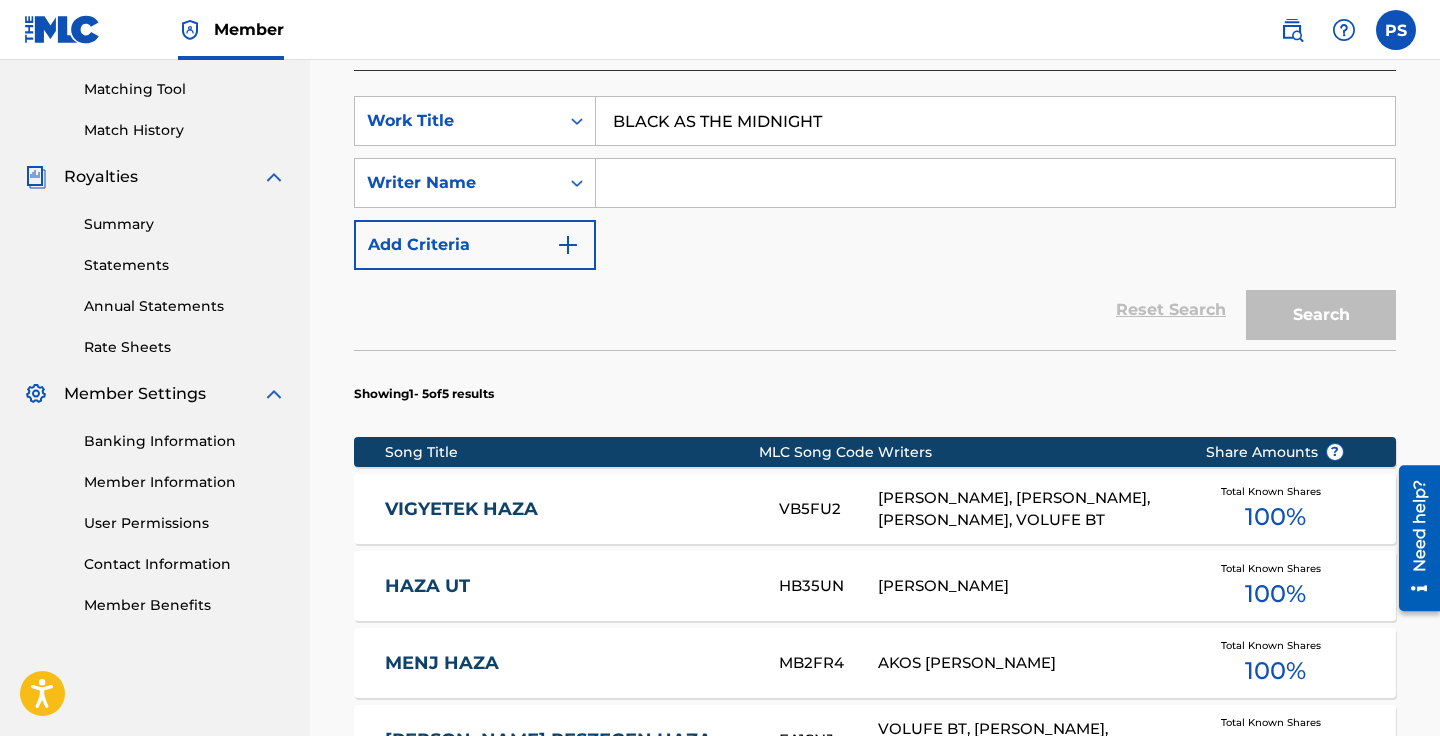 paste on "Tamasi" 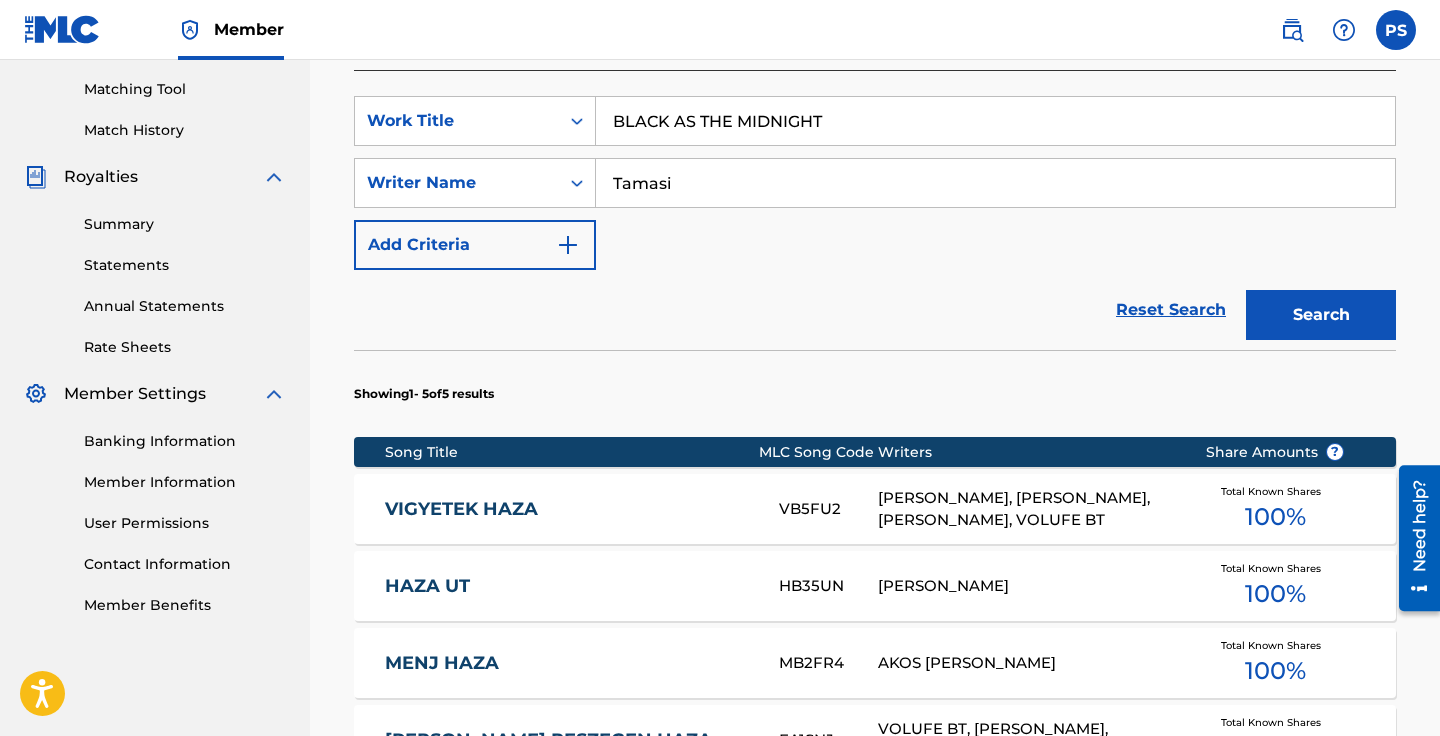 type on "Tamasi" 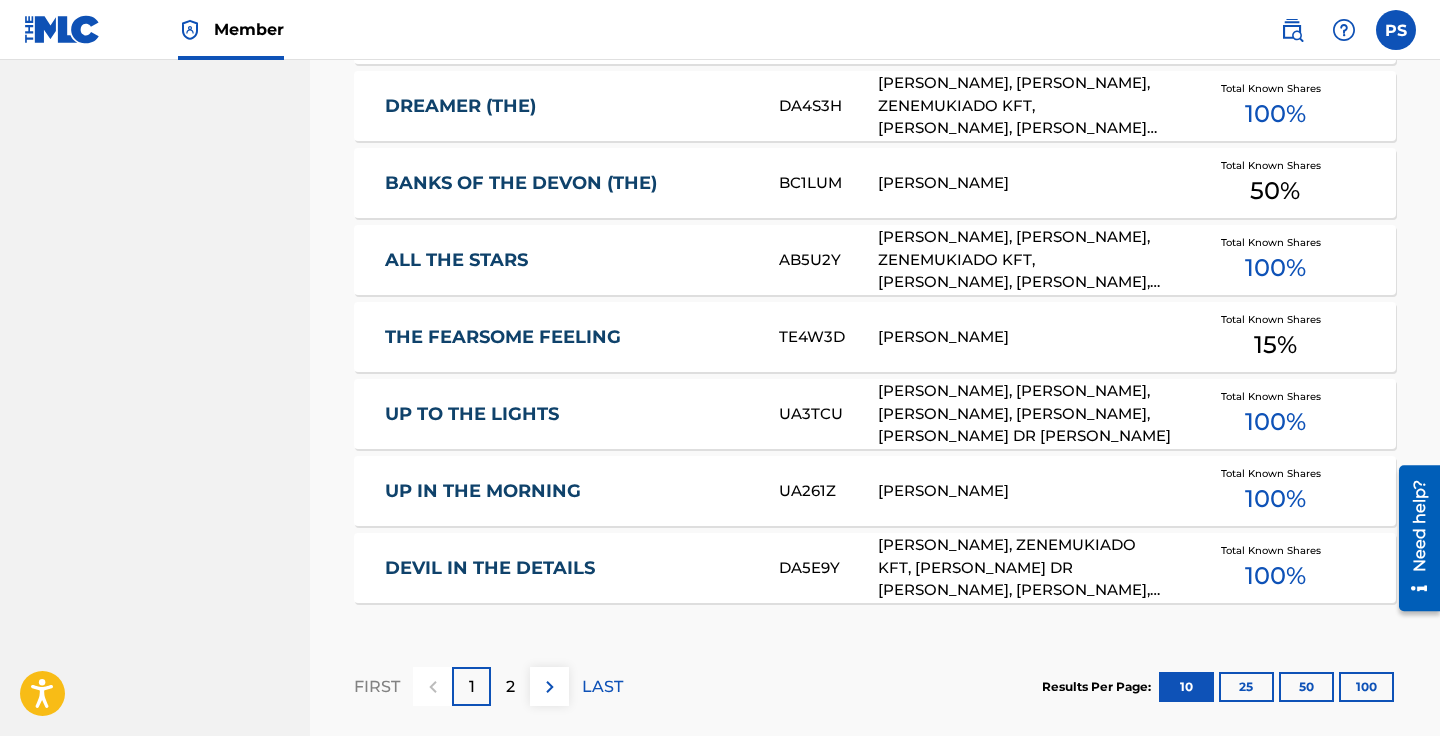 scroll, scrollTop: 1116, scrollLeft: 0, axis: vertical 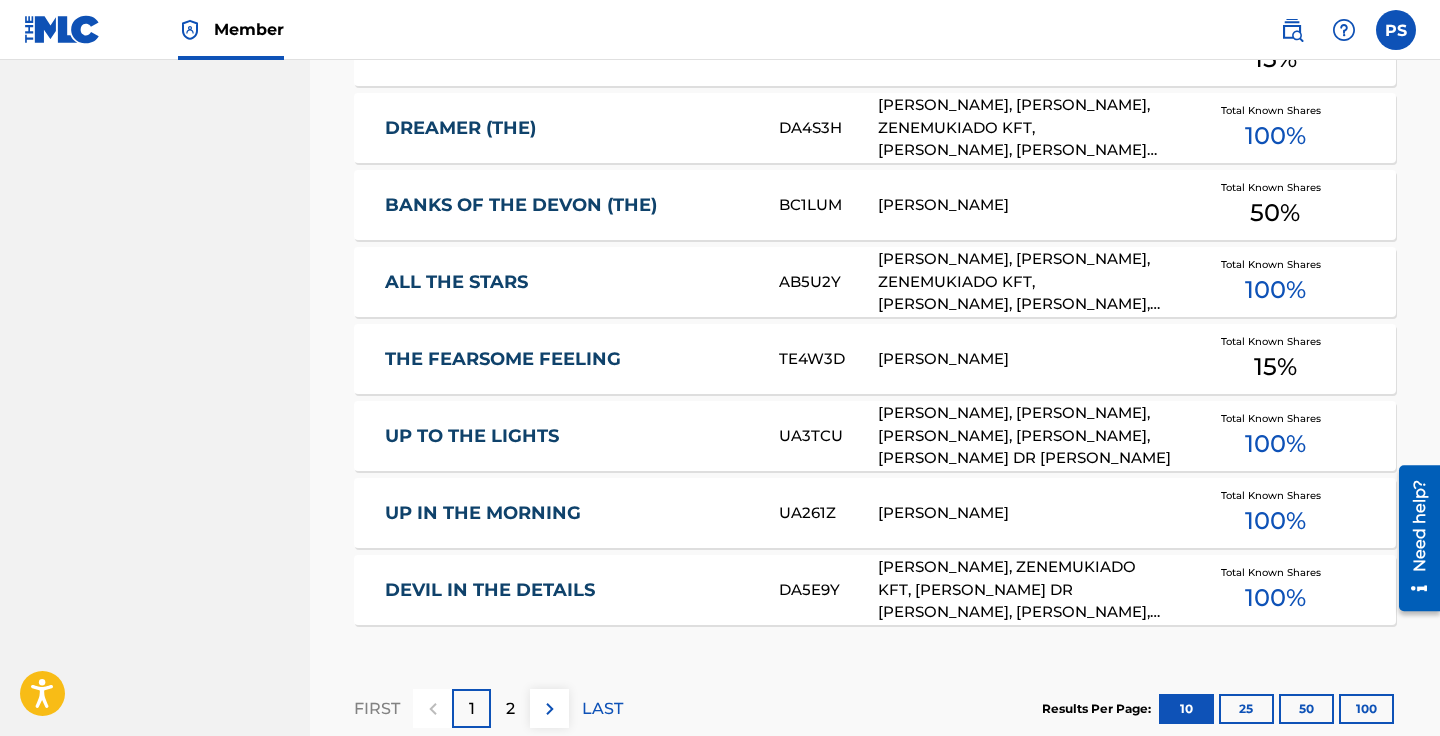 click on "2" at bounding box center (510, 709) 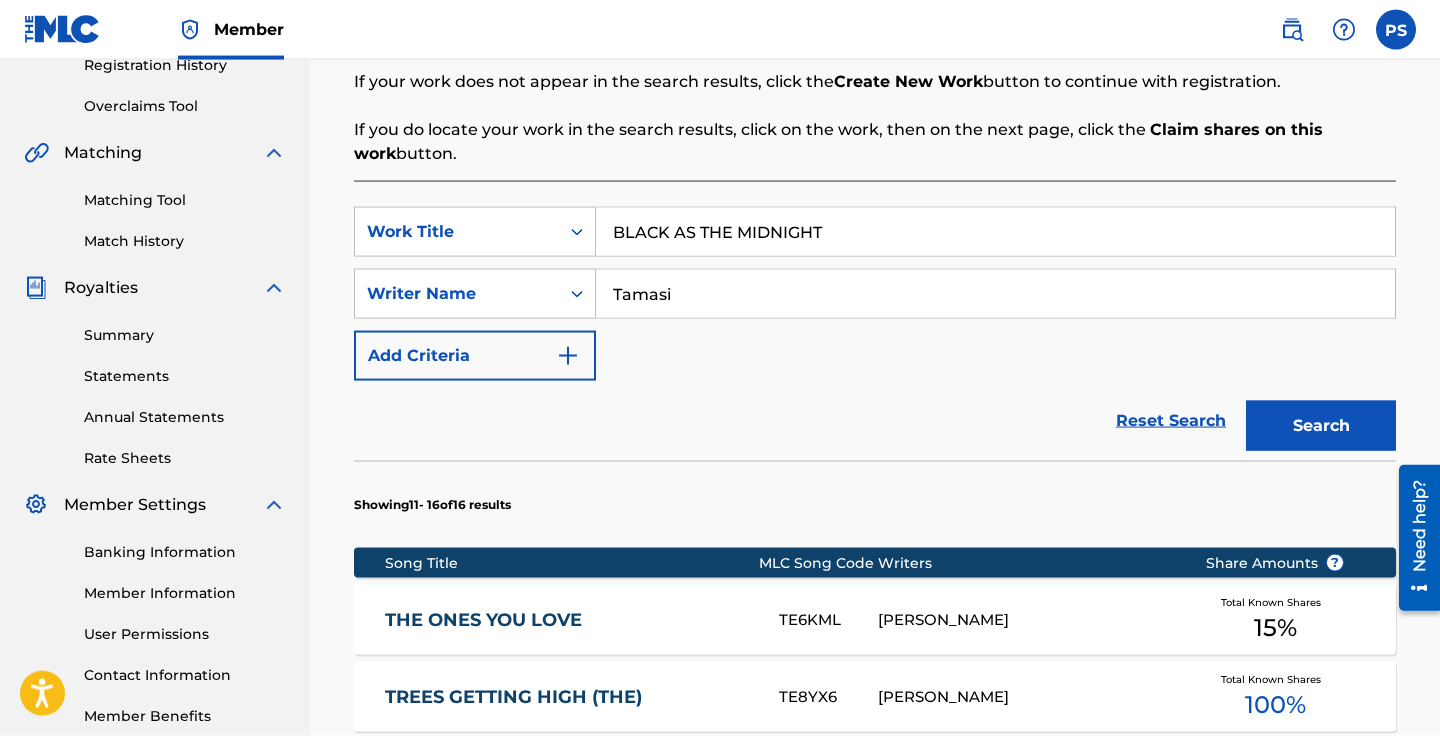 scroll, scrollTop: 392, scrollLeft: 0, axis: vertical 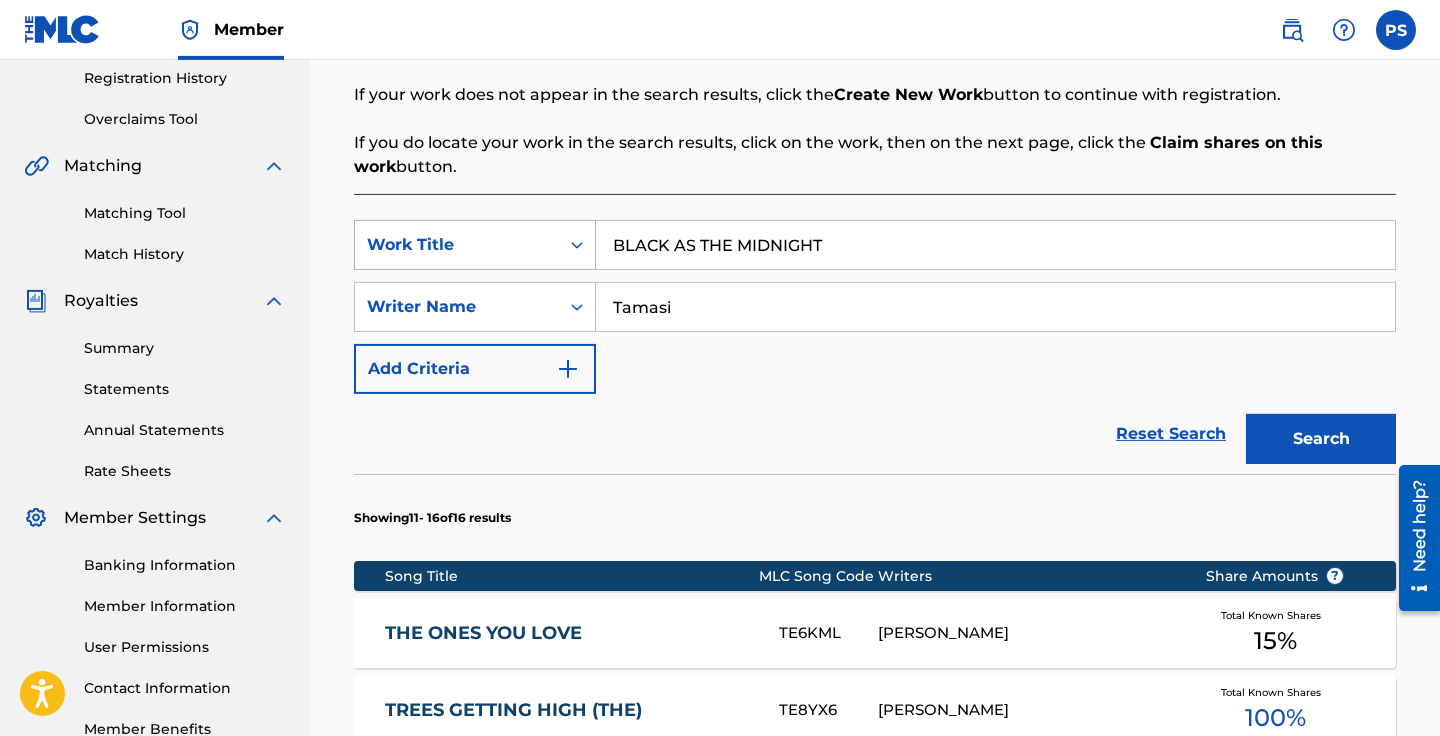 drag, startPoint x: 864, startPoint y: 252, endPoint x: 520, endPoint y: 246, distance: 344.0523 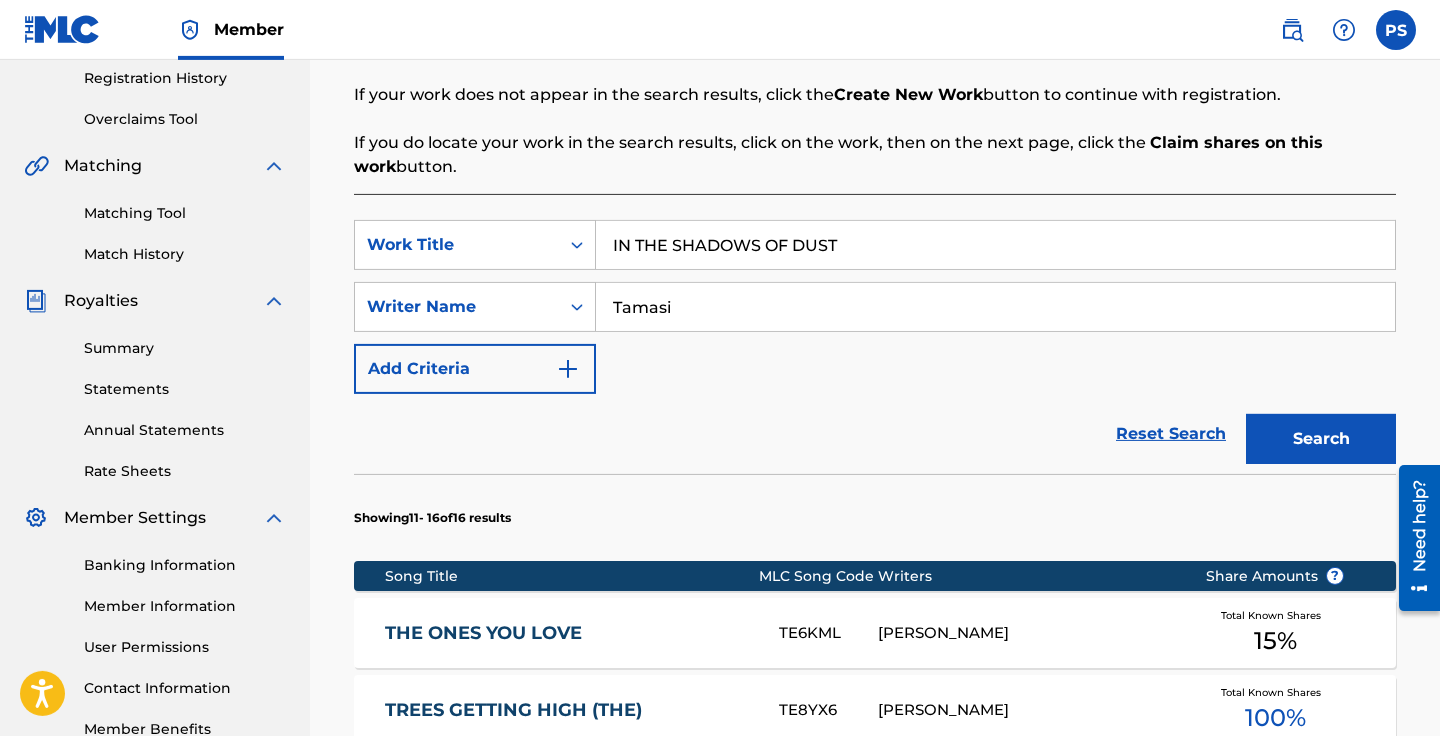 click on "Search" at bounding box center [1321, 439] 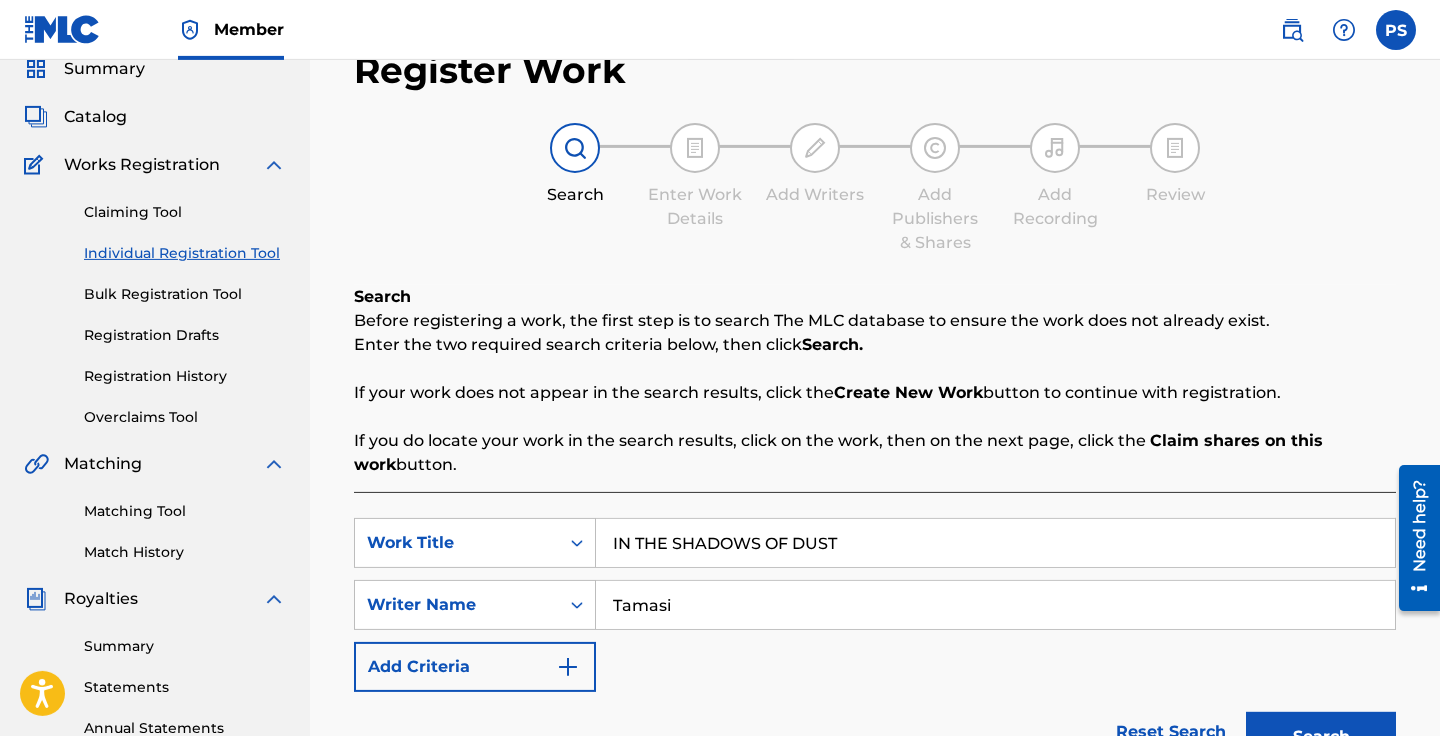 scroll, scrollTop: 0, scrollLeft: 0, axis: both 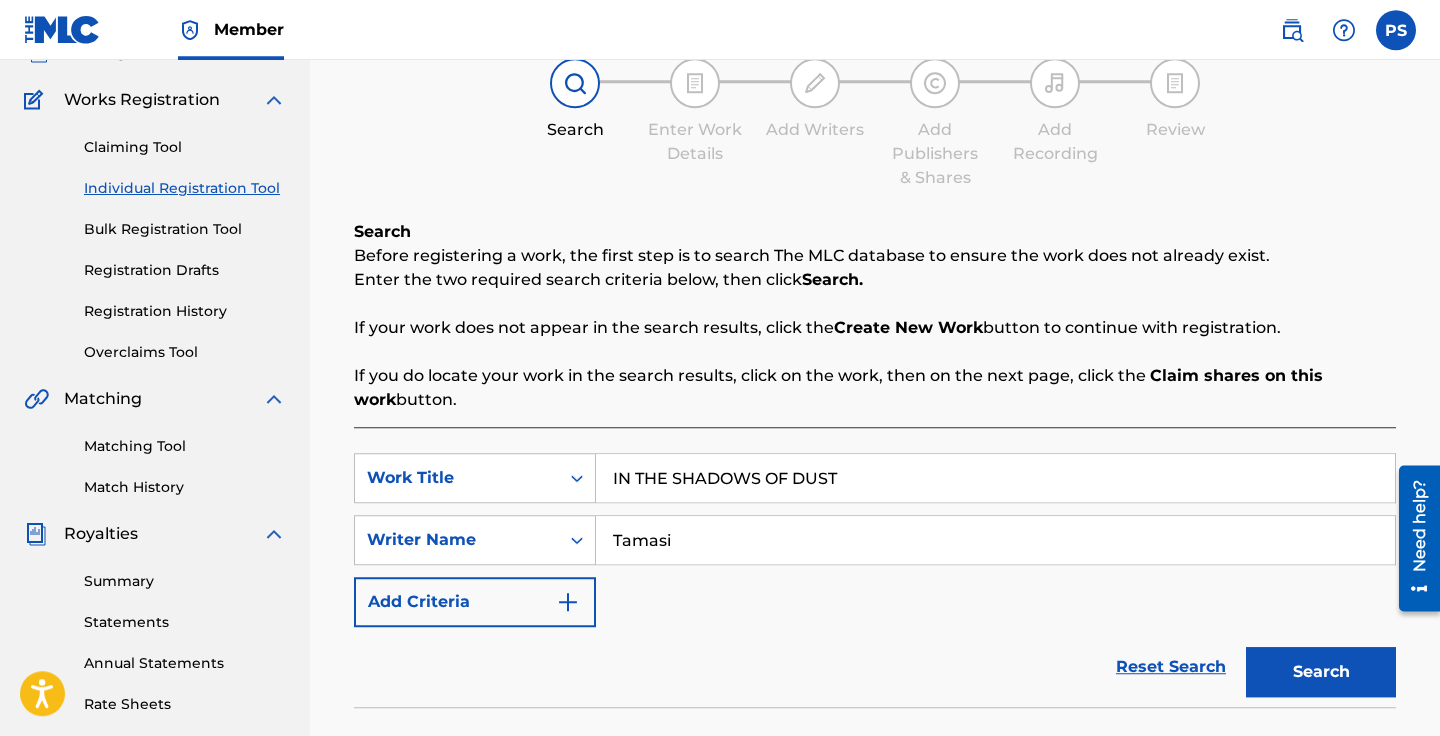drag, startPoint x: 874, startPoint y: 480, endPoint x: 503, endPoint y: 480, distance: 371 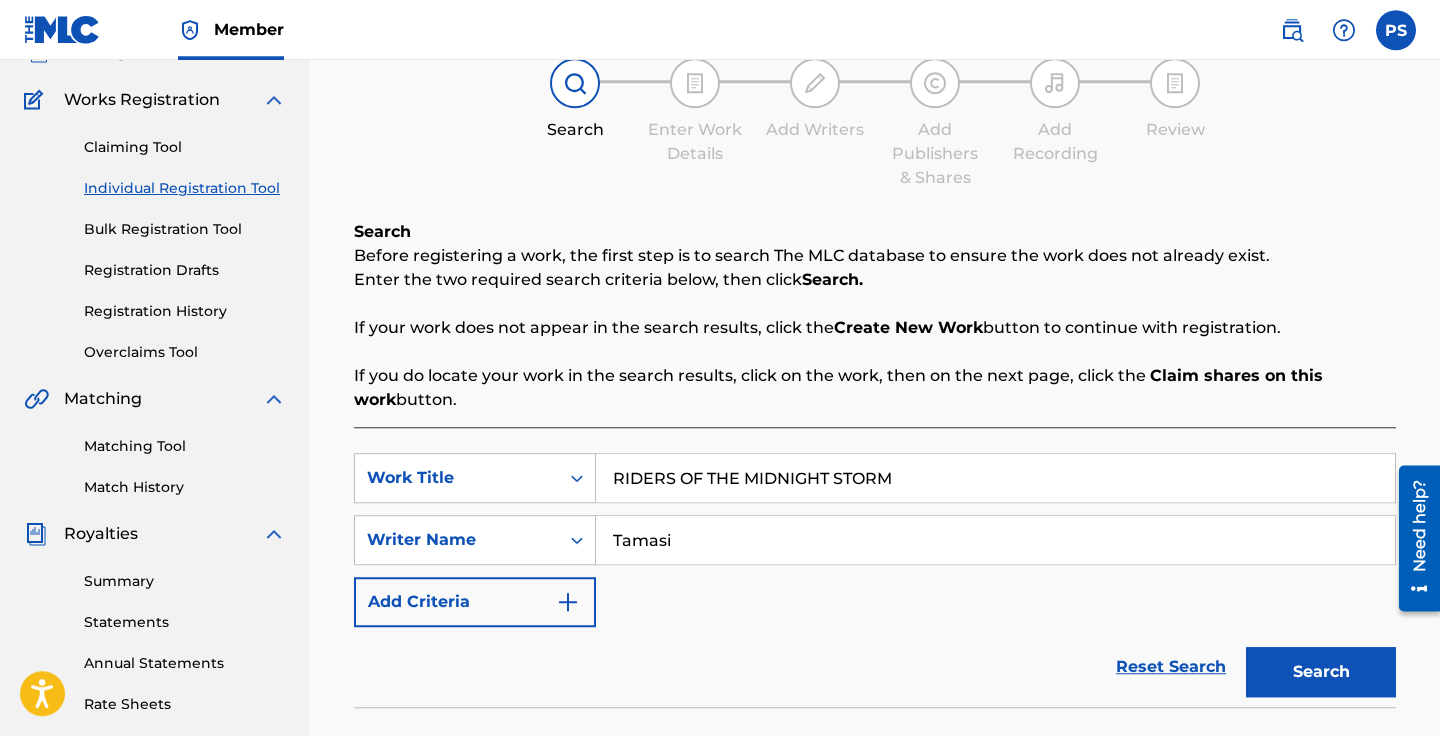click on "Search" at bounding box center [1321, 672] 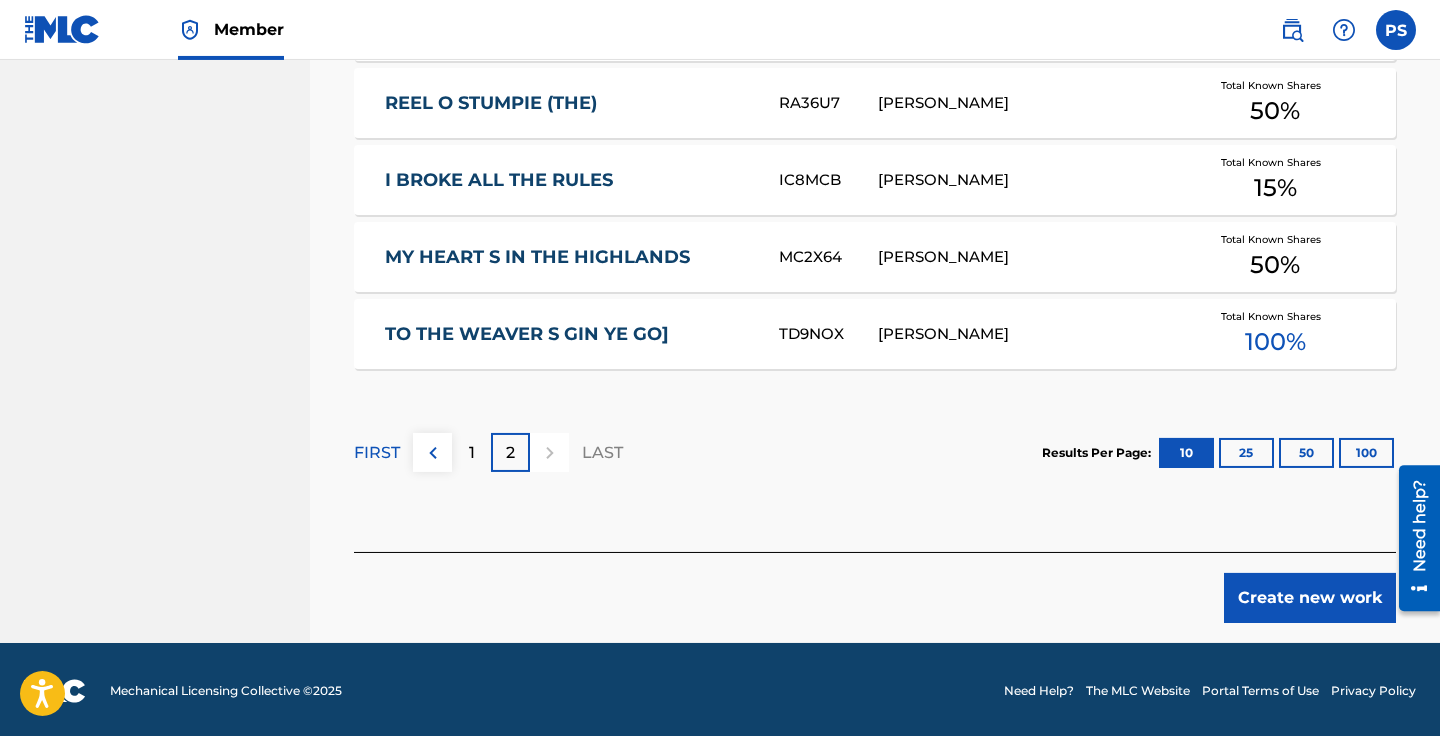 scroll, scrollTop: 1209, scrollLeft: 0, axis: vertical 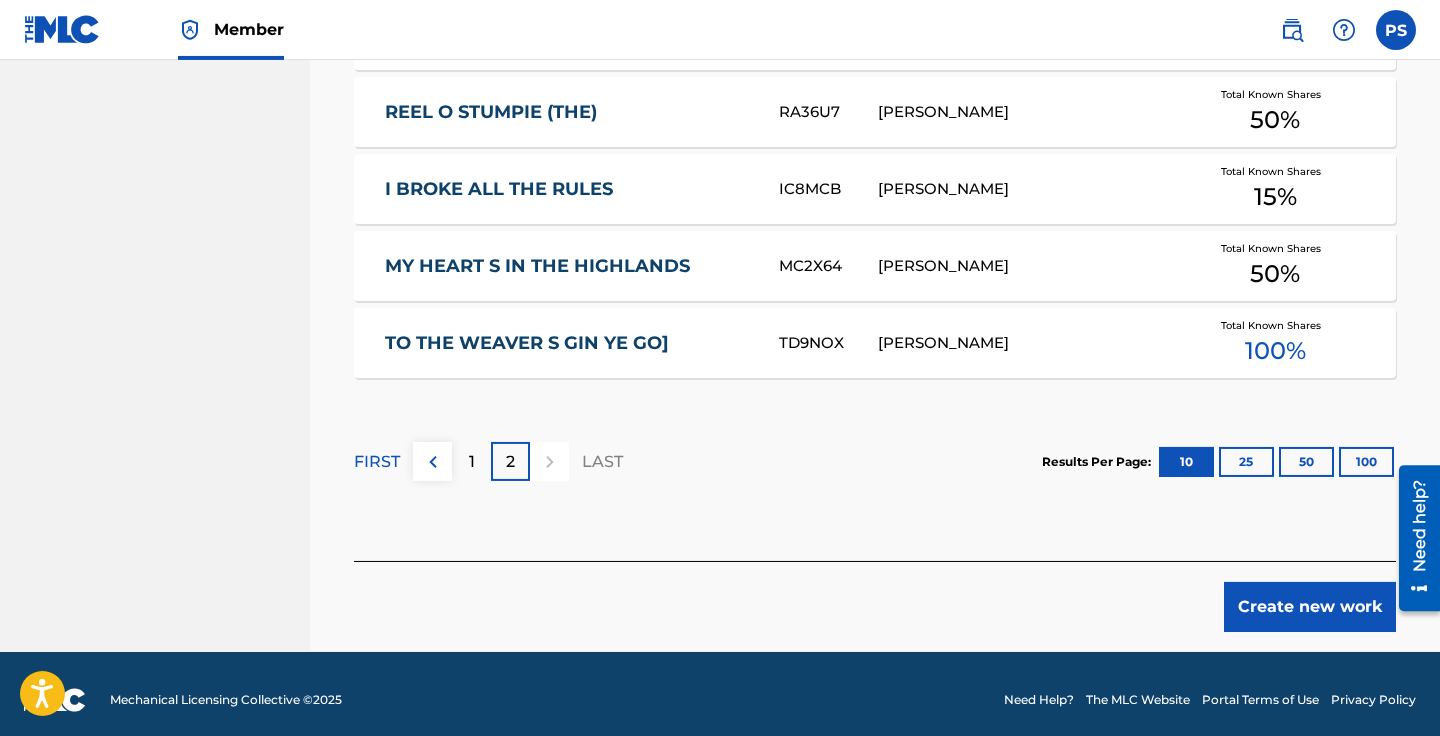 click on "1" at bounding box center [471, 461] 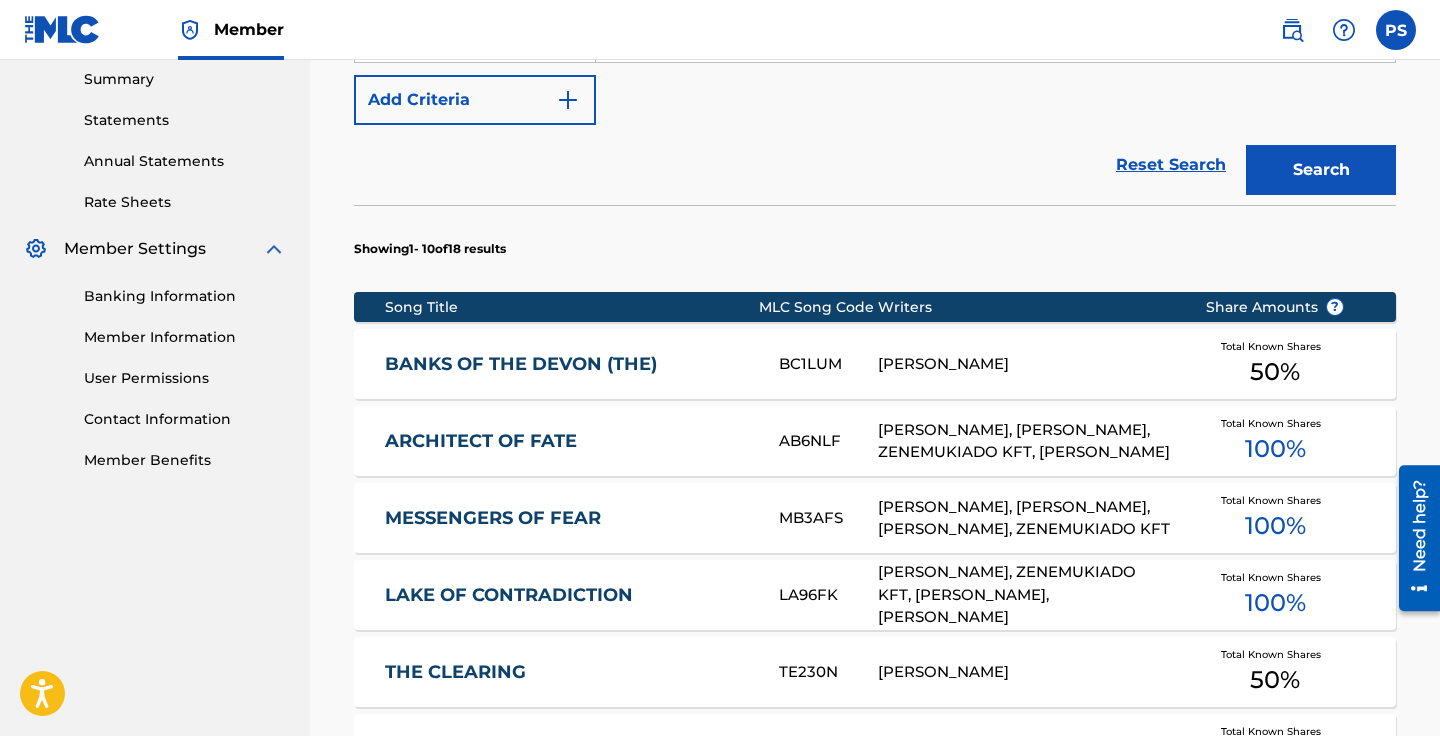 scroll, scrollTop: 350, scrollLeft: 0, axis: vertical 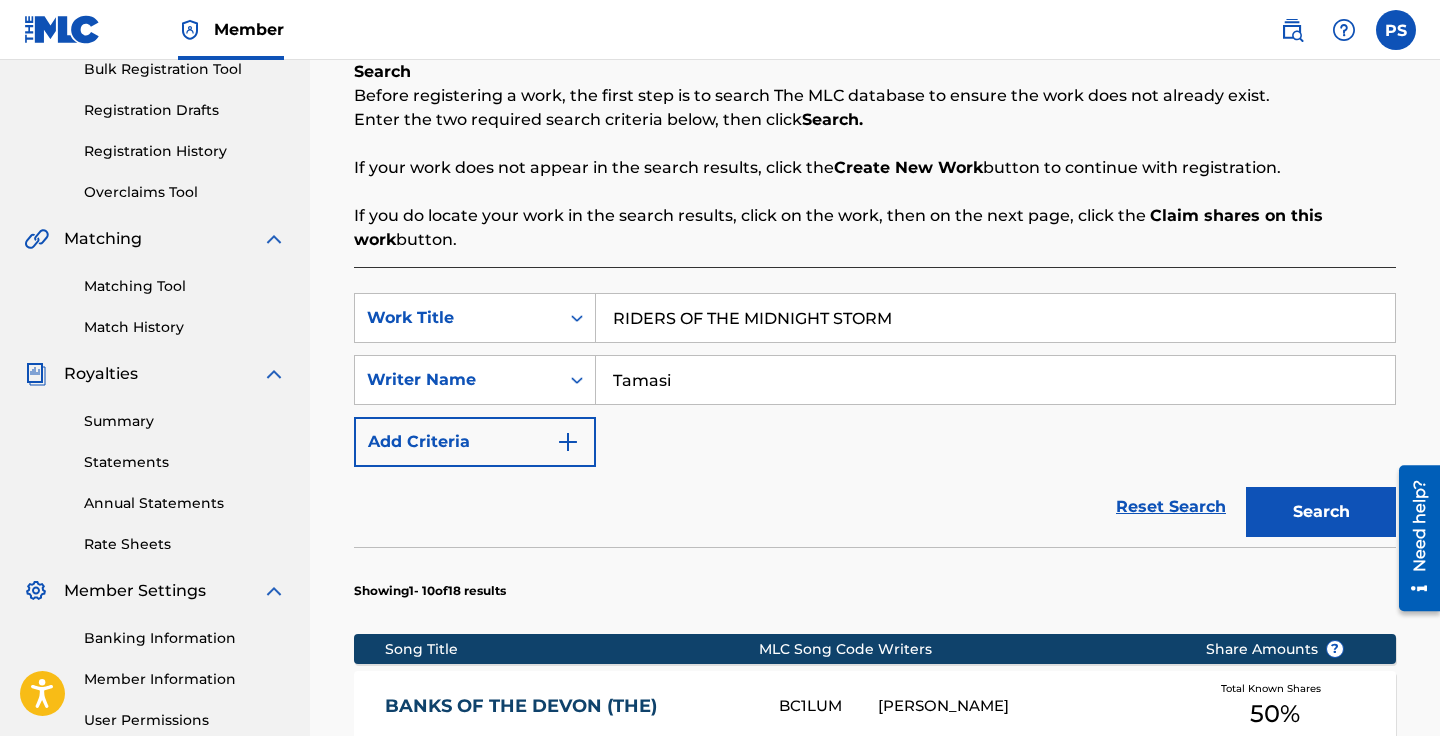 drag, startPoint x: 912, startPoint y: 318, endPoint x: 530, endPoint y: 317, distance: 382.0013 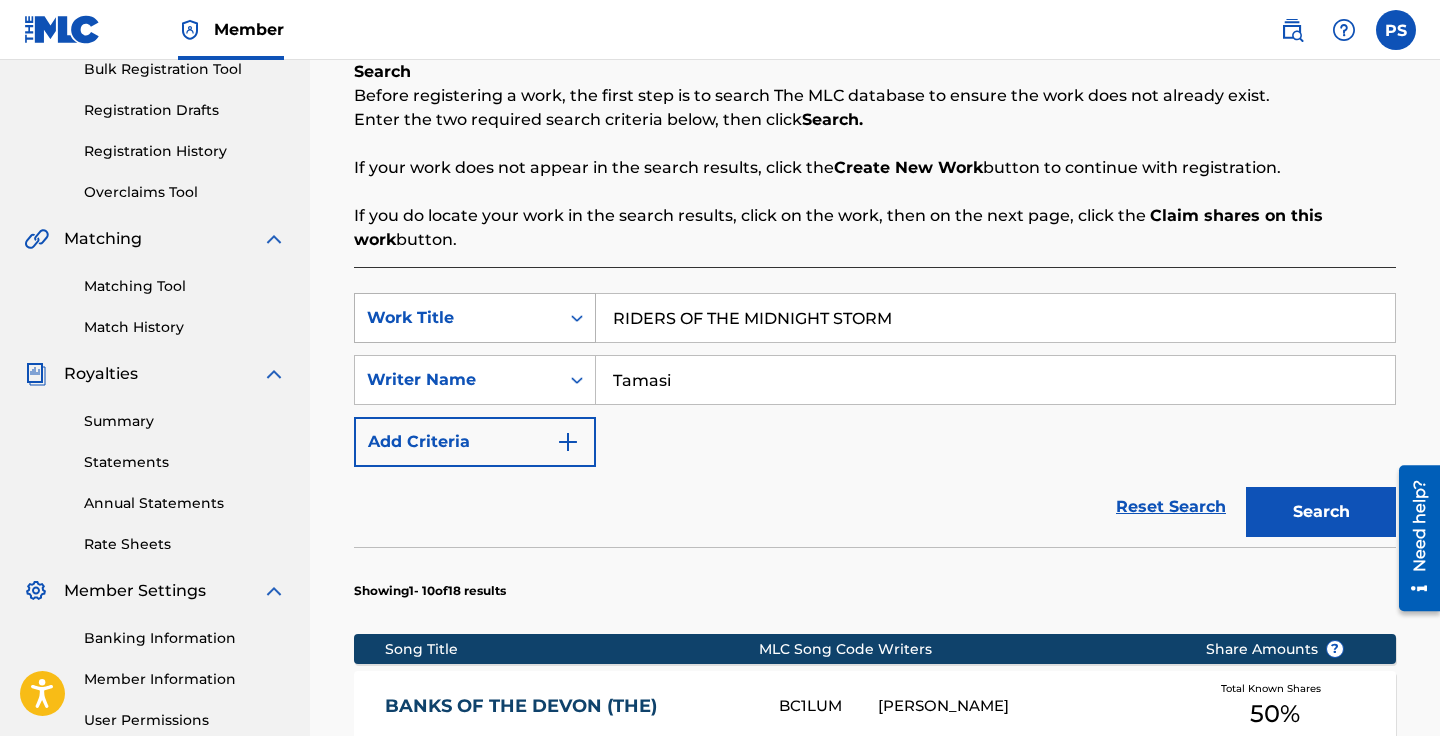 paste on "DUST AND THUNDER" 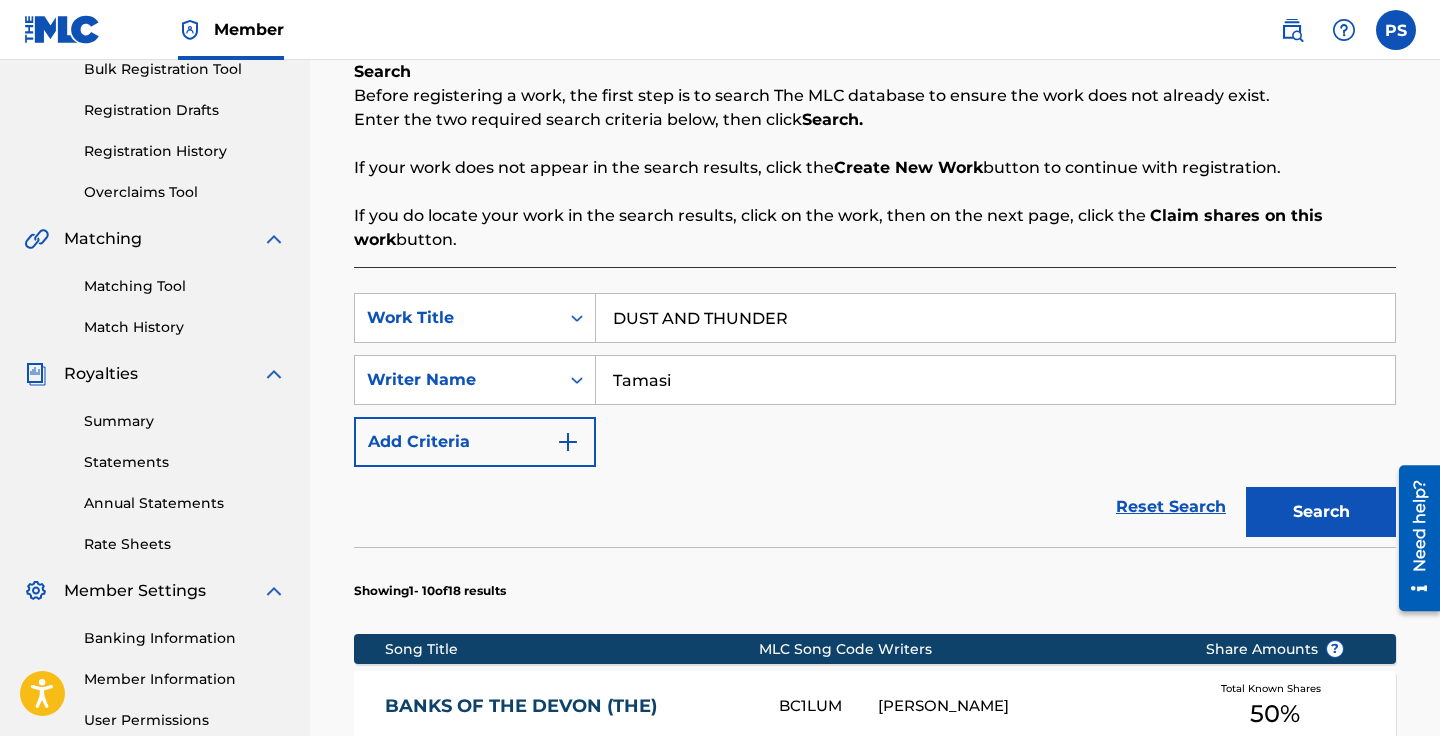 type on "DUST AND THUNDER" 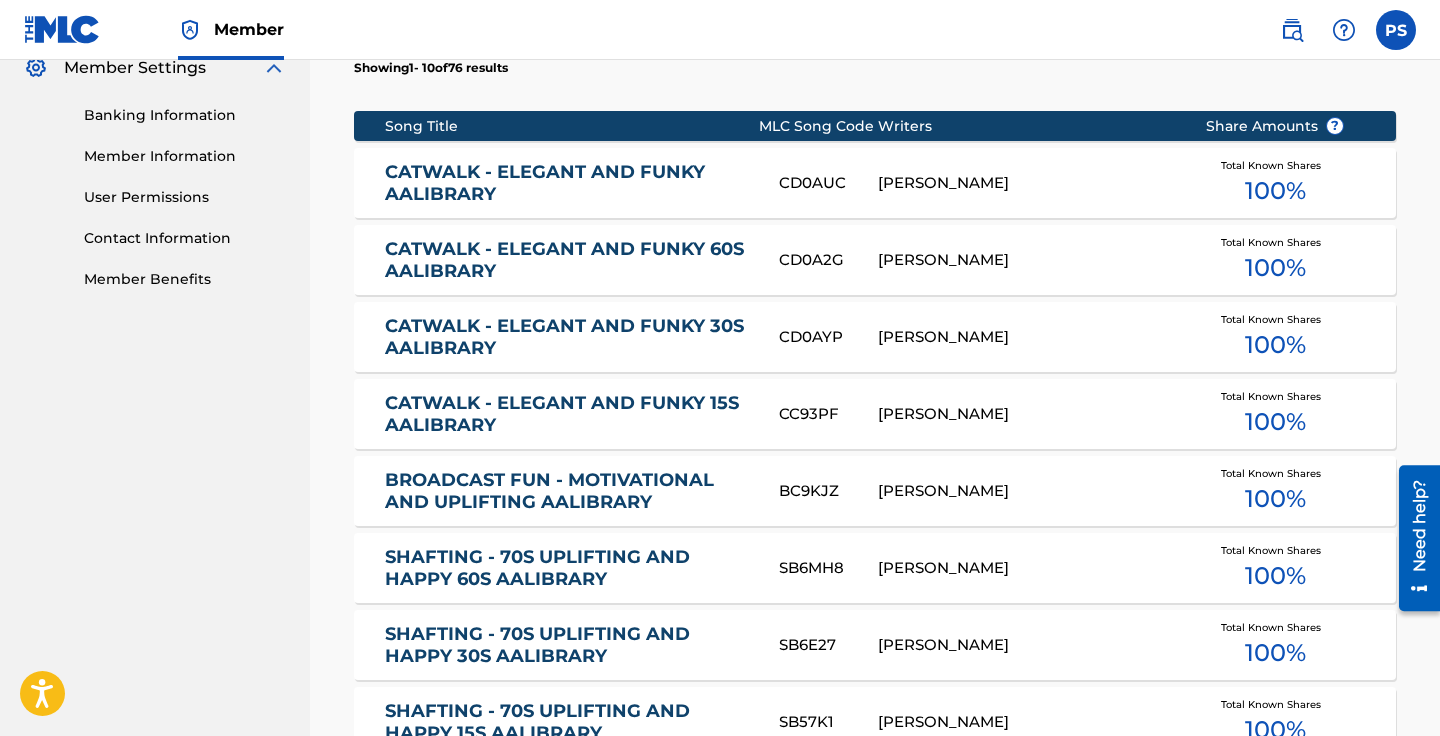 scroll, scrollTop: 797, scrollLeft: 0, axis: vertical 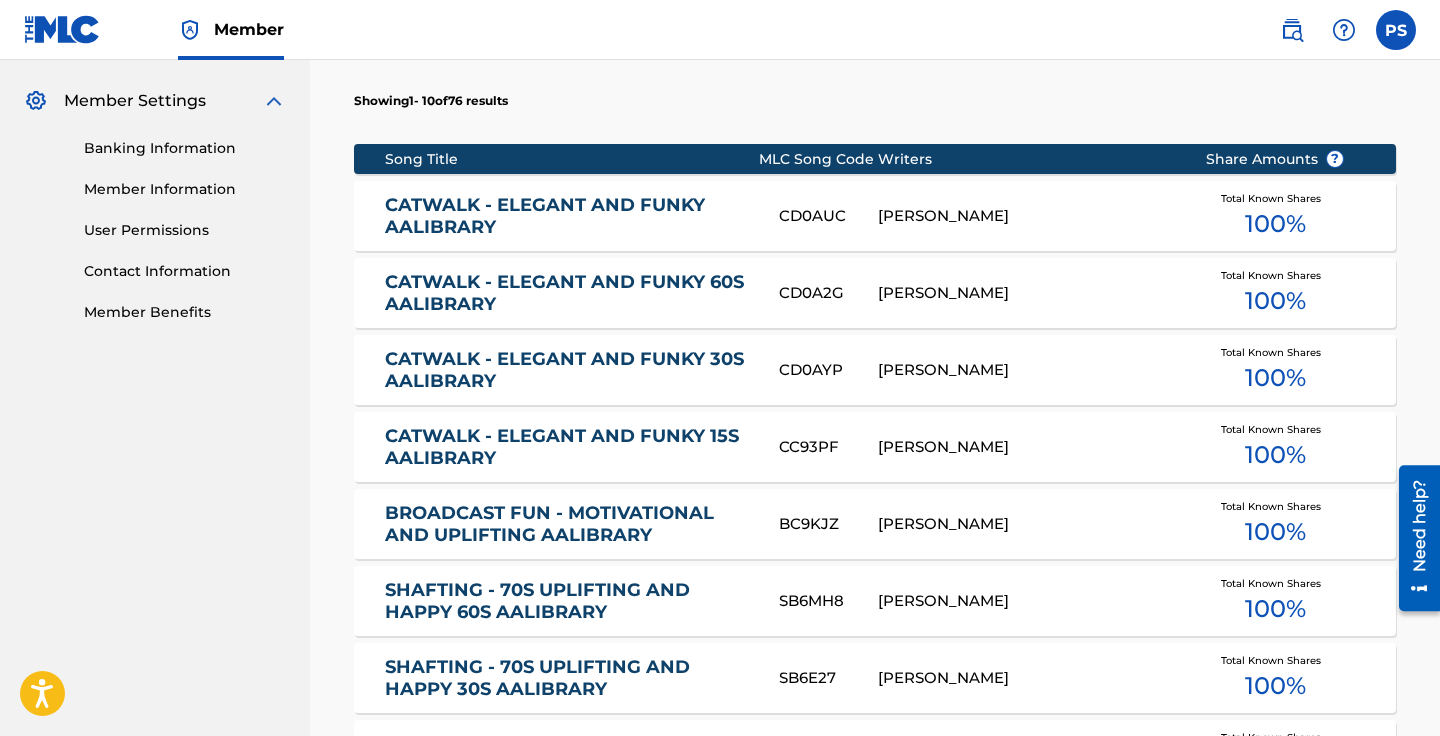 click on "CATWALK - ELEGANT AND FUNKY AALIBRARY" at bounding box center (568, 216) 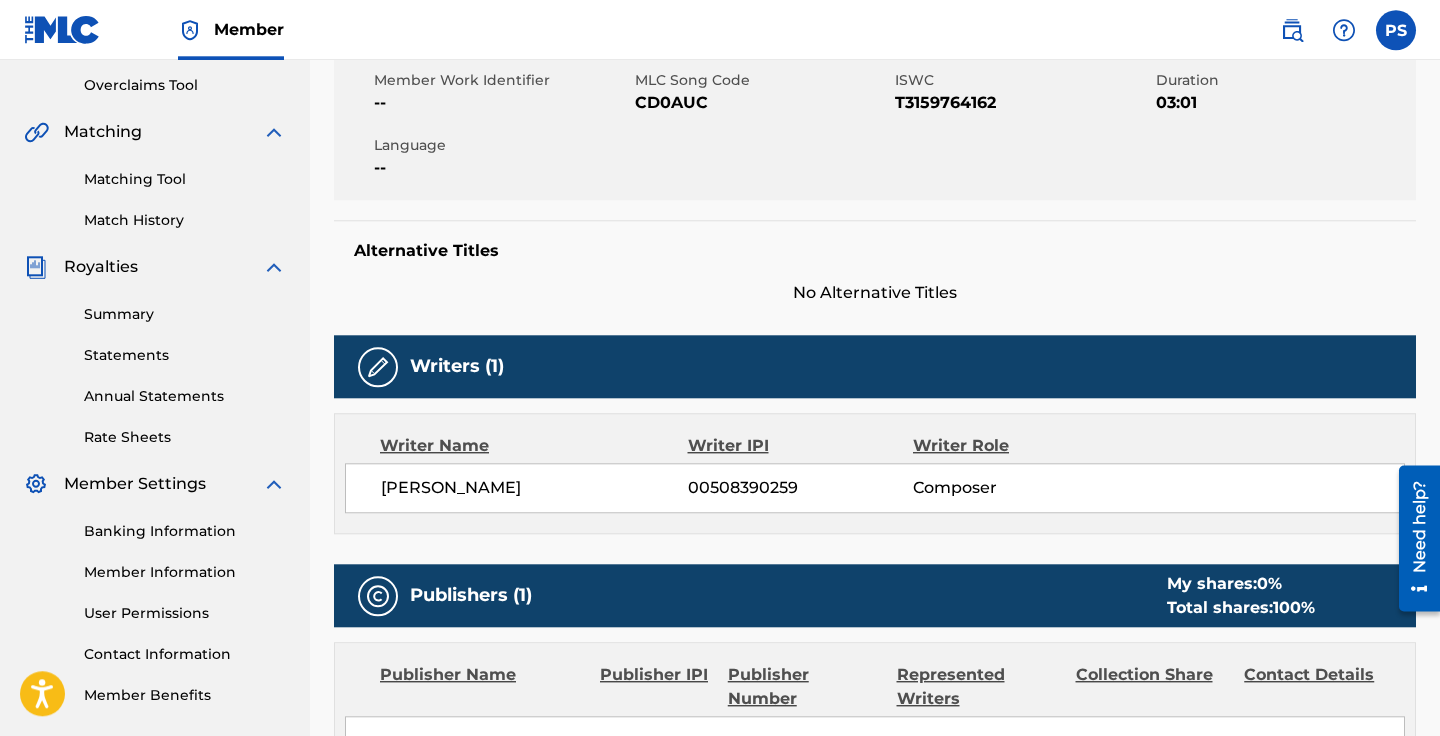 scroll, scrollTop: 415, scrollLeft: 0, axis: vertical 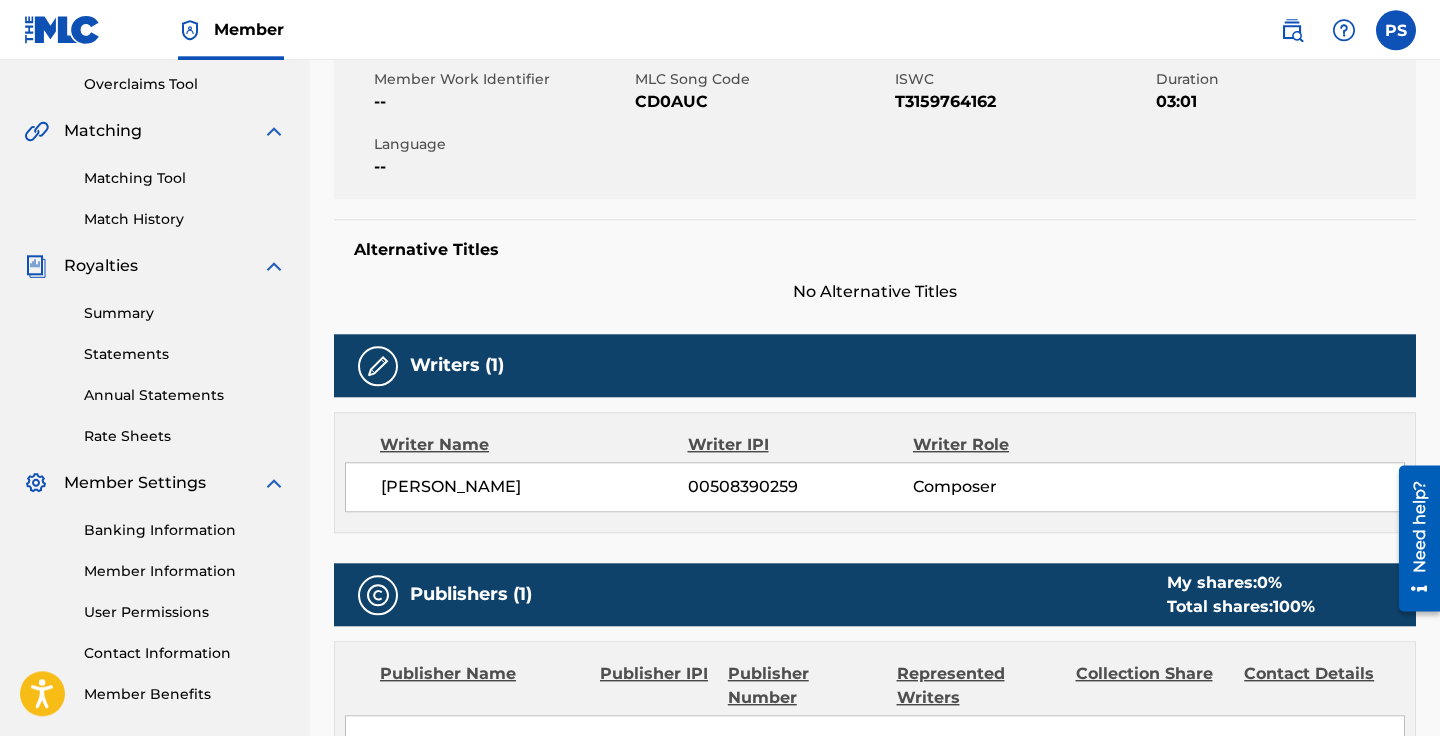 click on "00508390259" at bounding box center [800, 487] 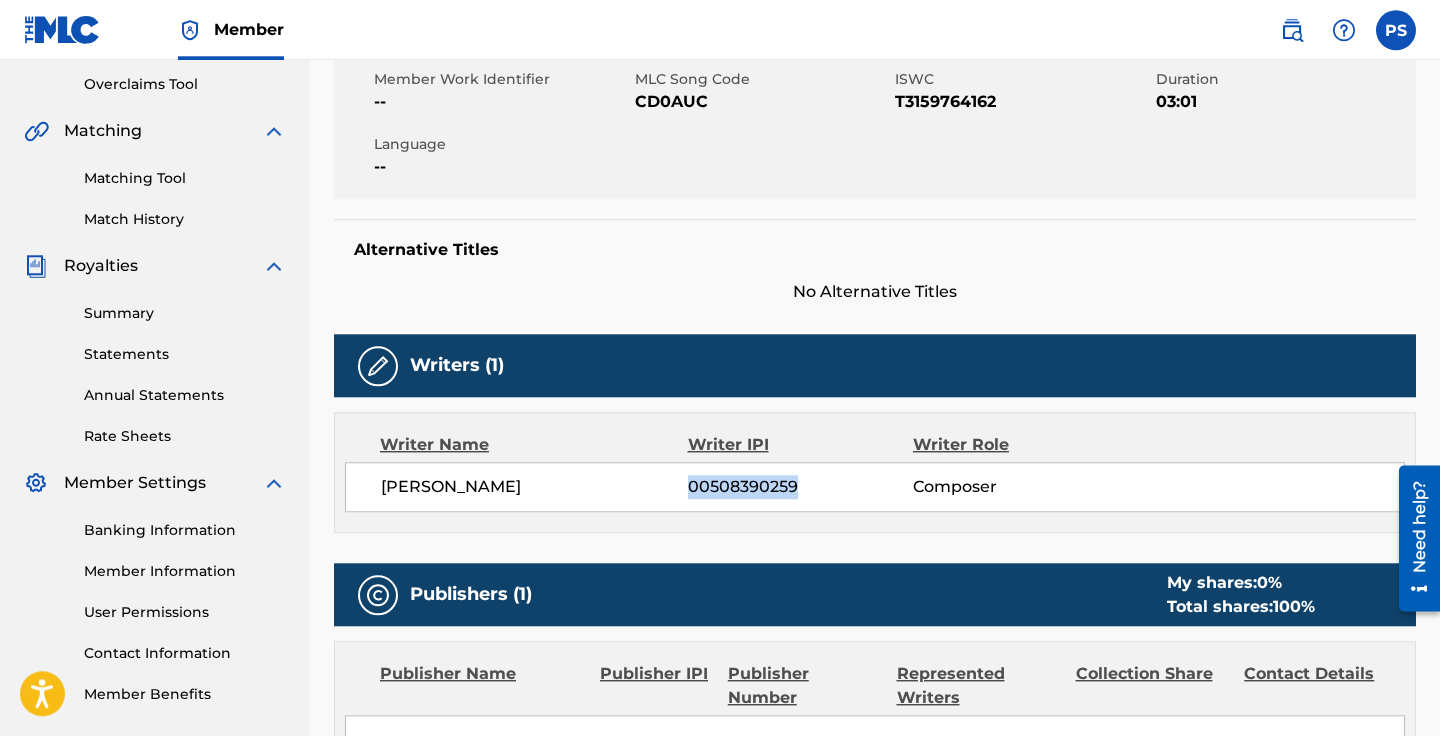 copy on "00508390259" 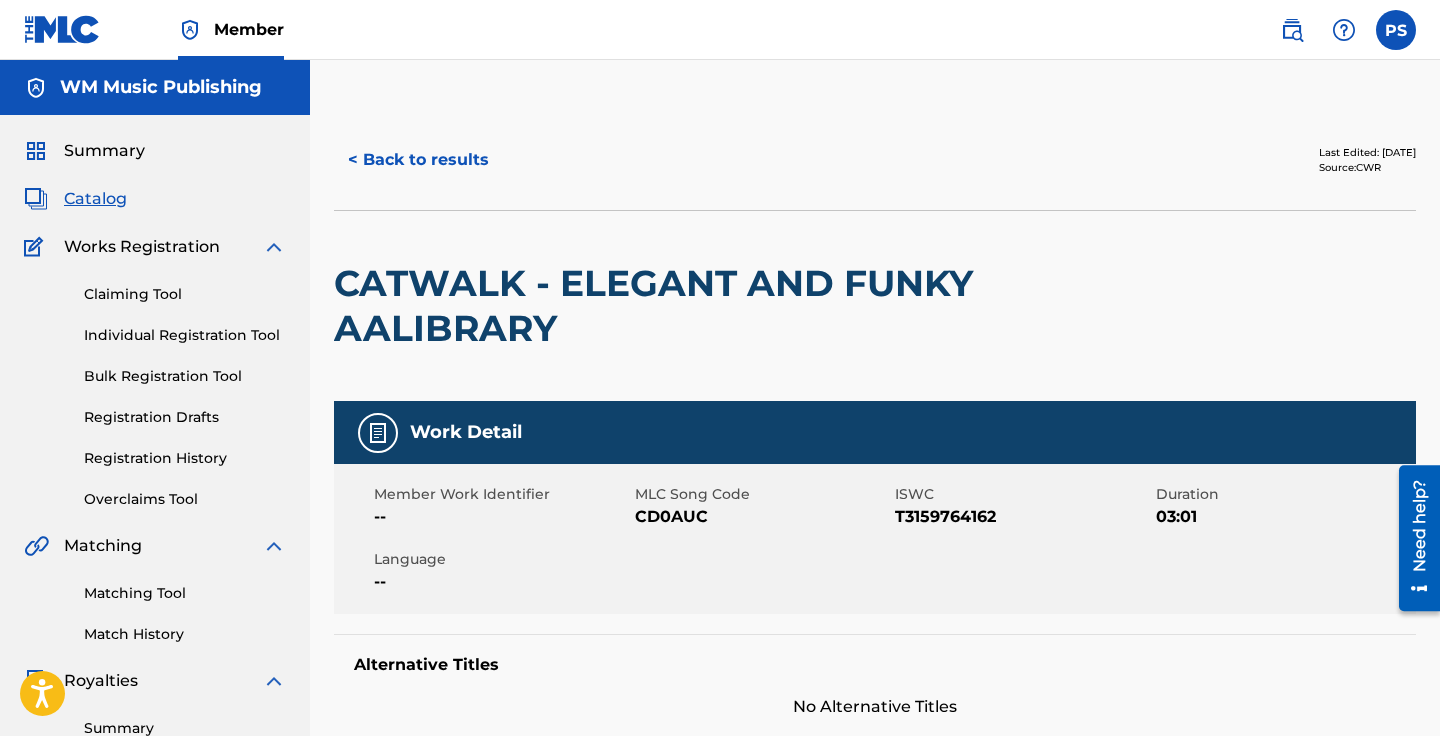 click on "< Back to results" at bounding box center (418, 160) 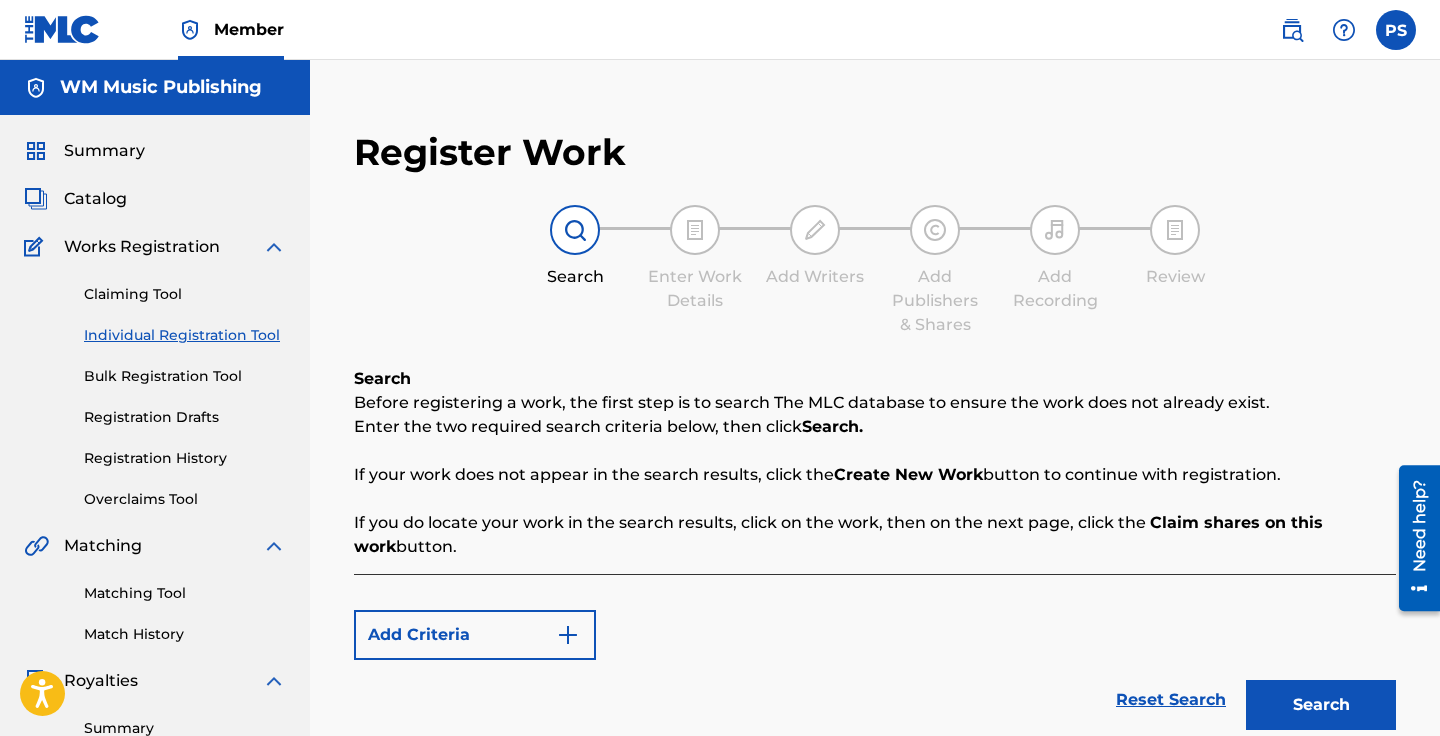 scroll, scrollTop: 504, scrollLeft: 0, axis: vertical 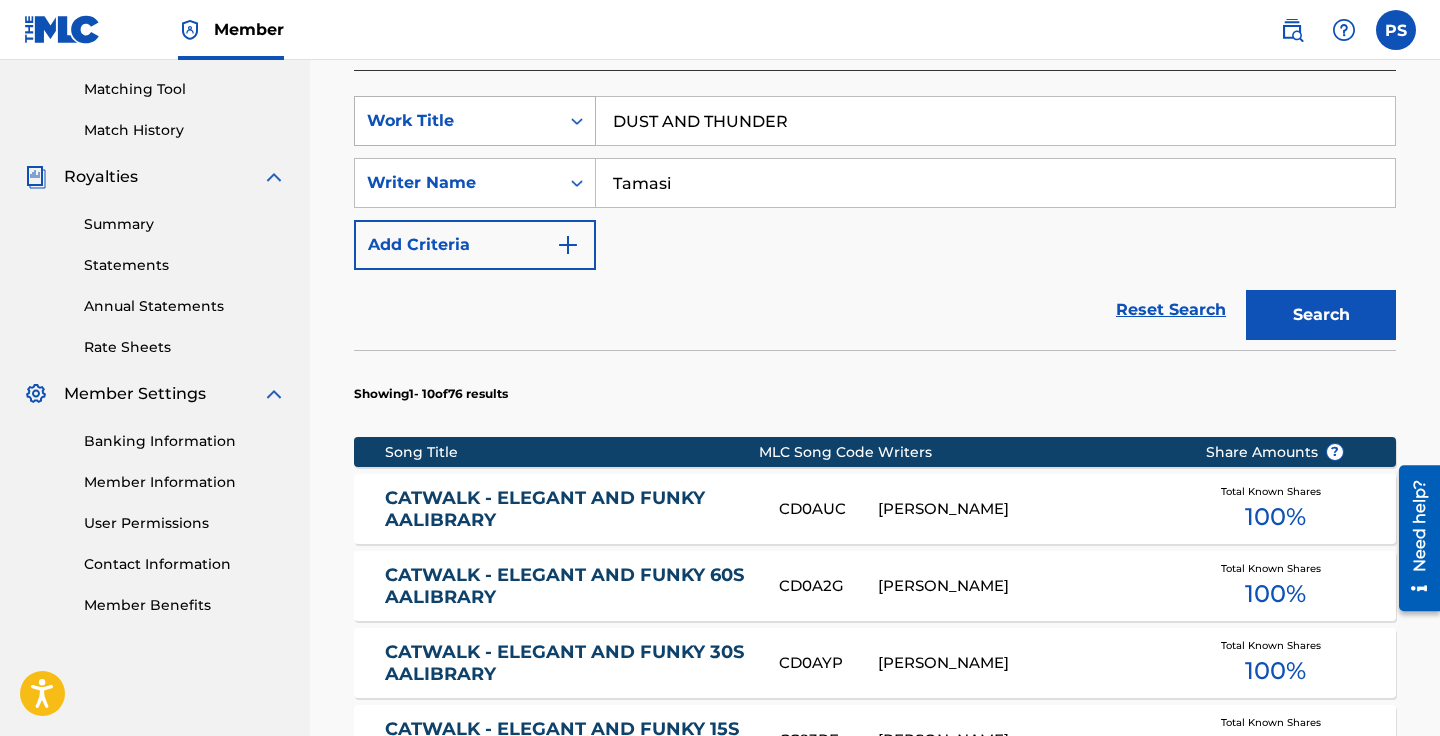 click 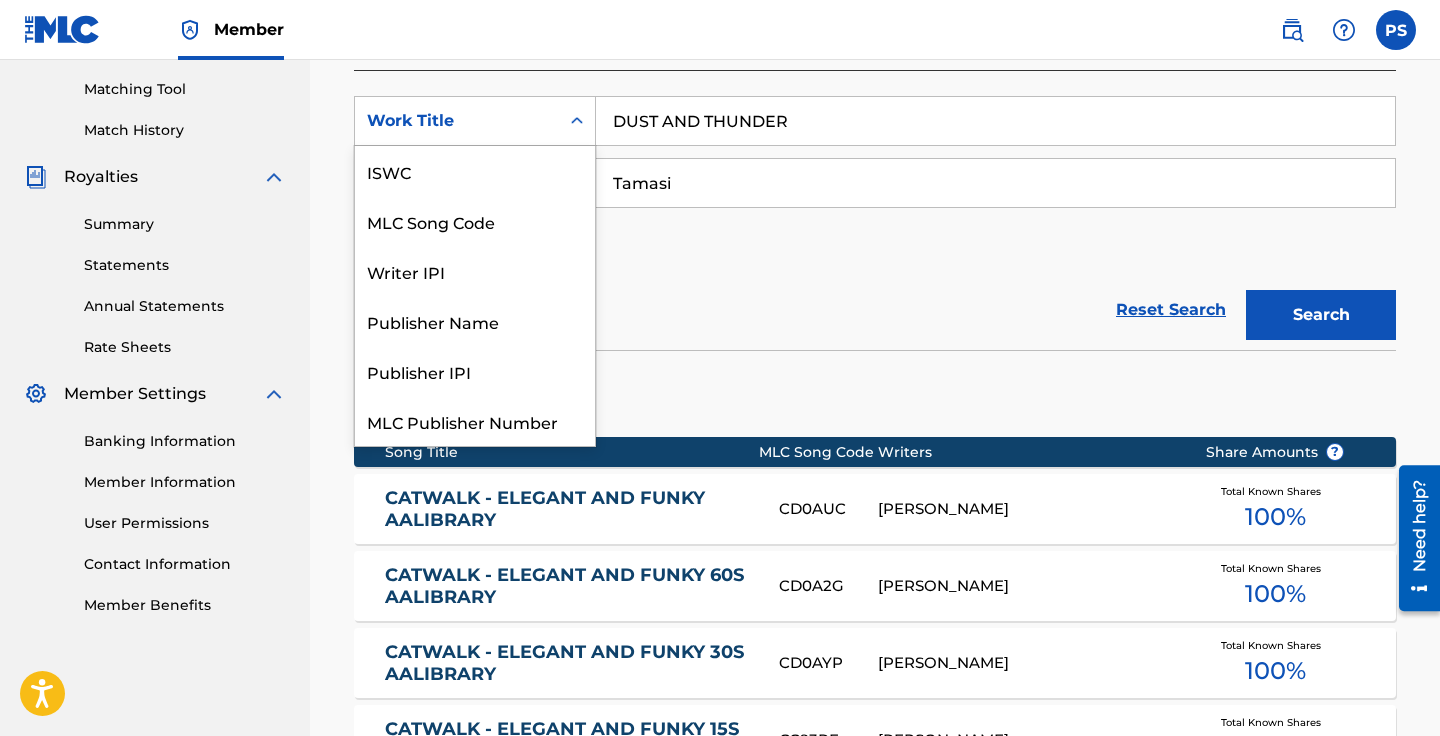 scroll, scrollTop: 50, scrollLeft: 0, axis: vertical 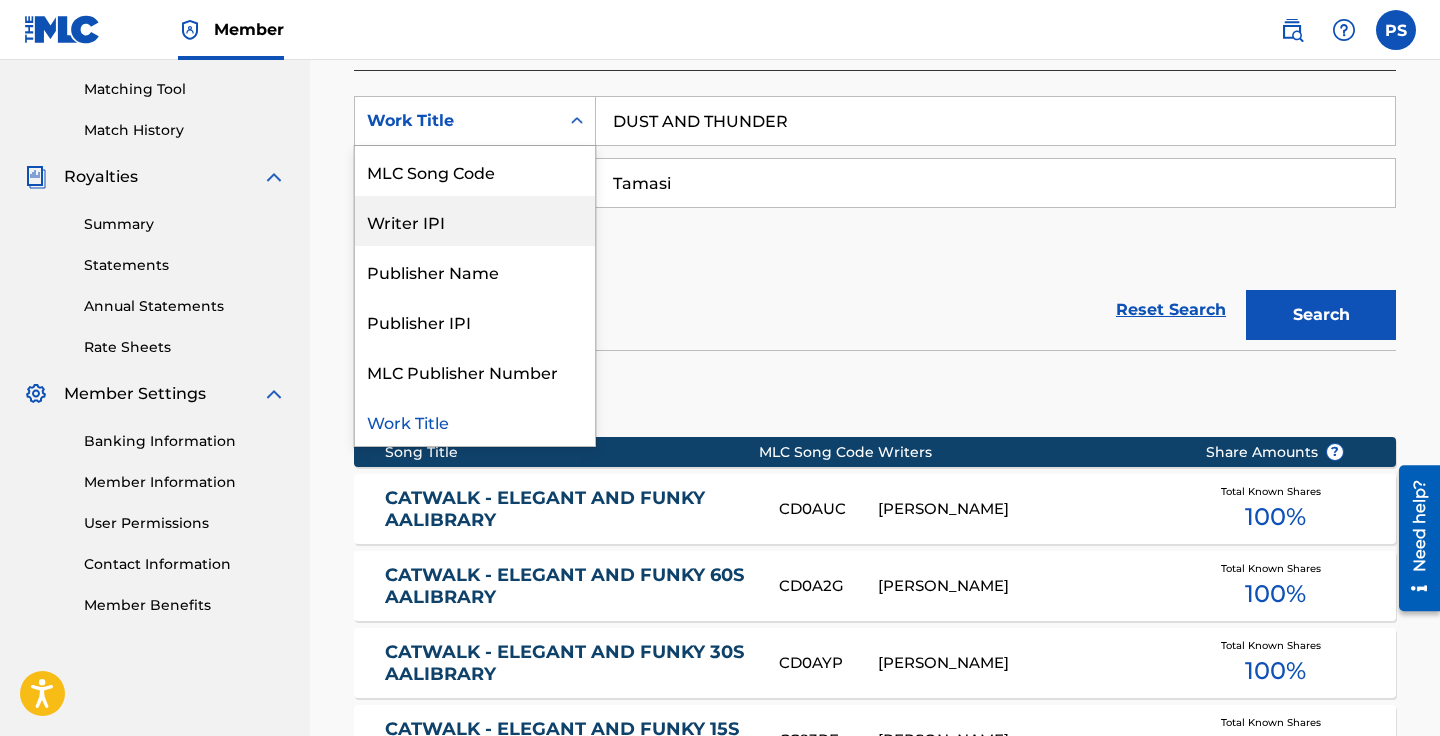 click on "Writer IPI" at bounding box center [475, 221] 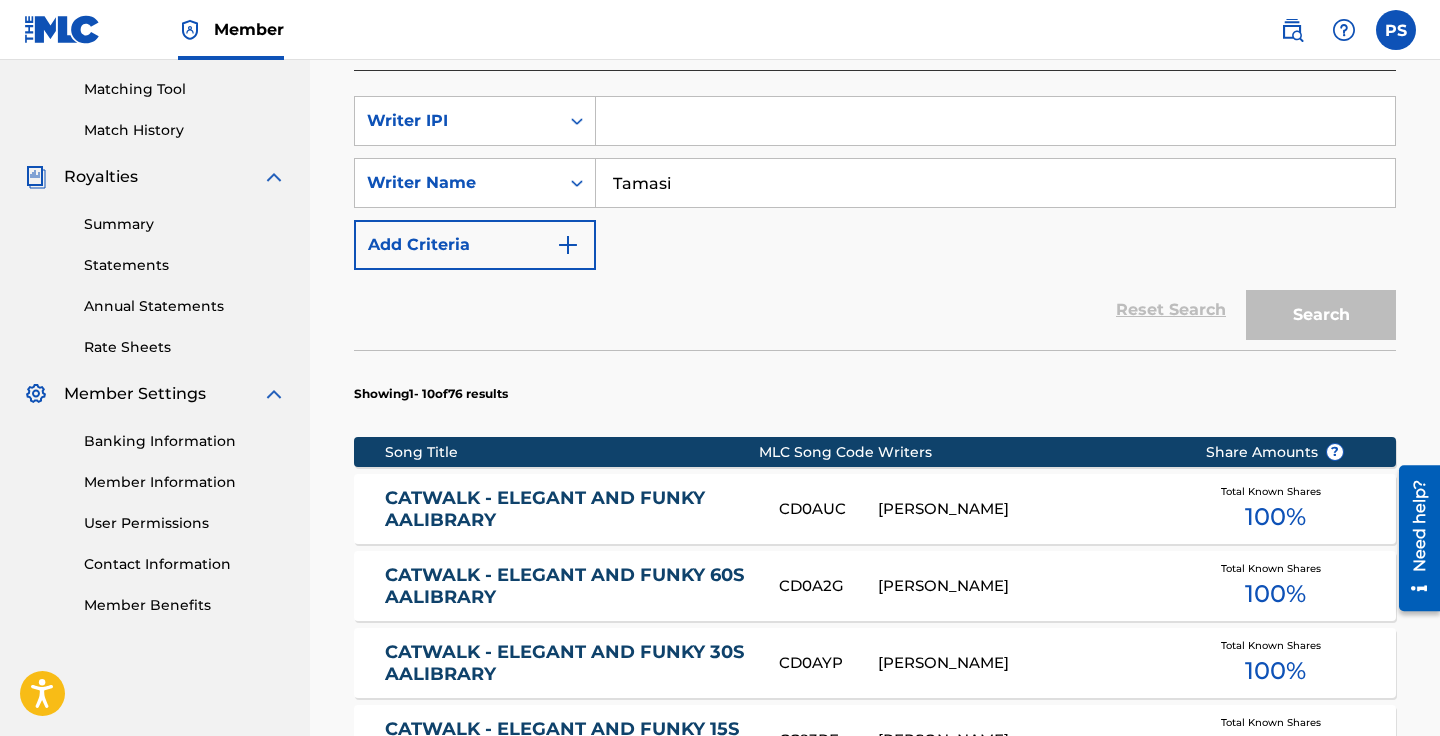 click at bounding box center (995, 121) 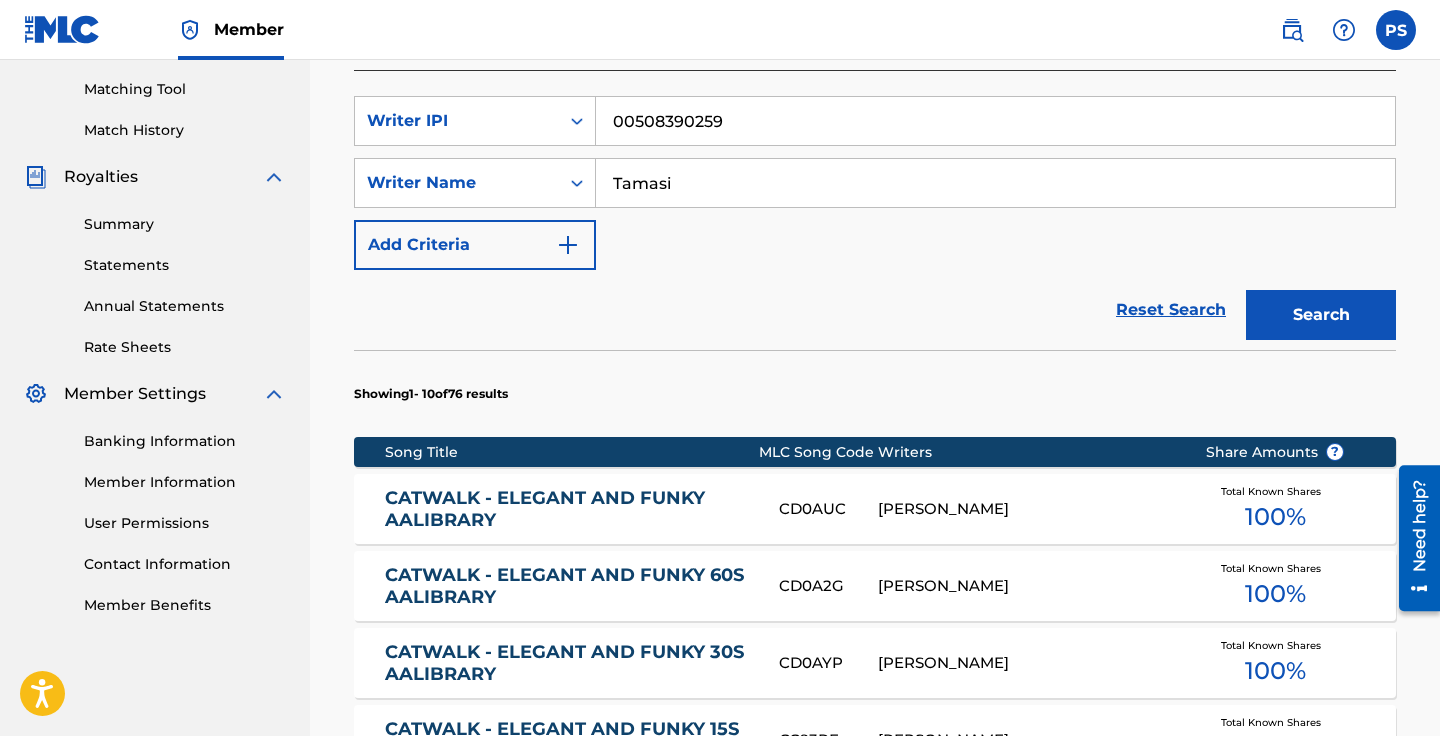 type on "00508390259" 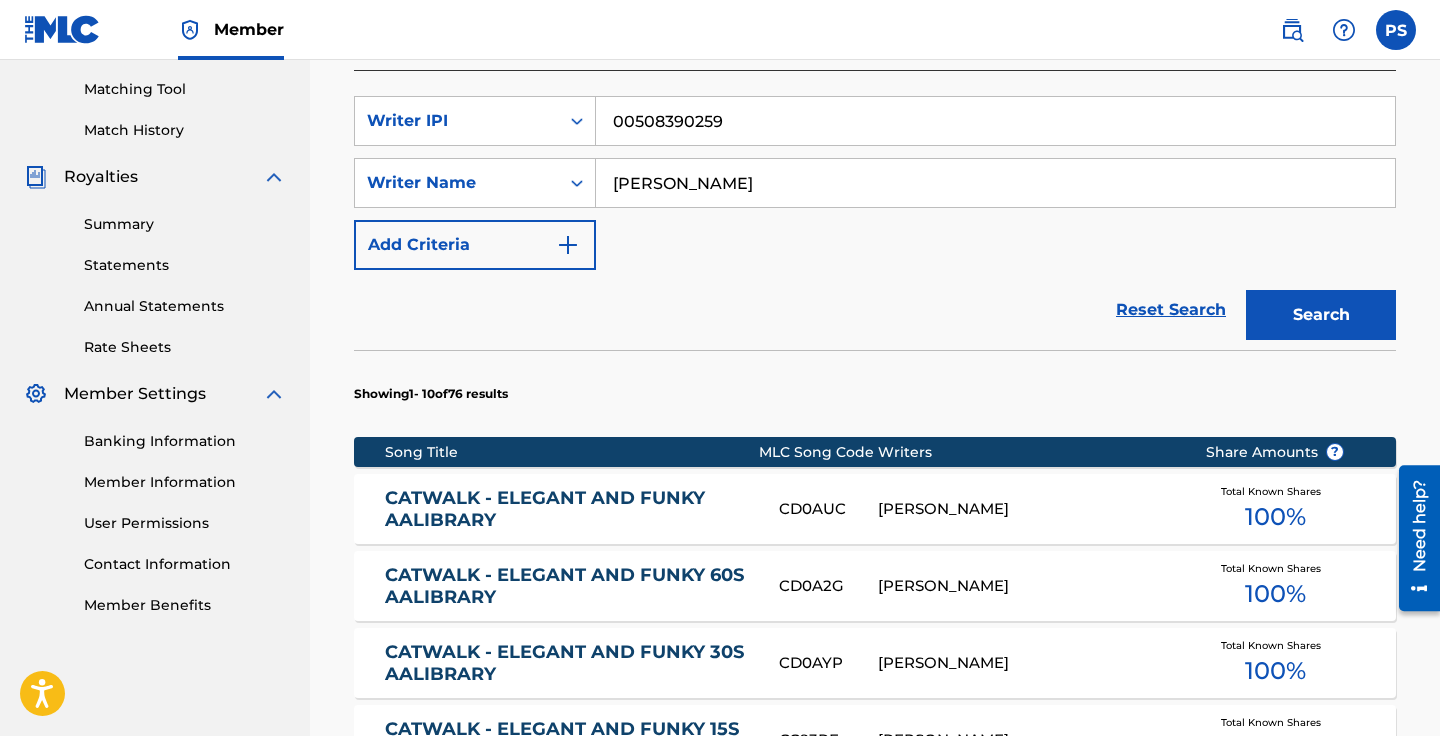 type on "laszlo Tamasi" 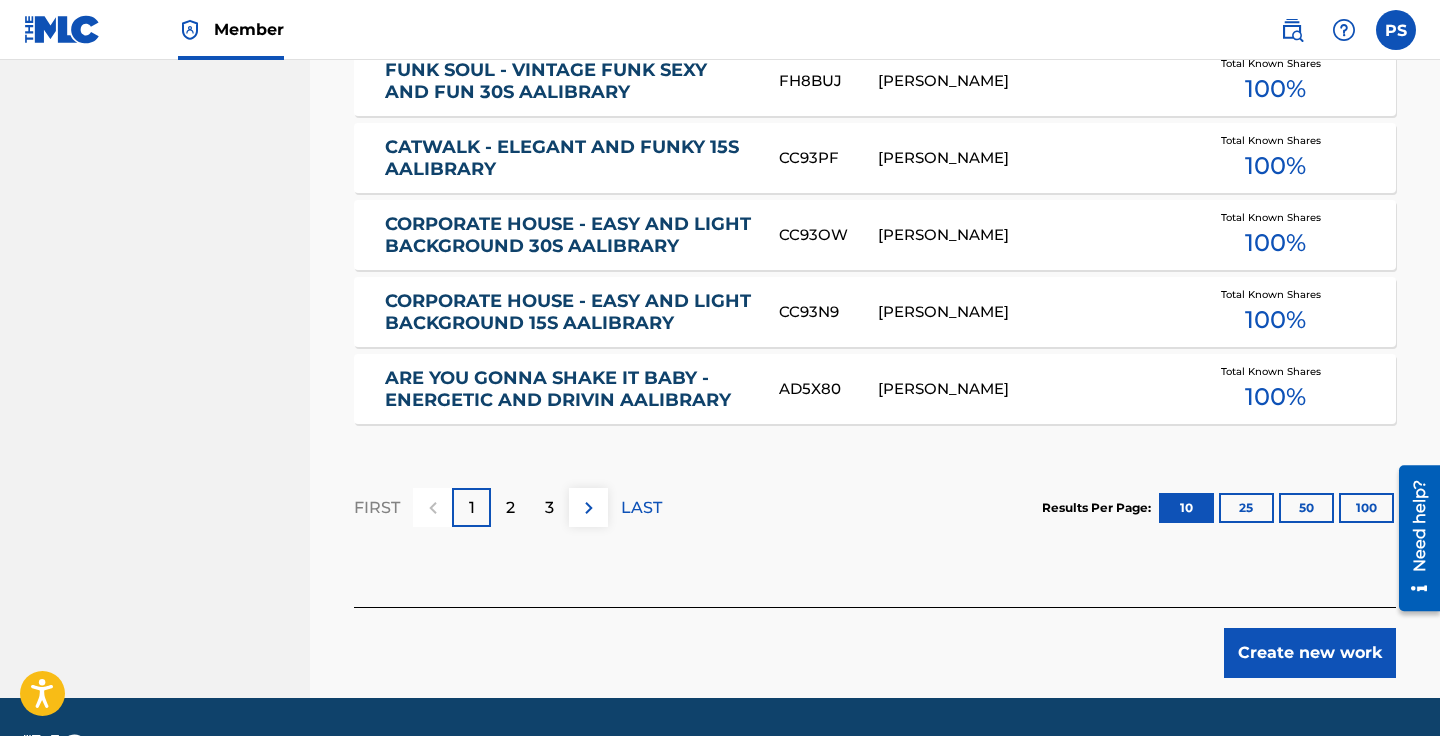 scroll, scrollTop: 1320, scrollLeft: 0, axis: vertical 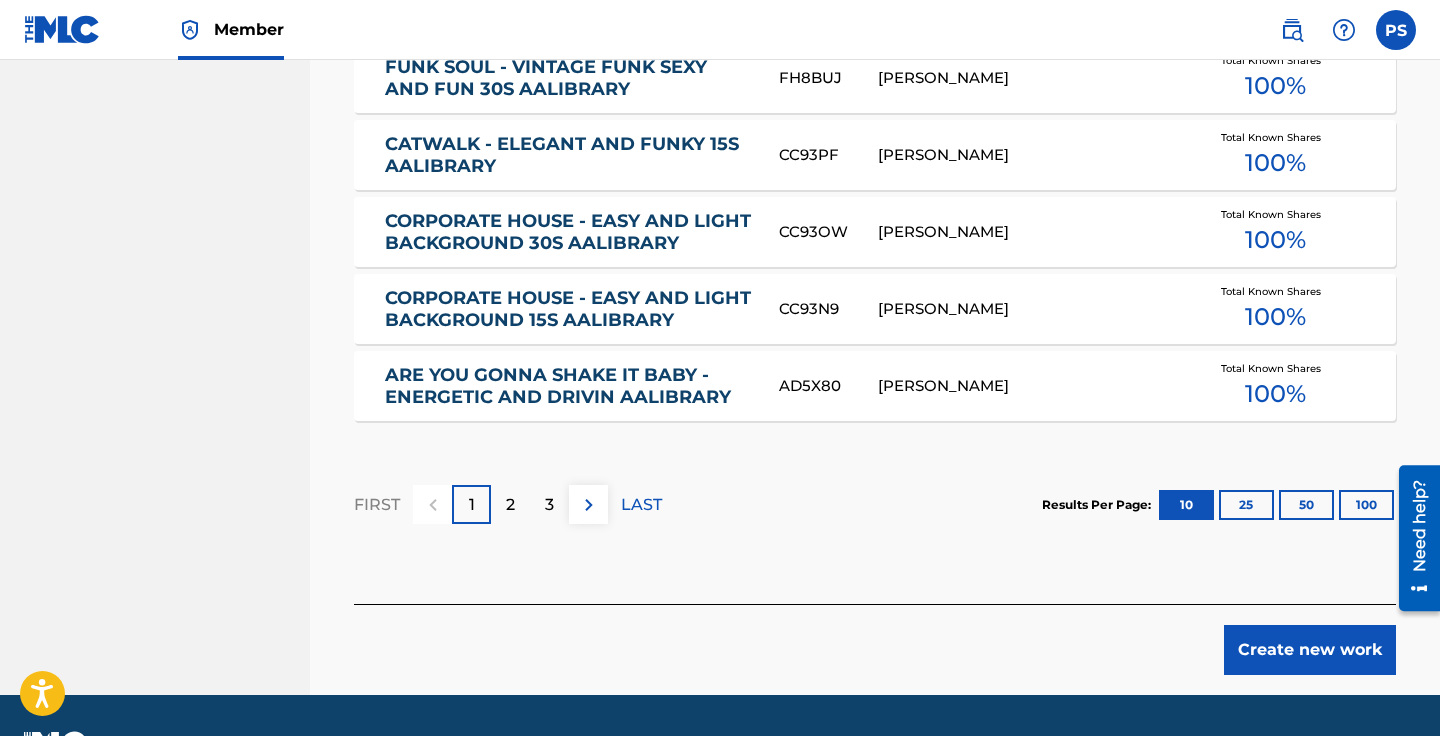 click on "2" at bounding box center (510, 505) 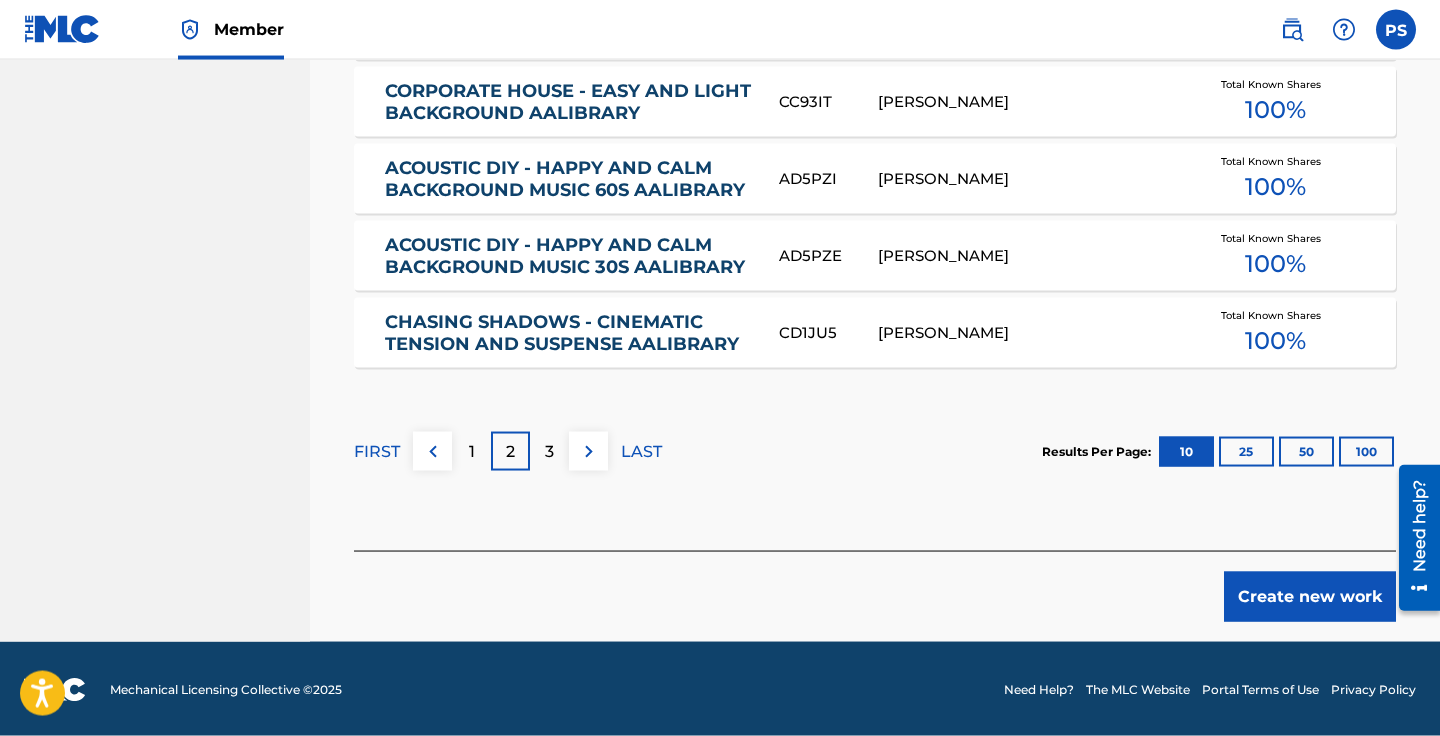 scroll, scrollTop: 1375, scrollLeft: 0, axis: vertical 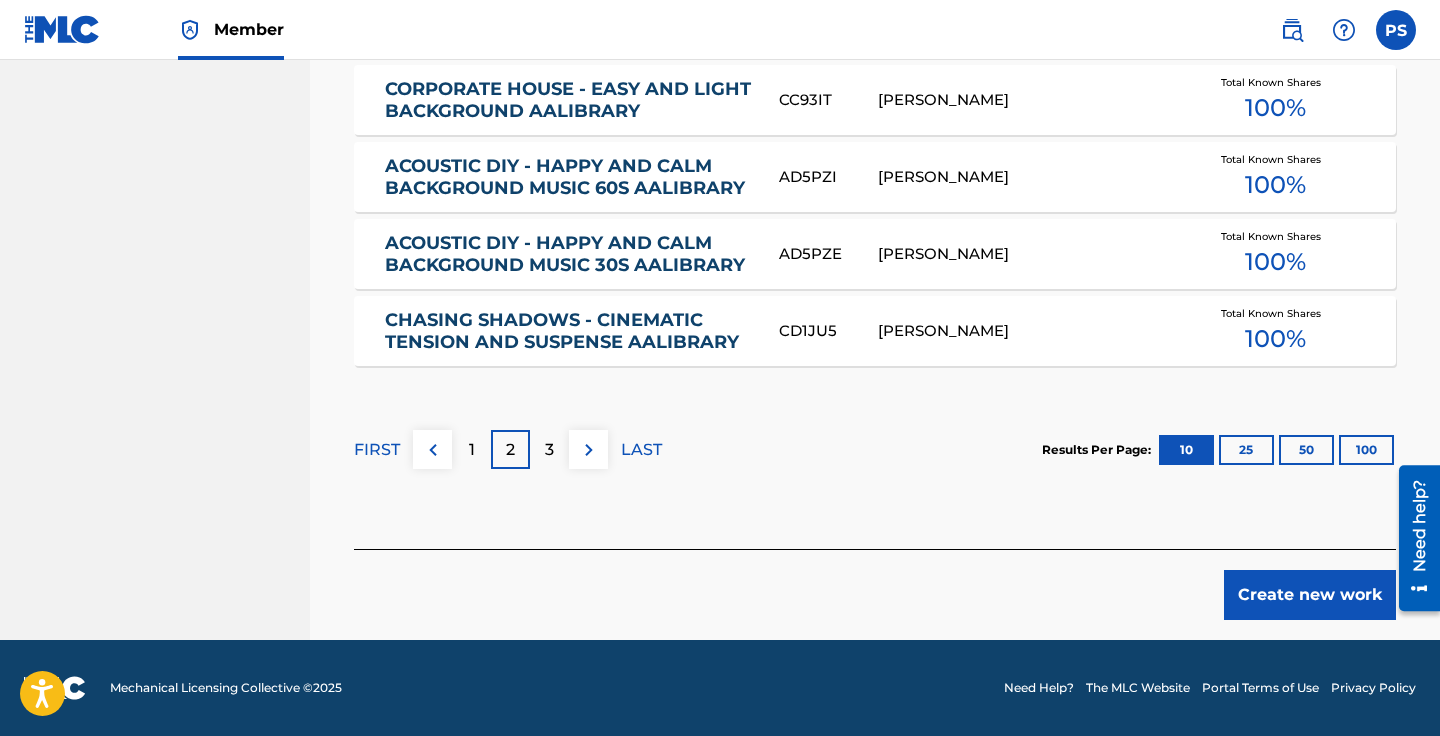 click on "3" at bounding box center (549, 449) 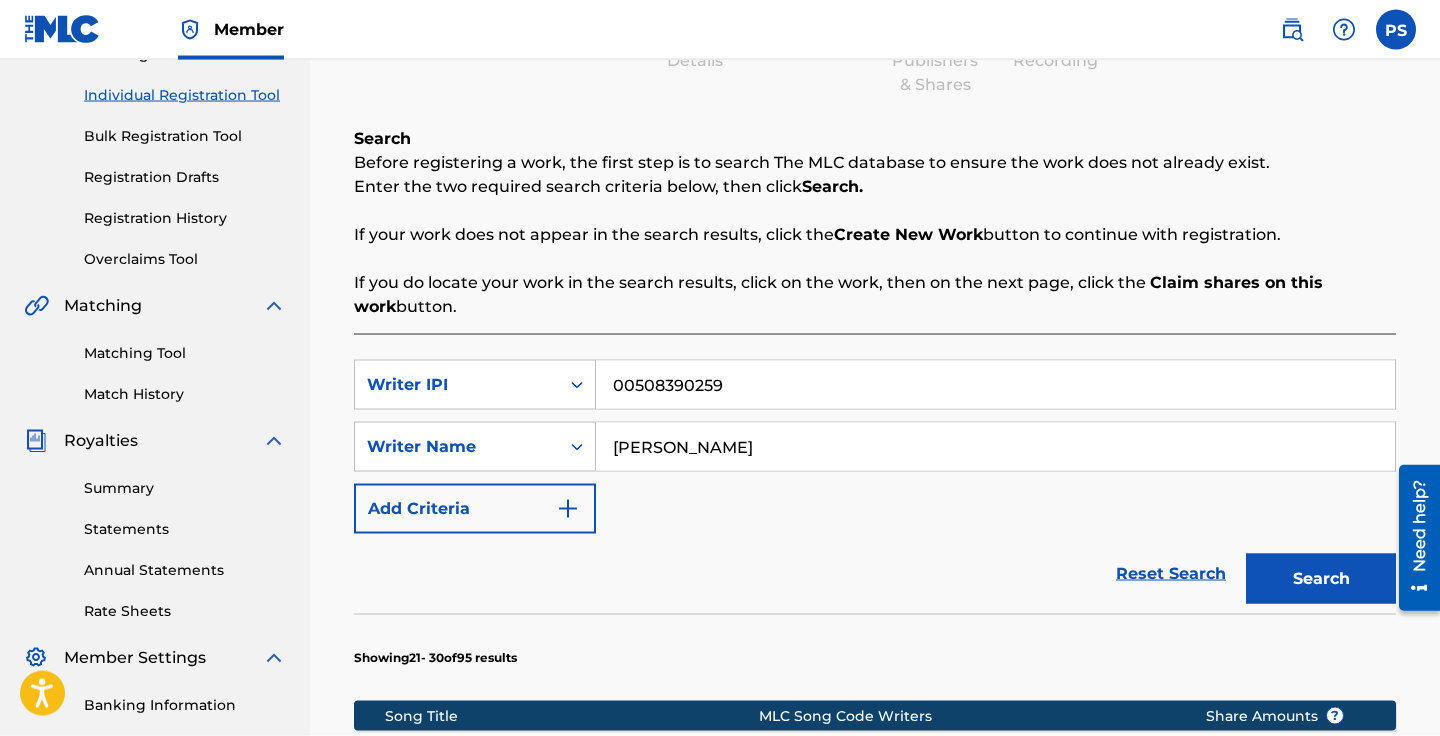 scroll, scrollTop: 0, scrollLeft: 0, axis: both 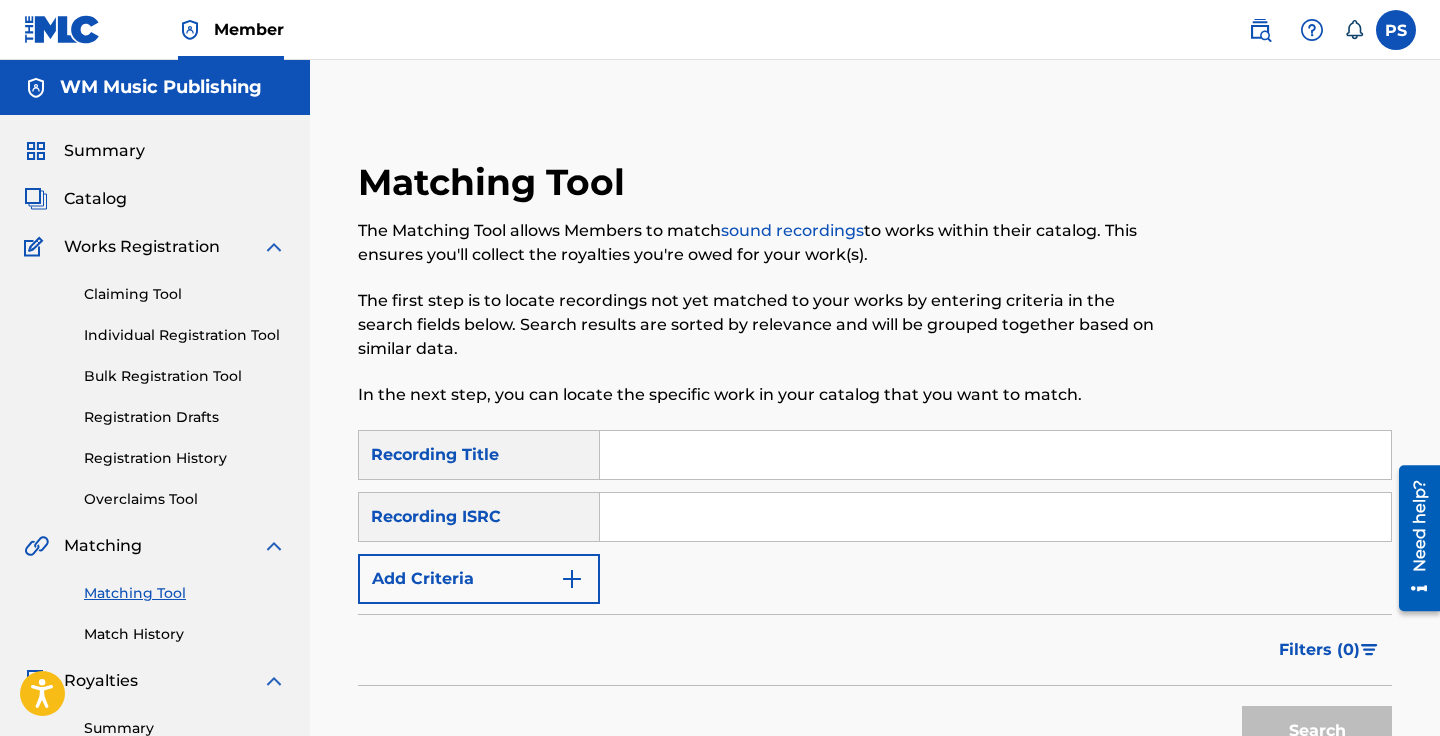 click on "Add Criteria" at bounding box center (479, 579) 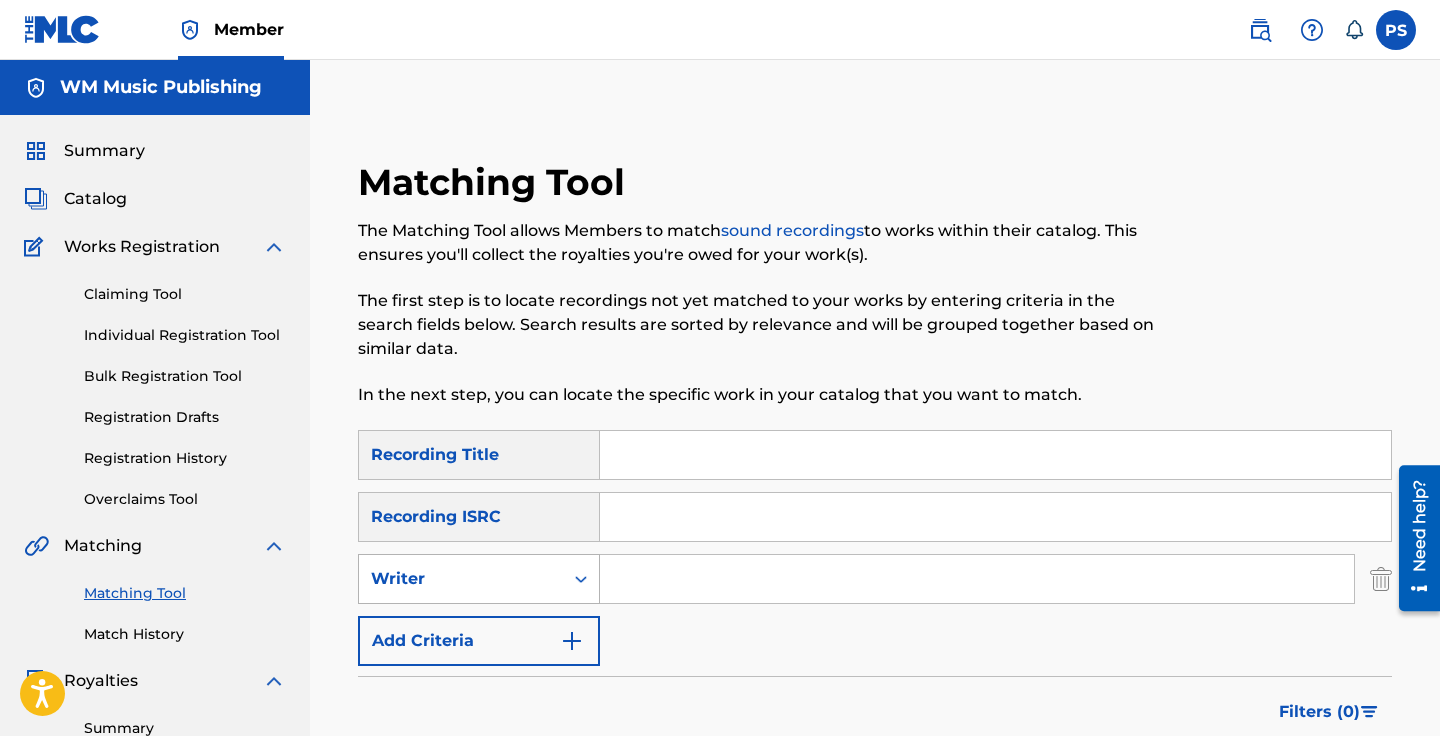click on "Writer" at bounding box center [461, 579] 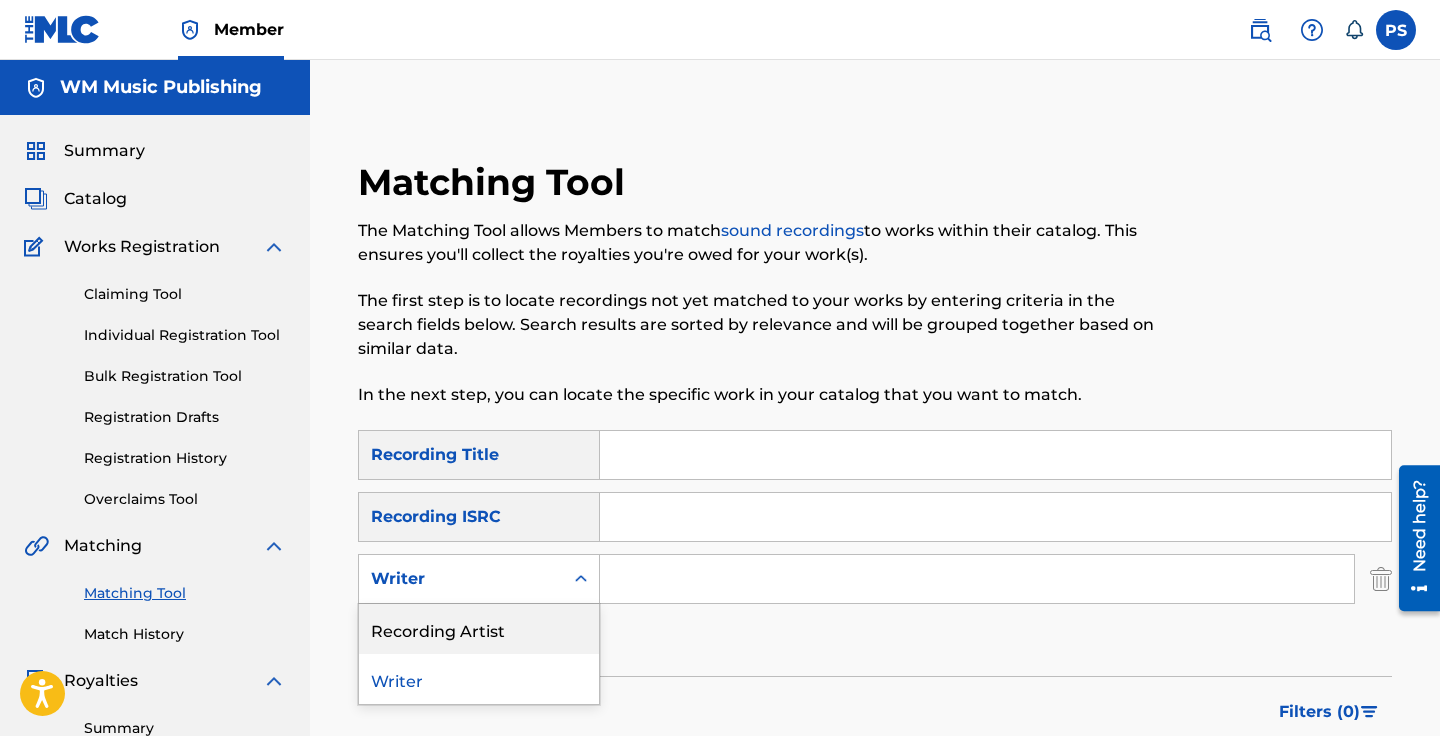 click on "Recording Artist" at bounding box center [479, 629] 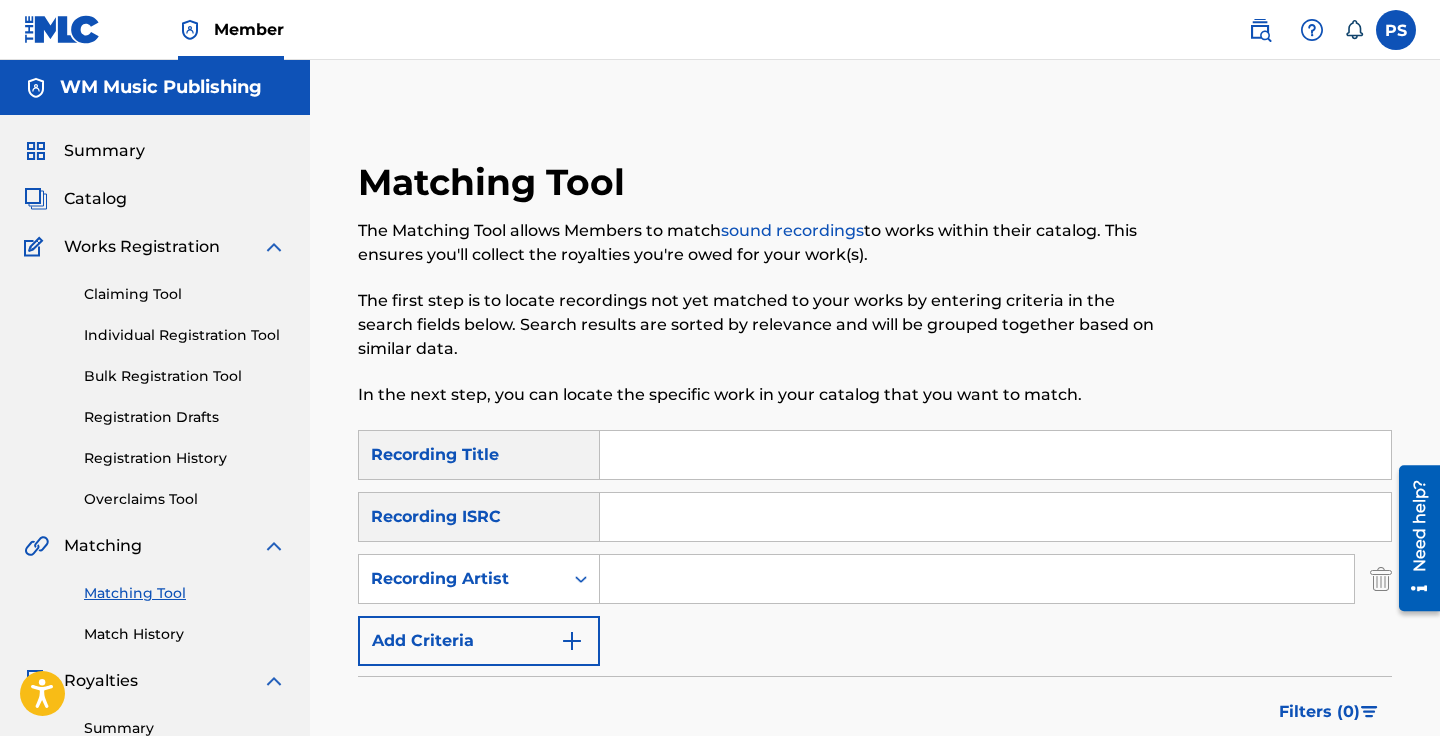 click at bounding box center [977, 579] 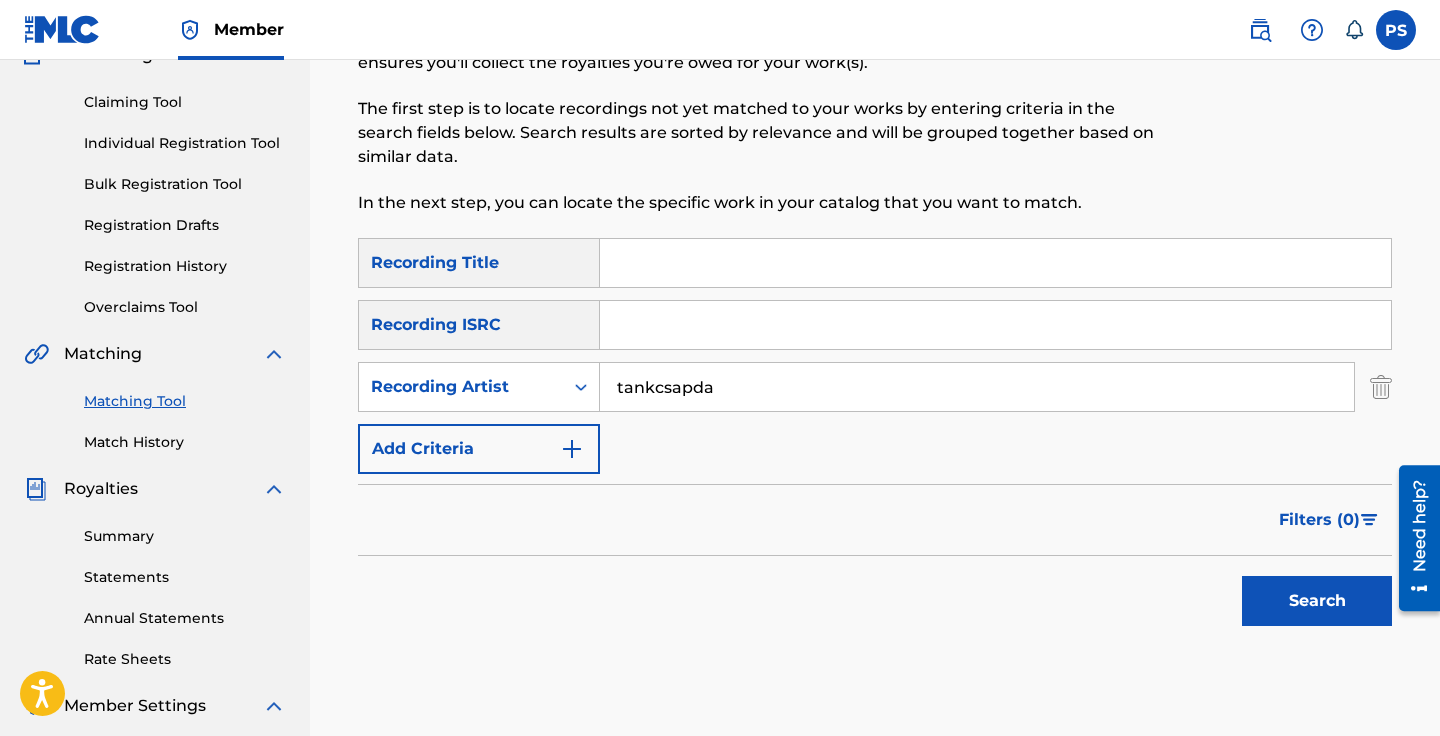 scroll, scrollTop: 206, scrollLeft: 0, axis: vertical 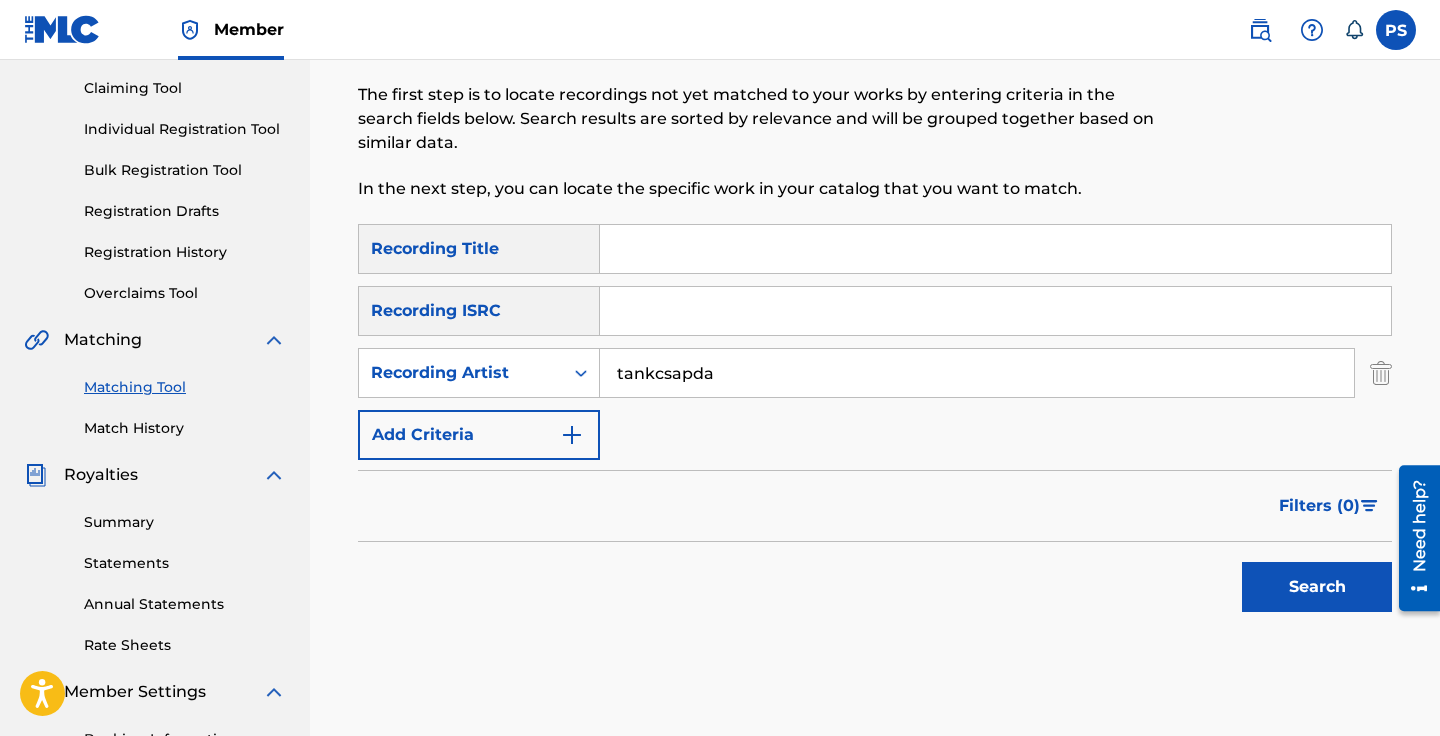 type on "tankcsapda" 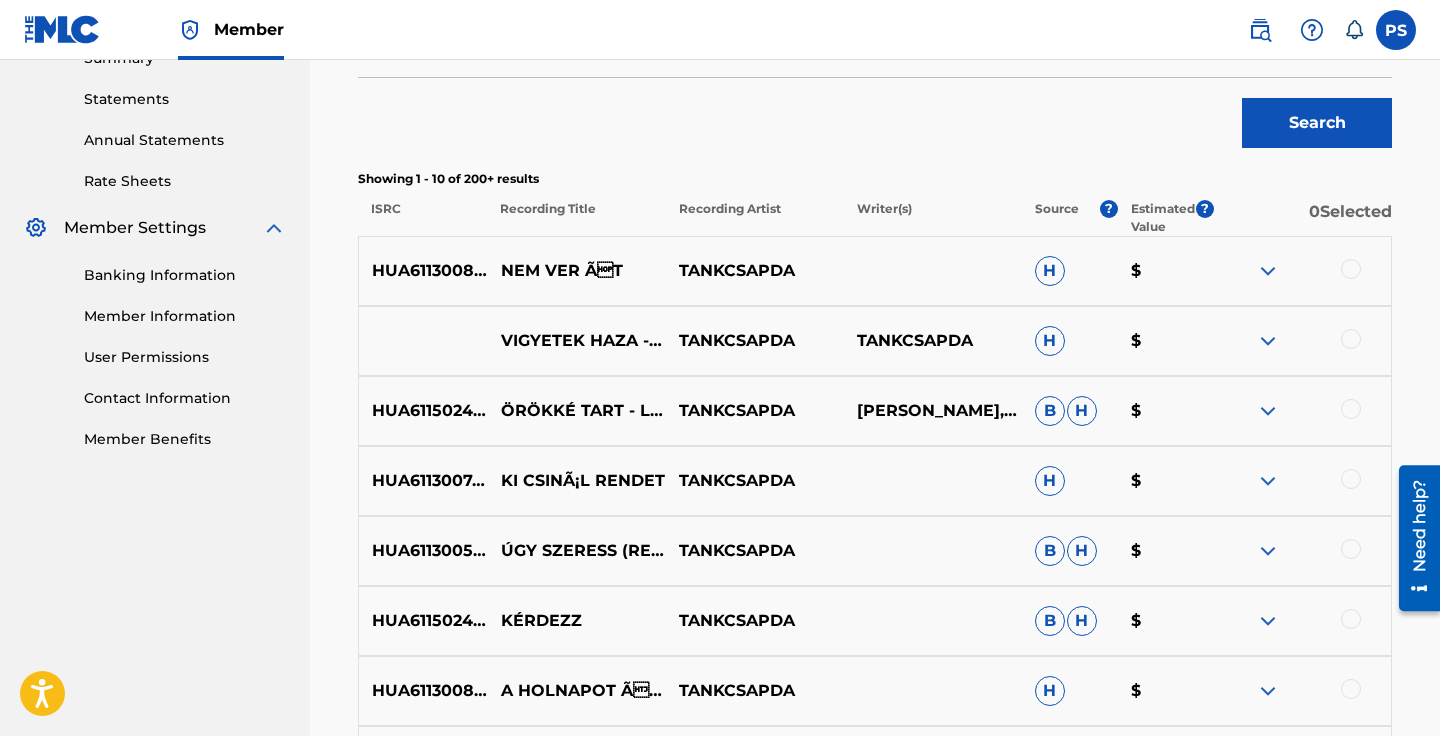 scroll, scrollTop: 668, scrollLeft: 0, axis: vertical 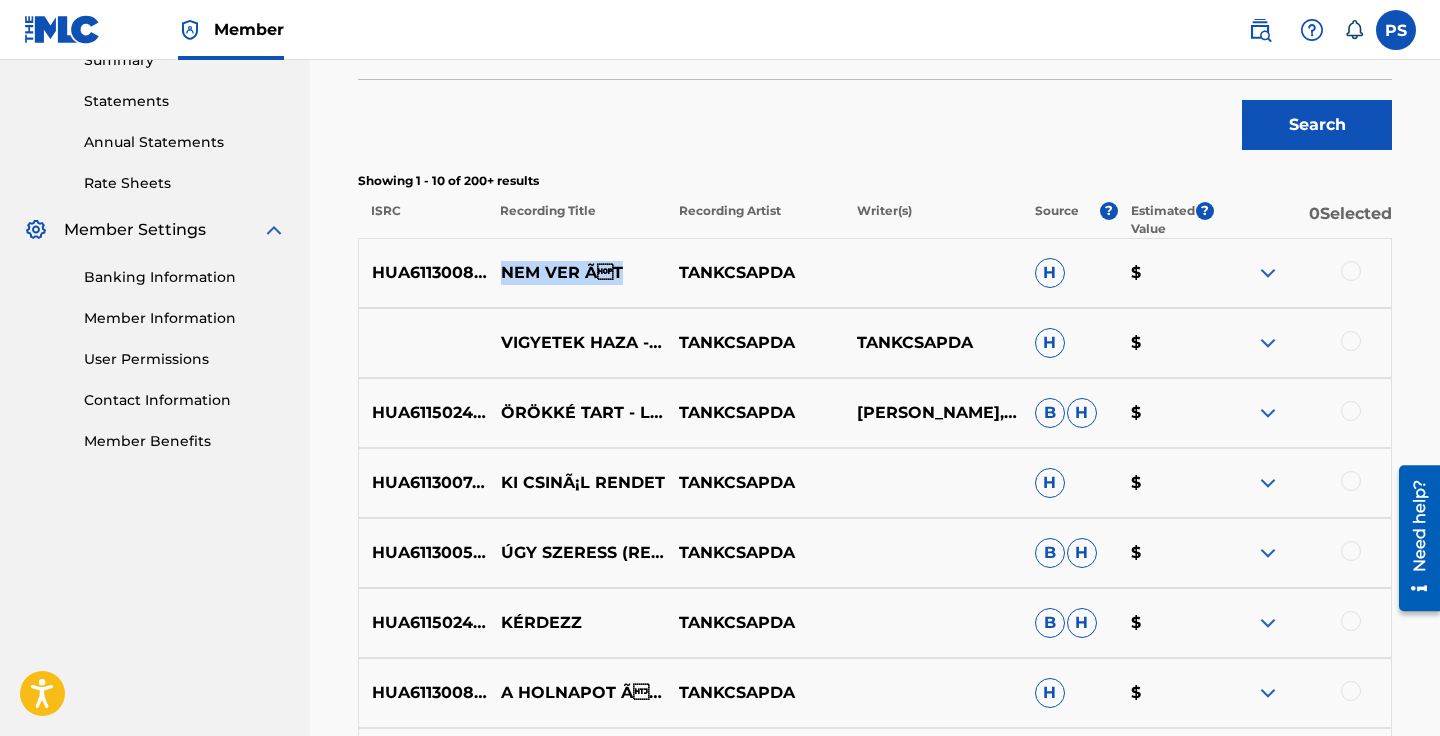 drag, startPoint x: 605, startPoint y: 272, endPoint x: 502, endPoint y: 268, distance: 103.077644 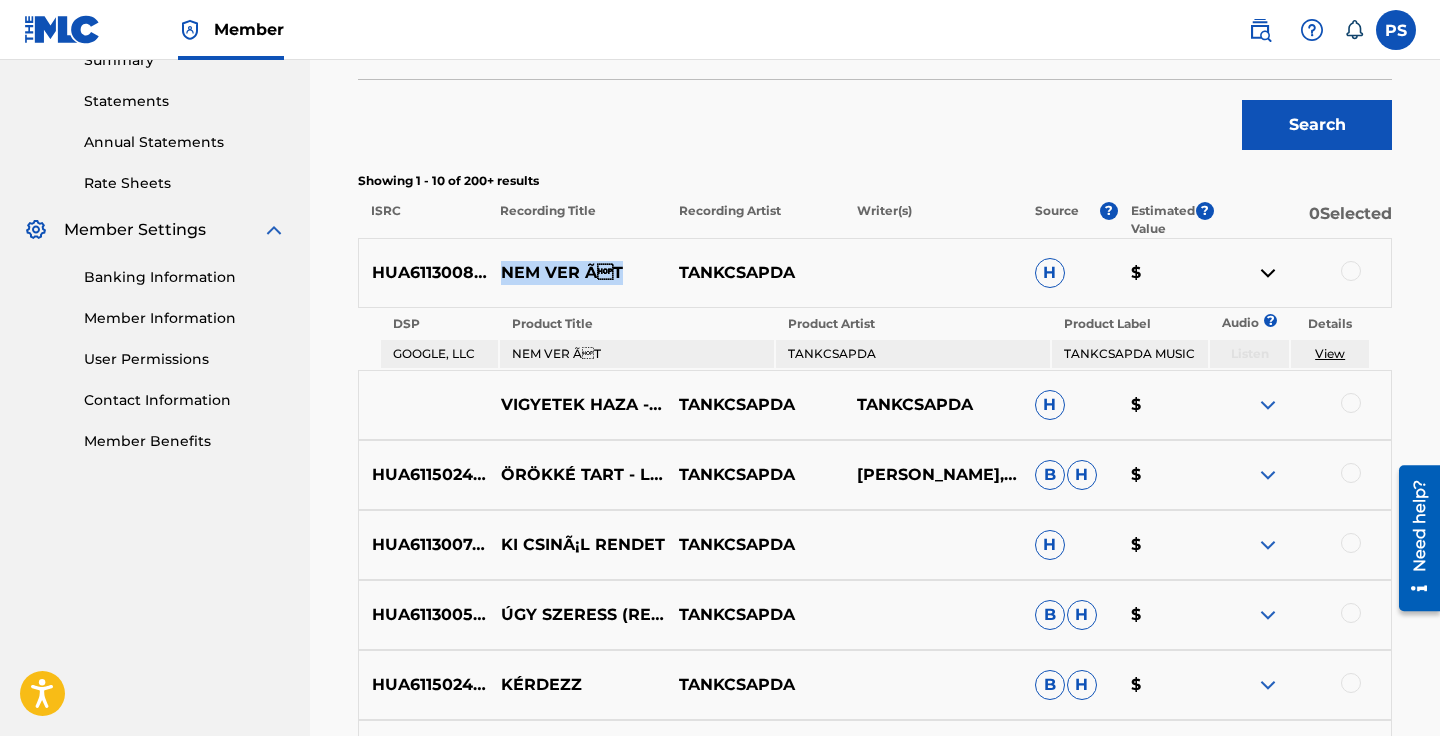 click on "View" at bounding box center [1330, 353] 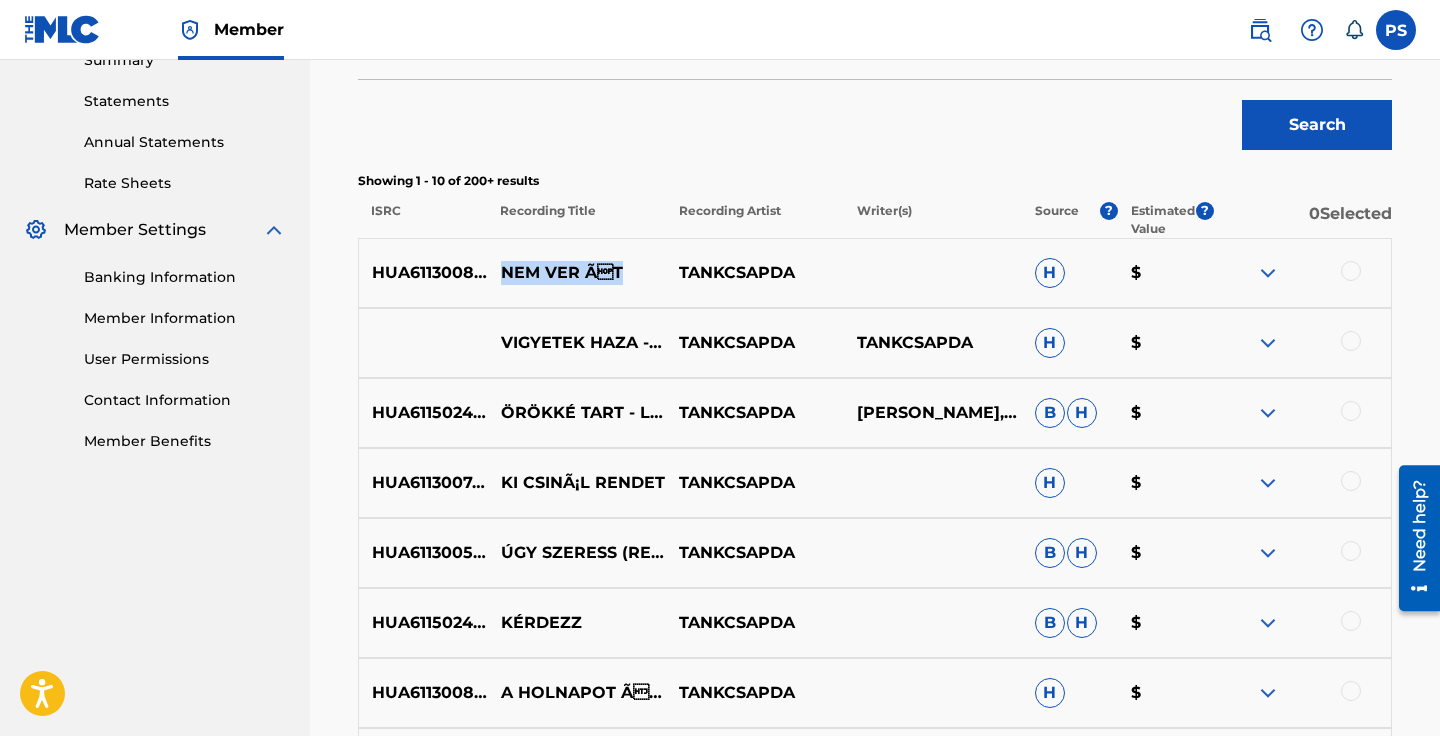 click at bounding box center (1268, 273) 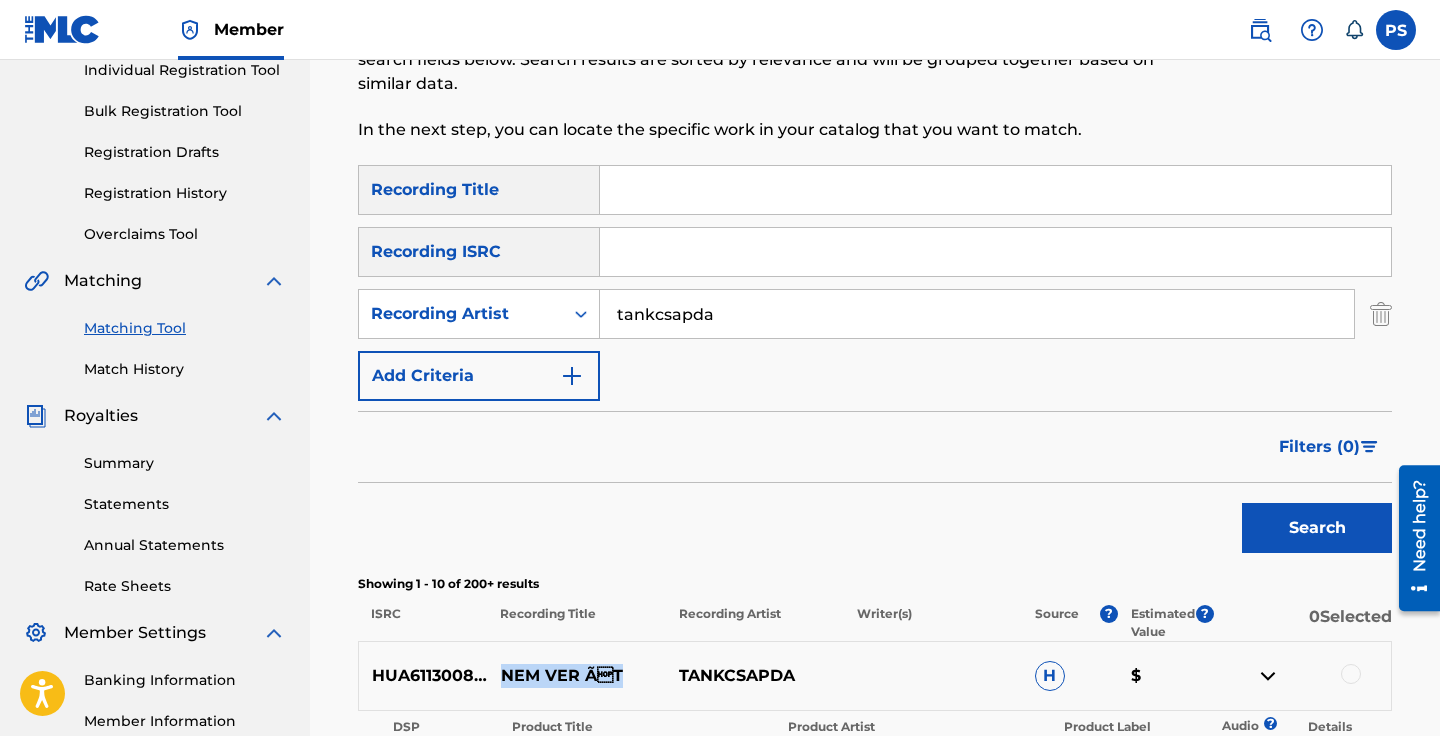 scroll, scrollTop: 279, scrollLeft: 0, axis: vertical 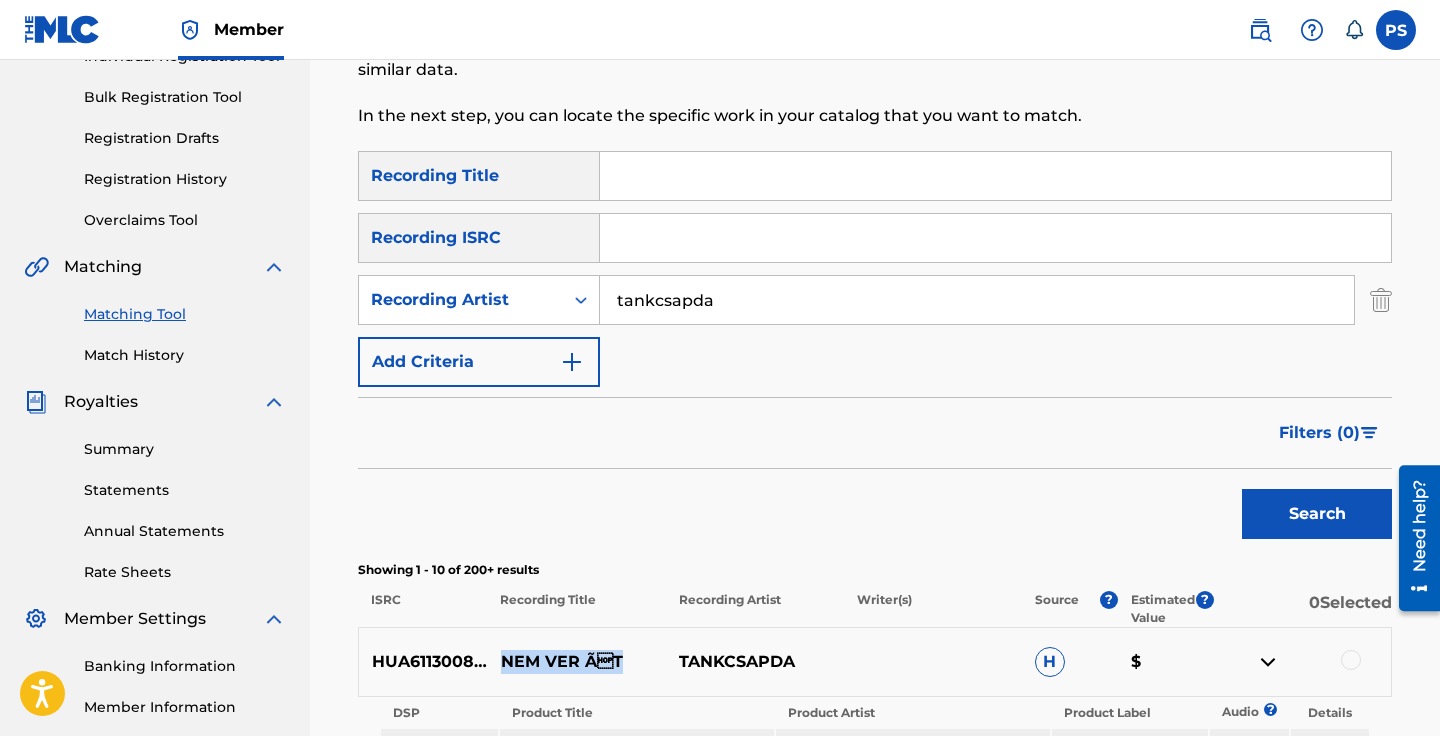 click on "Search" at bounding box center (1317, 514) 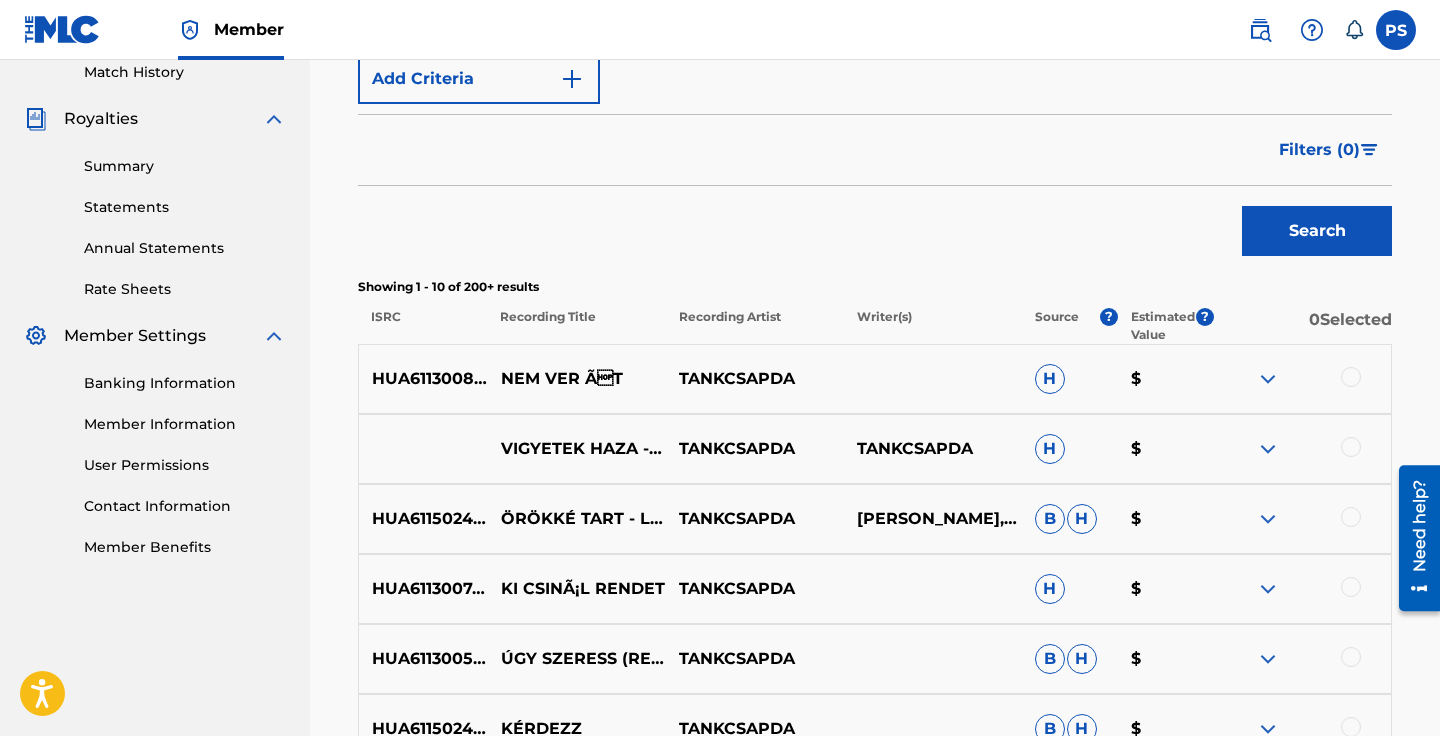 scroll, scrollTop: 563, scrollLeft: 0, axis: vertical 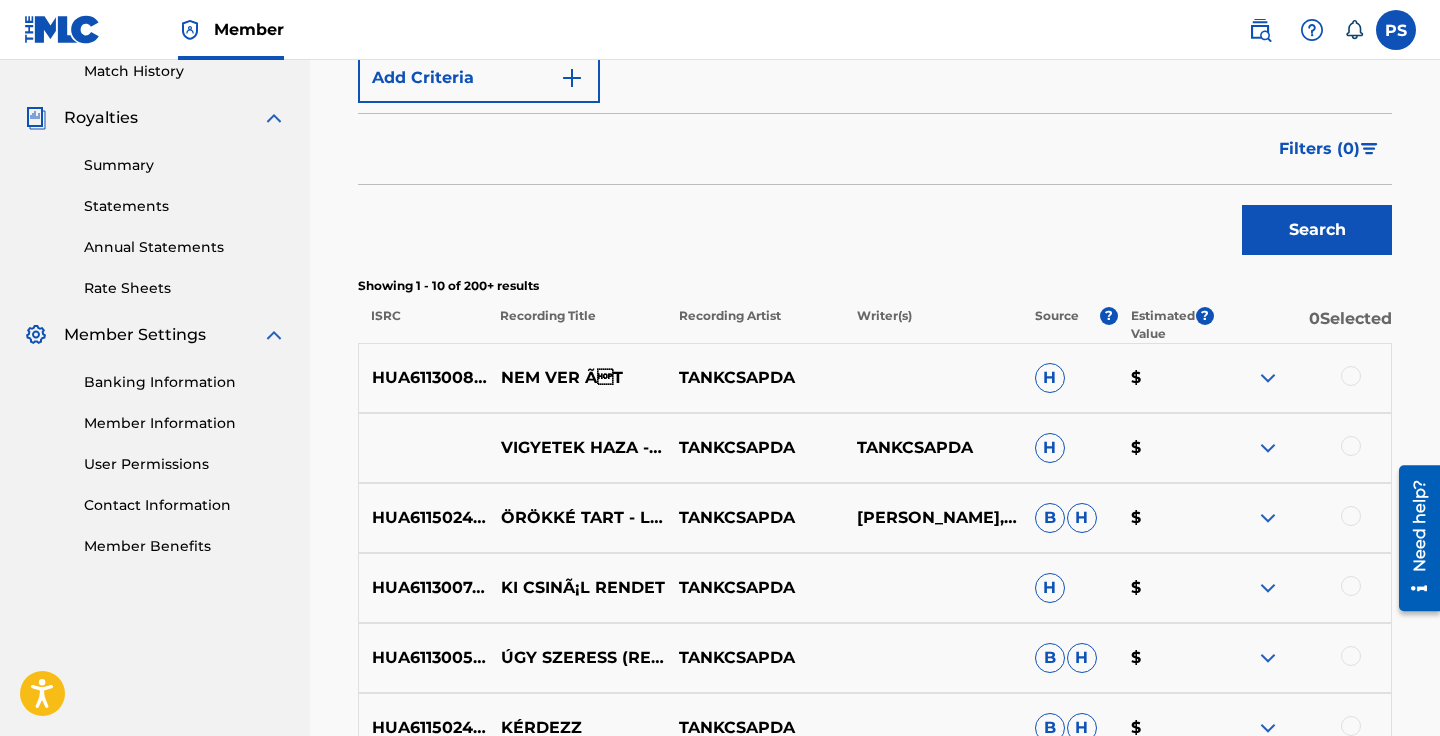 click at bounding box center [1268, 448] 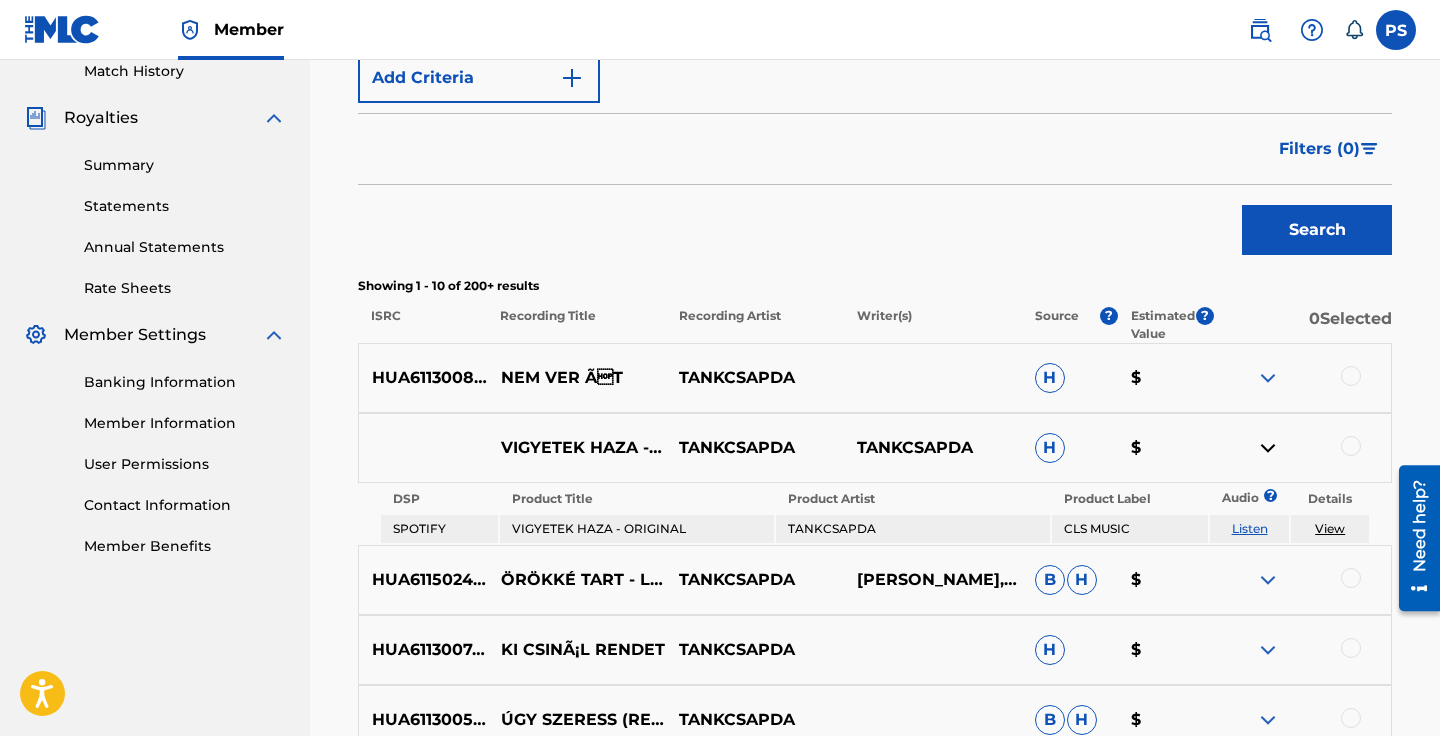 click on "VIGYETEK HAZA - ORIGINAL" at bounding box center (577, 448) 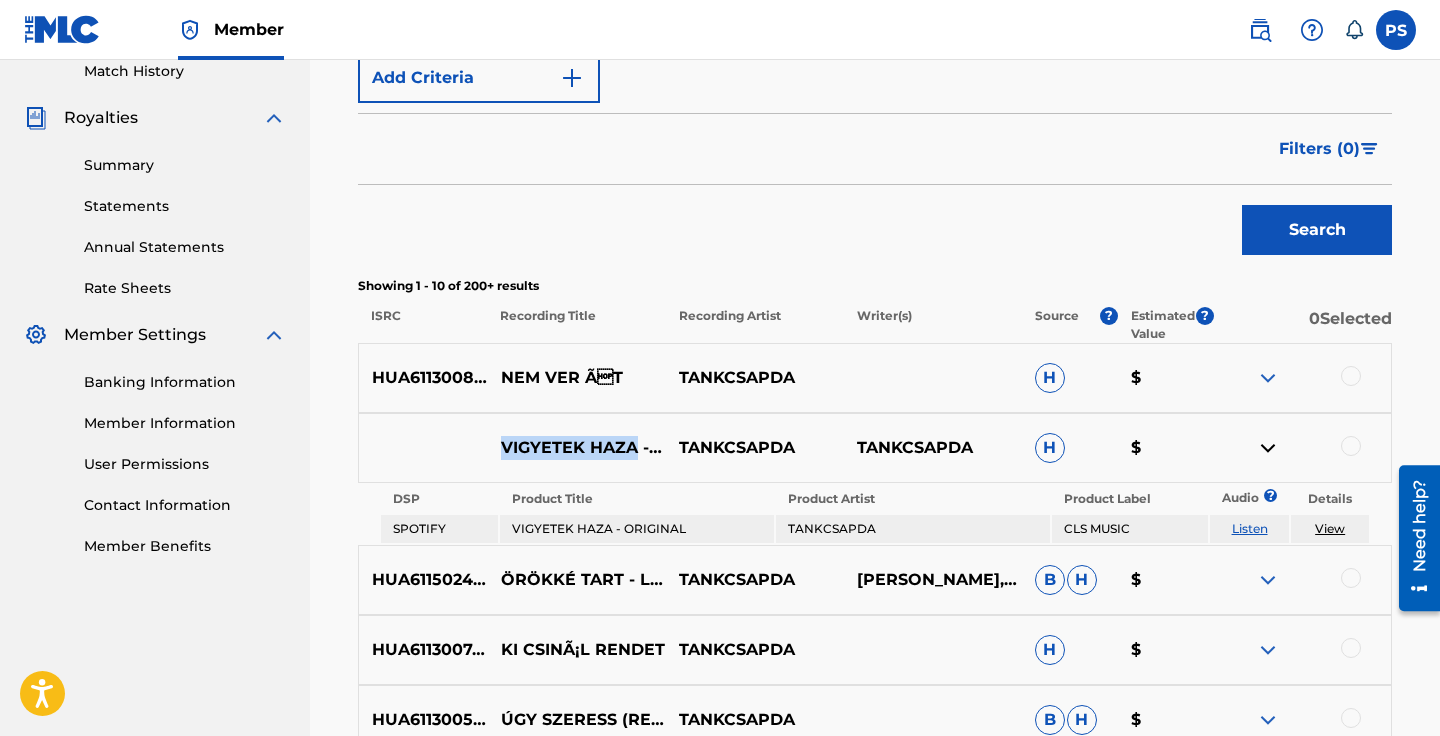 drag, startPoint x: 636, startPoint y: 436, endPoint x: 491, endPoint y: 438, distance: 145.0138 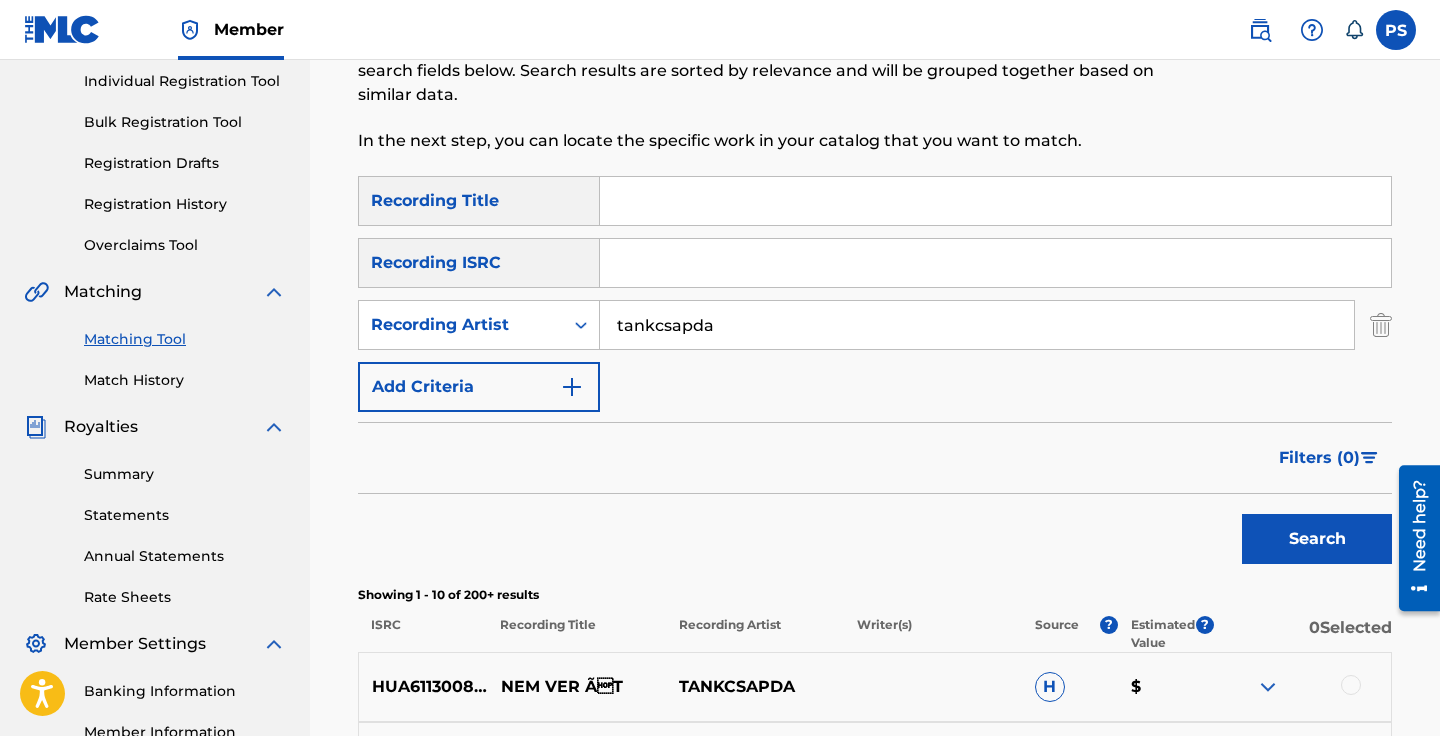 scroll, scrollTop: 219, scrollLeft: 0, axis: vertical 